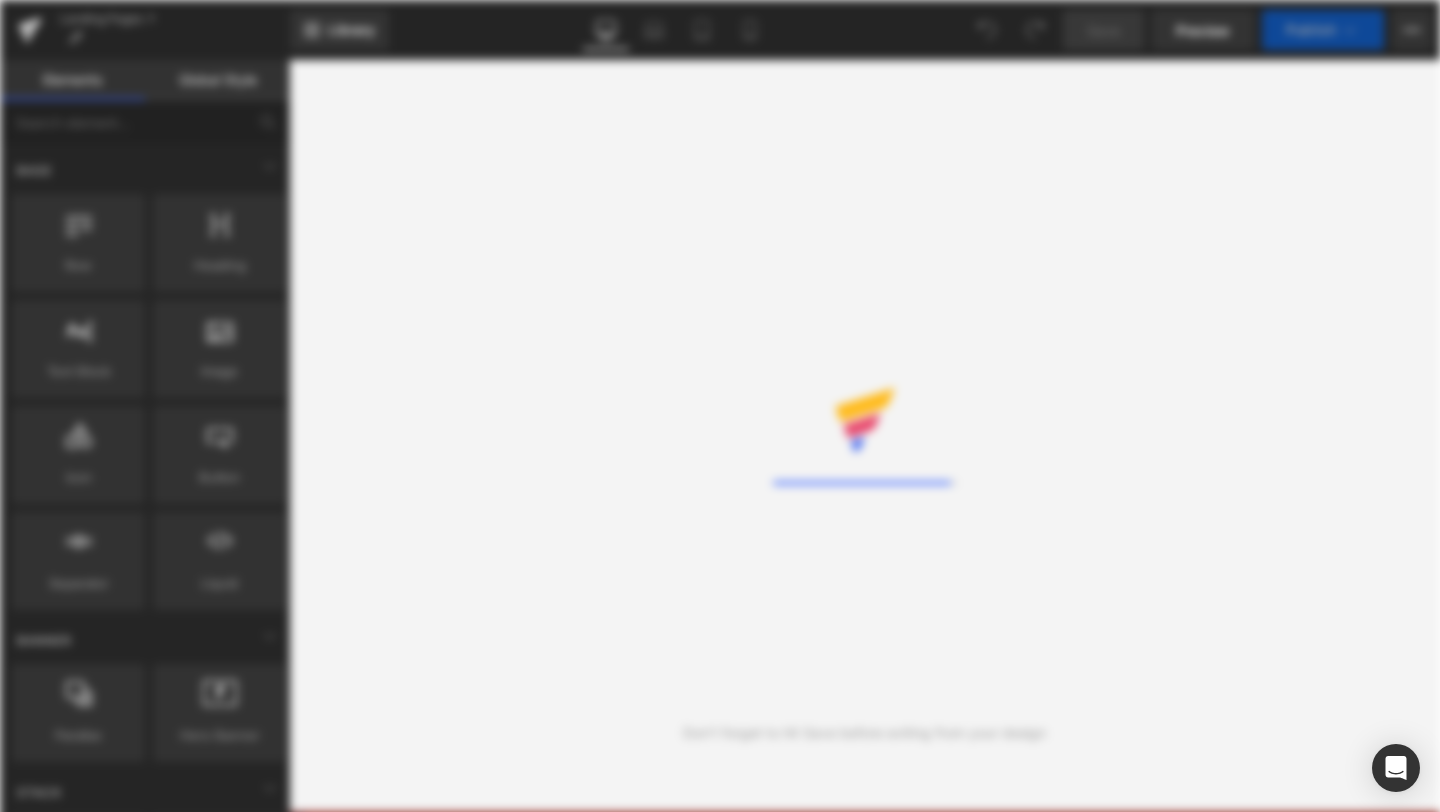 scroll, scrollTop: 0, scrollLeft: 0, axis: both 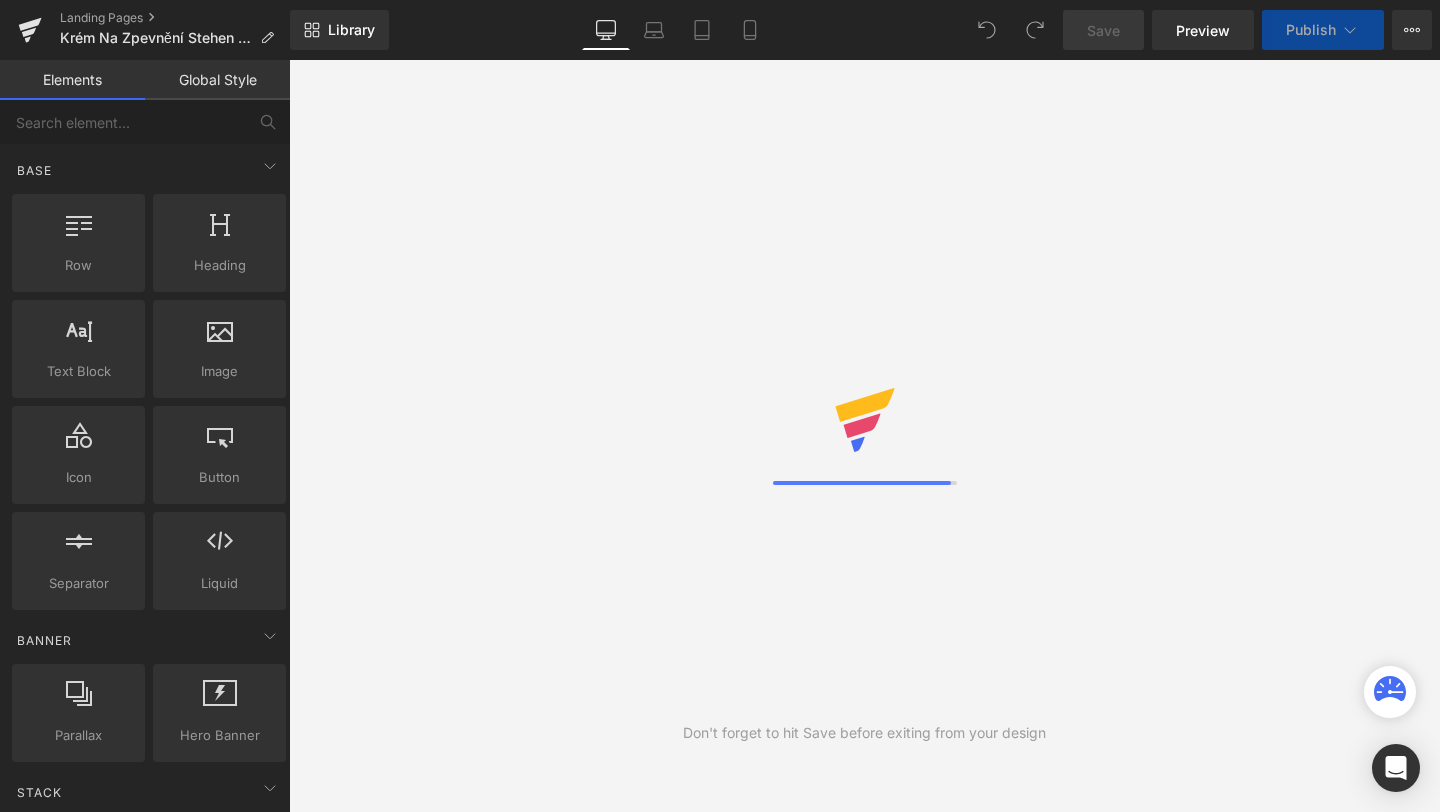 click on "Mobile" at bounding box center [750, 30] 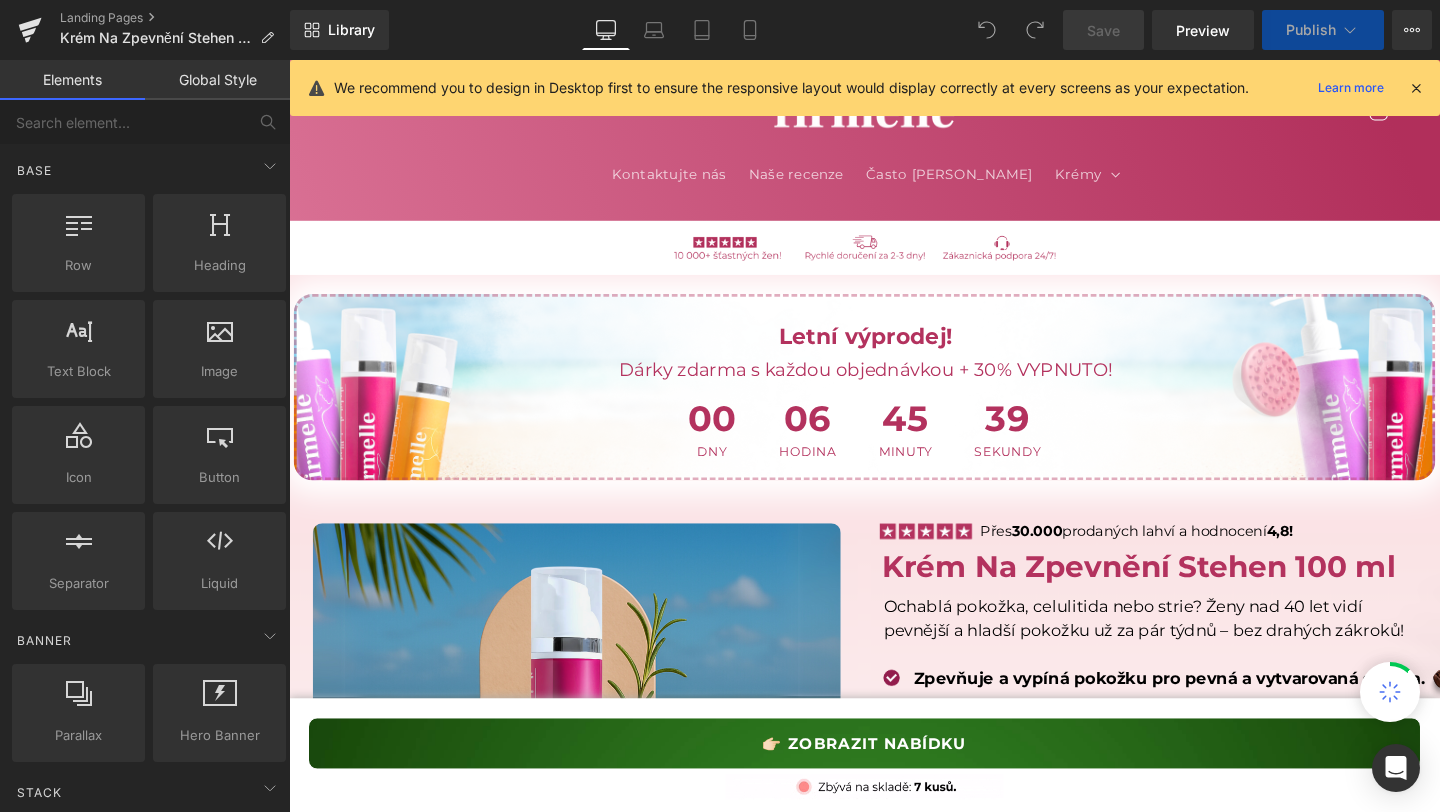 scroll, scrollTop: 2, scrollLeft: 0, axis: vertical 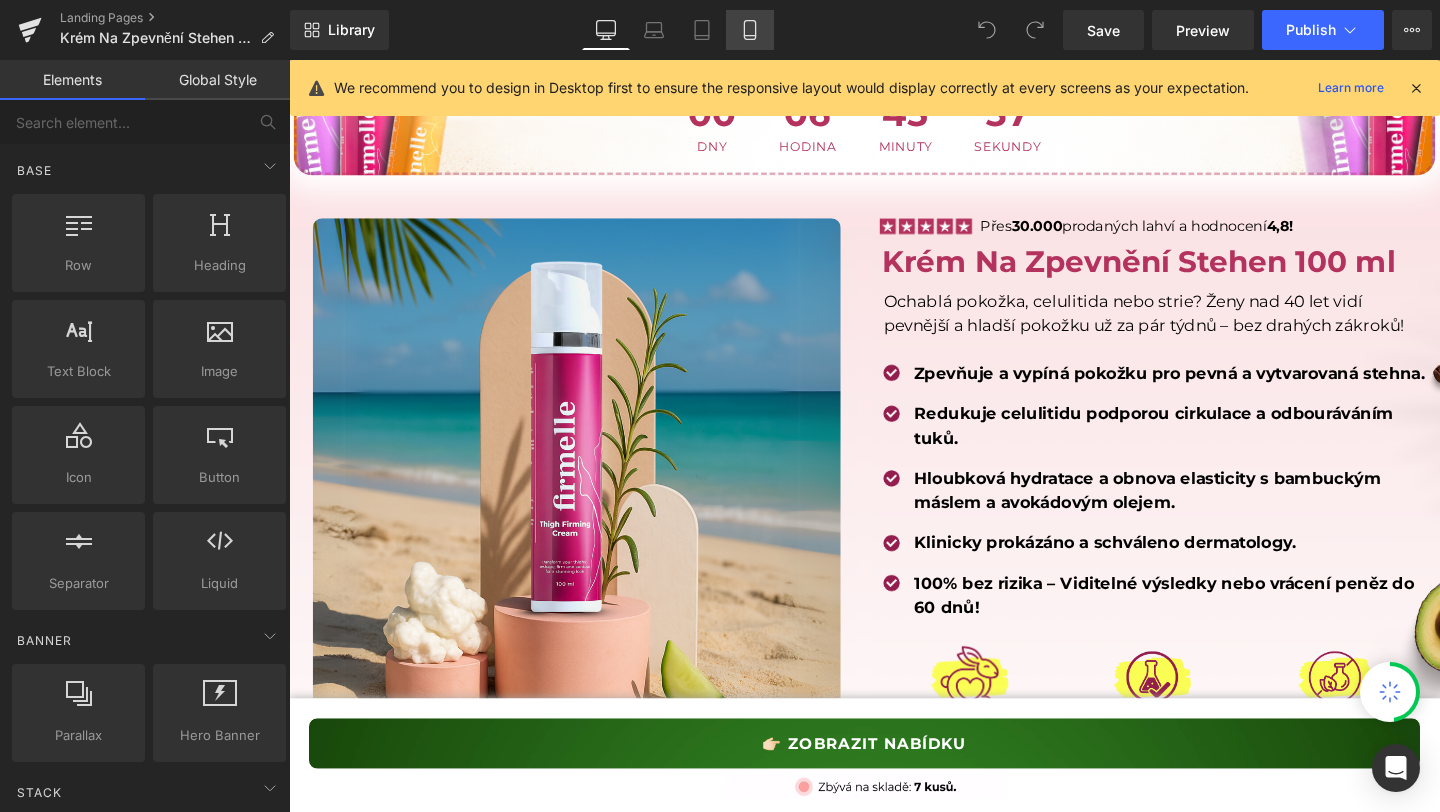 click 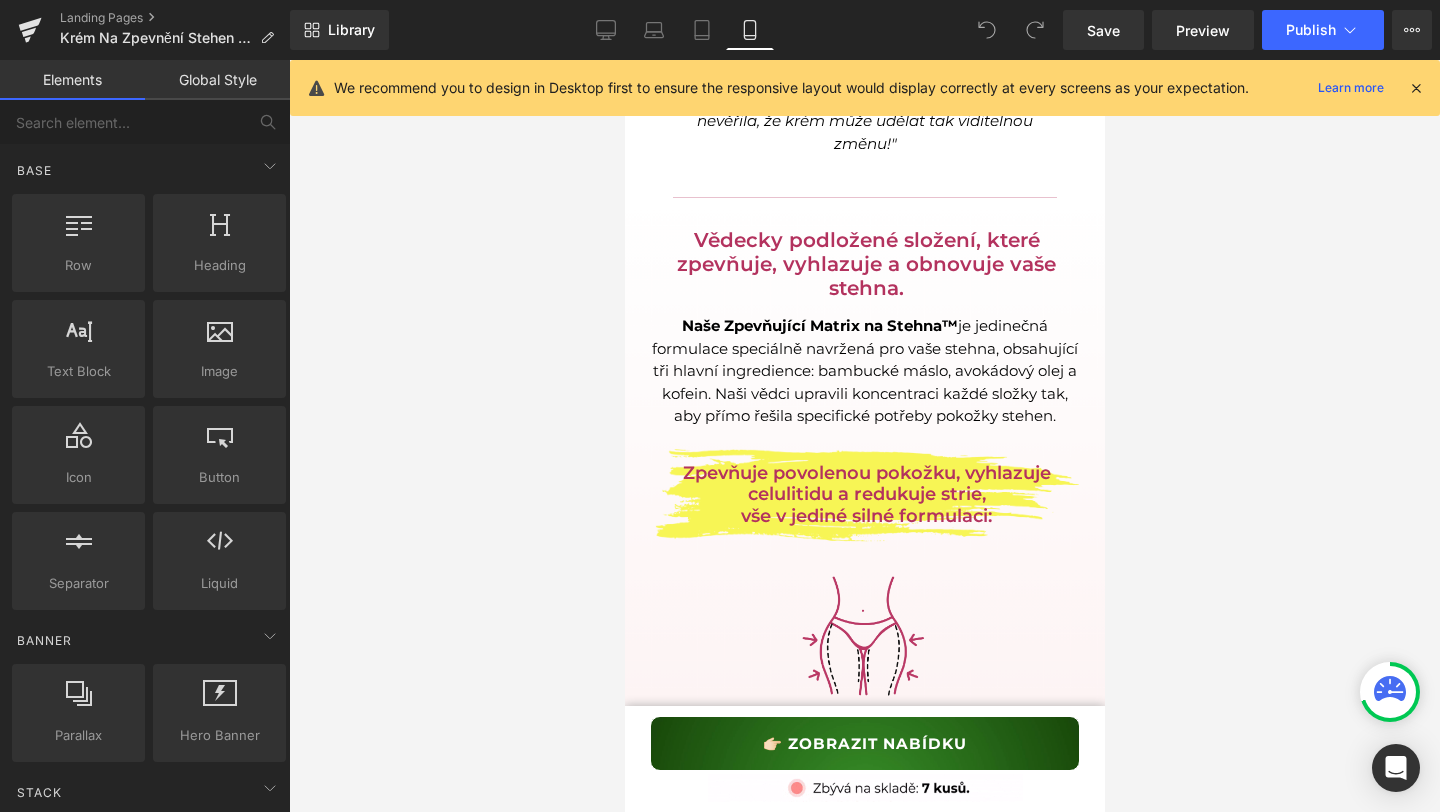 scroll, scrollTop: 2546, scrollLeft: 0, axis: vertical 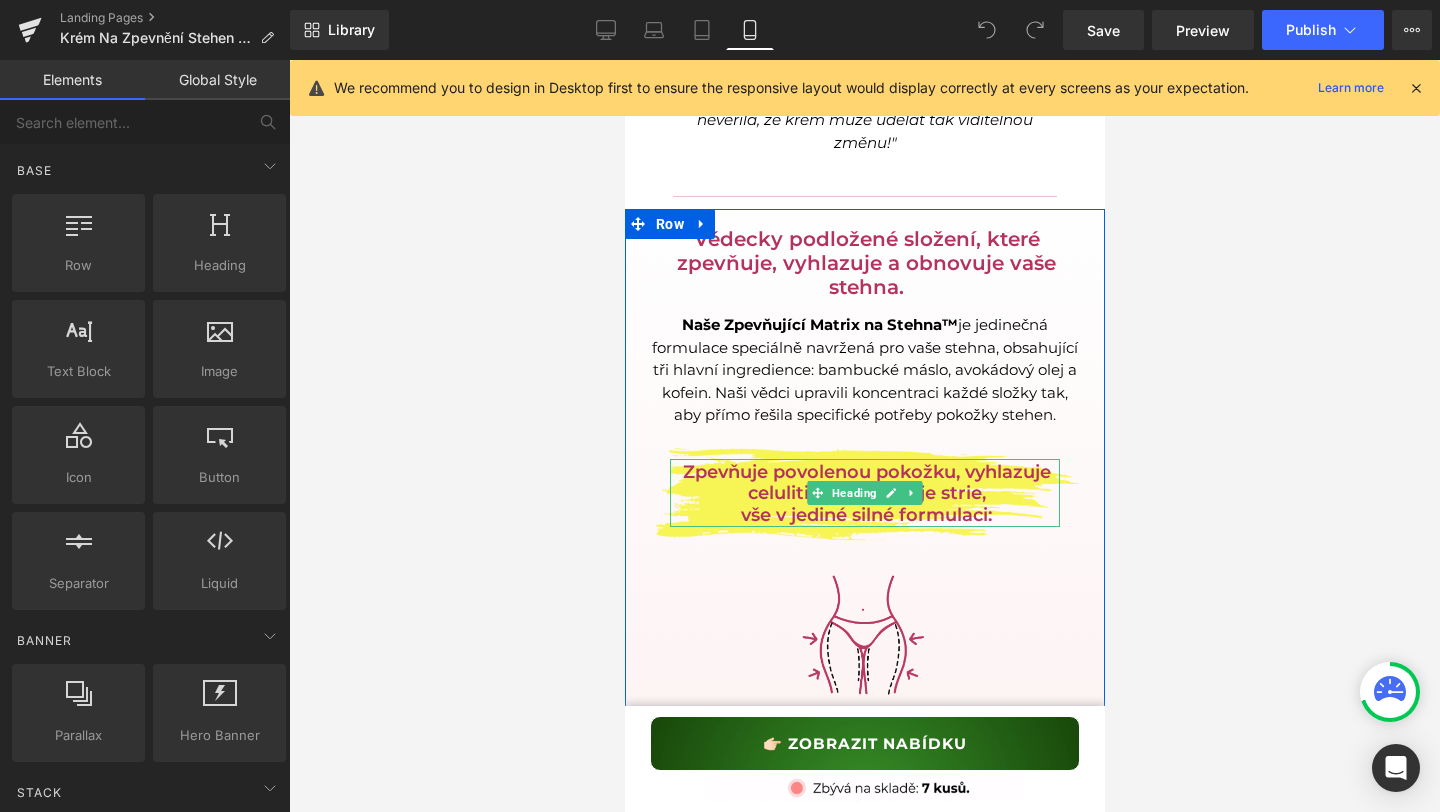 click on "Zpevňuje povolenou pokožku, vyhlazuje celulitidu a redukuje strie," at bounding box center [865, 483] 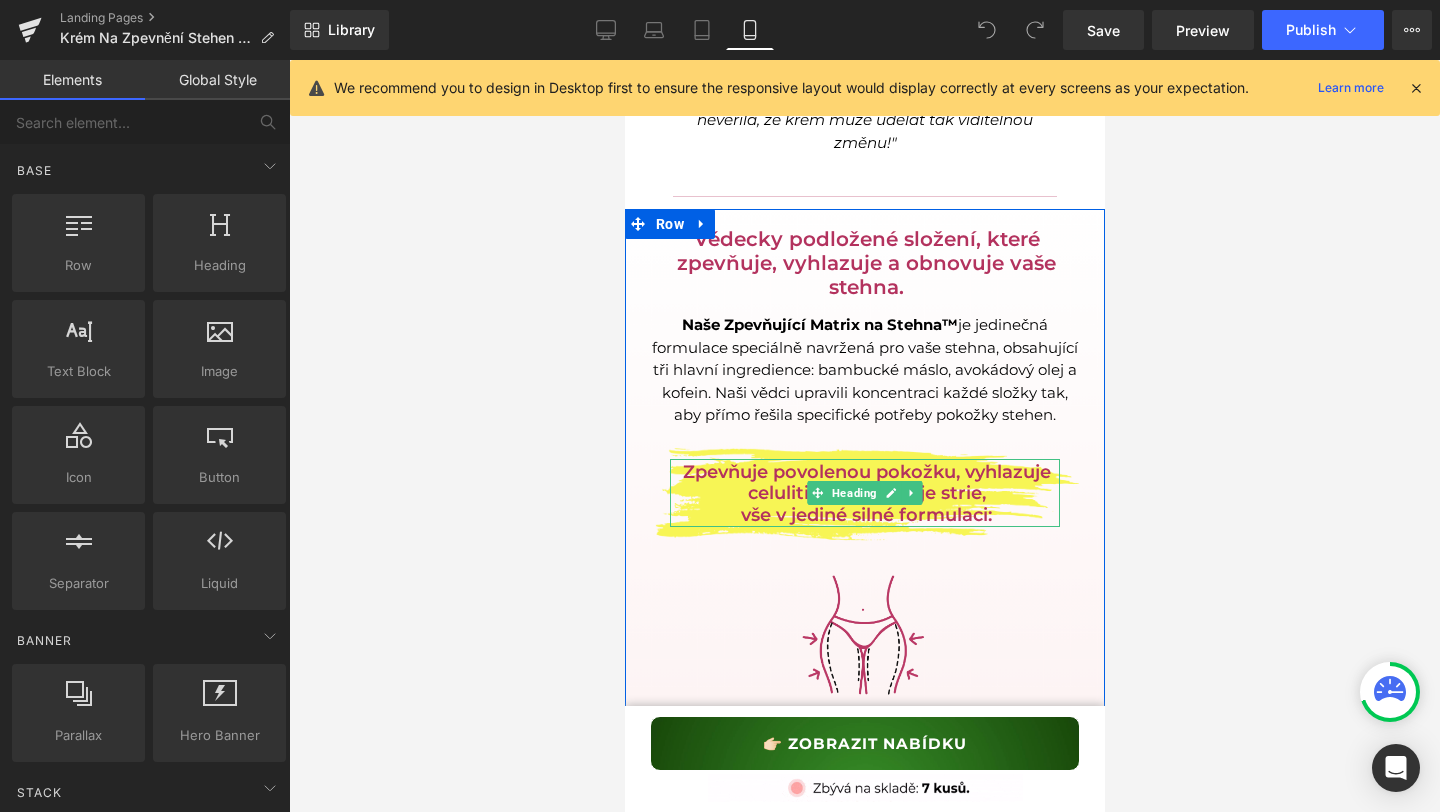click on "Zpevňuje povolenou pokožku, vyhlazuje celulitidu a redukuje strie," at bounding box center [865, 483] 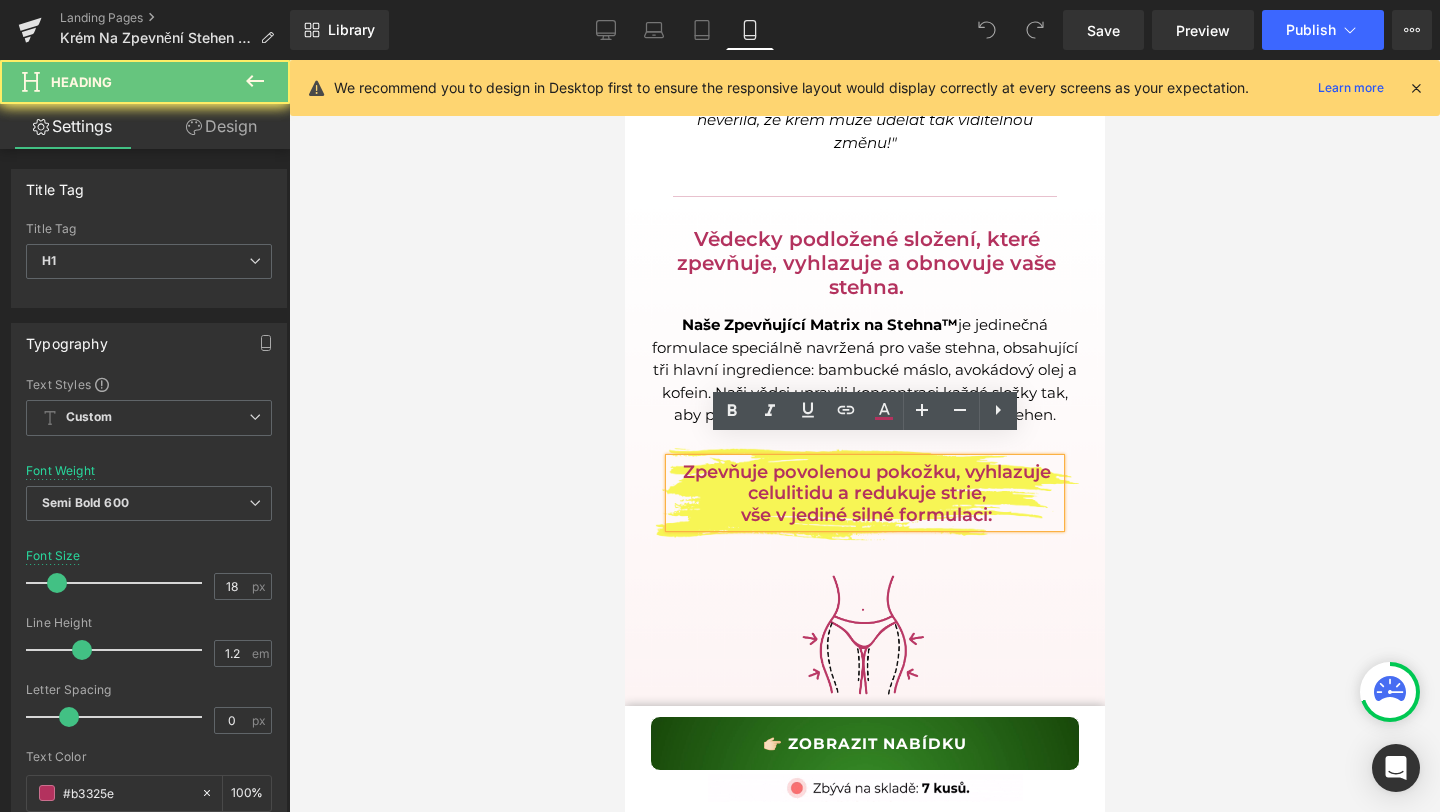 click on "Zpevňuje povolenou pokožku, vyhlazuje celulitidu a redukuje strie," at bounding box center (865, 483) 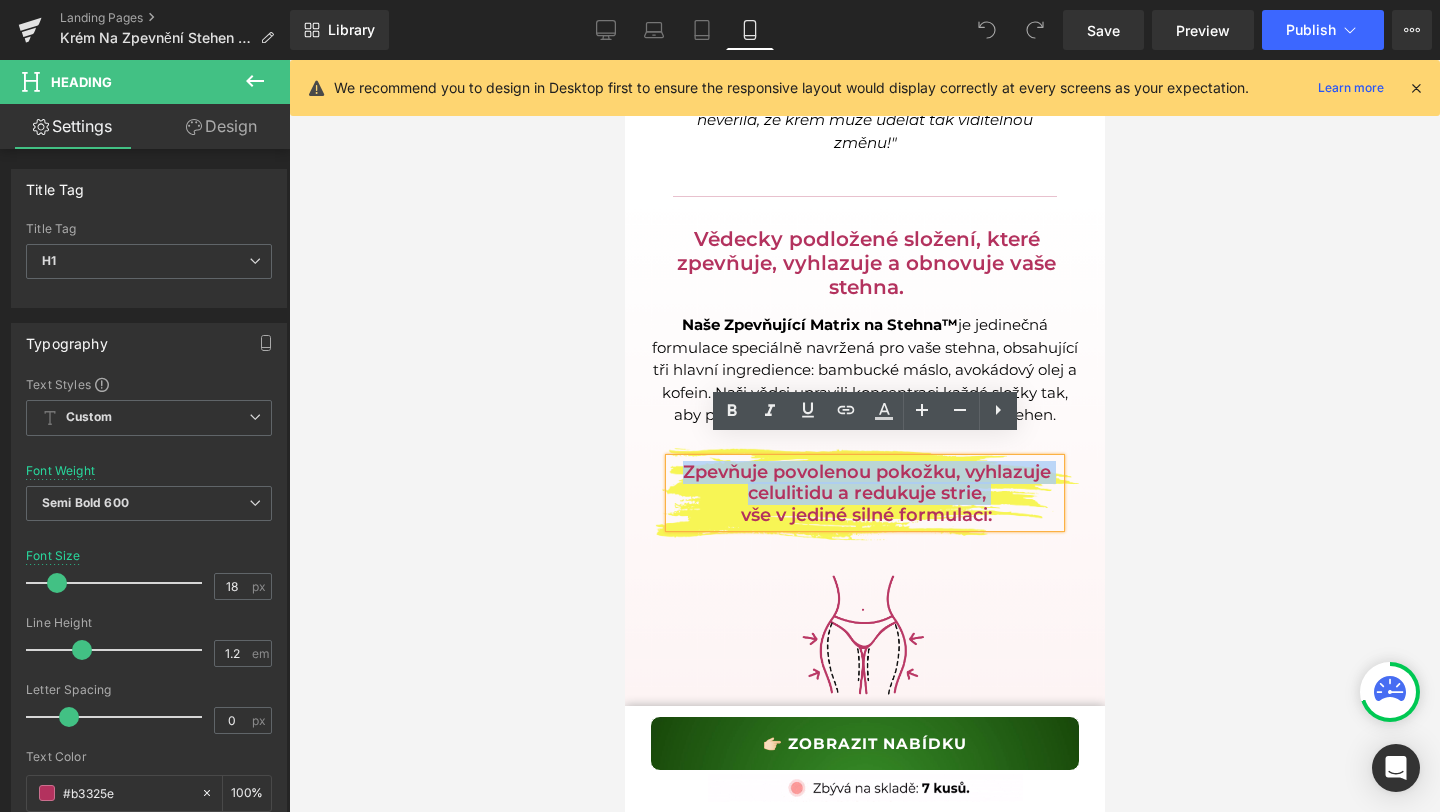 click on "Zpevňuje povolenou pokožku, vyhlazuje celulitidu a redukuje strie," at bounding box center (865, 483) 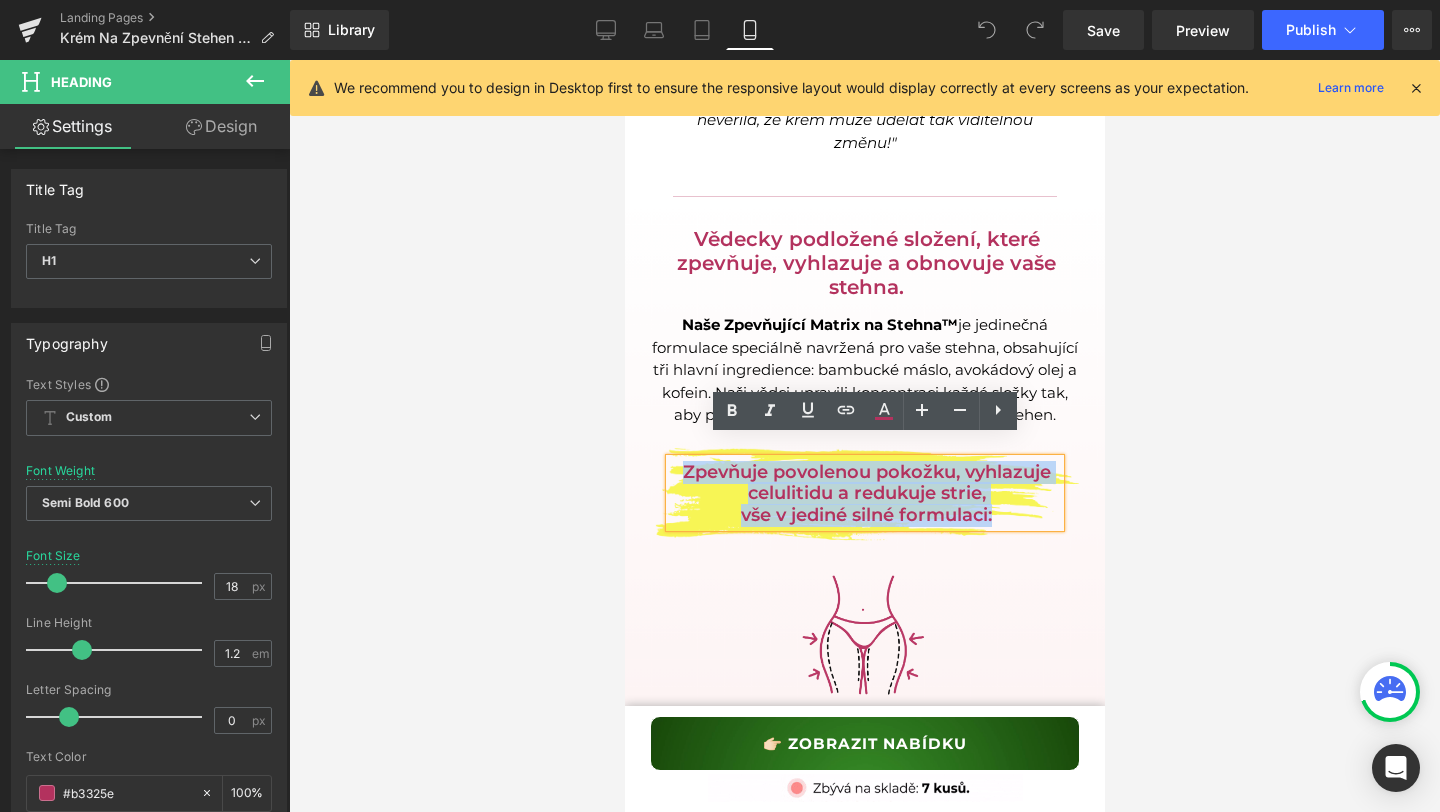 drag, startPoint x: 1008, startPoint y: 486, endPoint x: 676, endPoint y: 453, distance: 333.63602 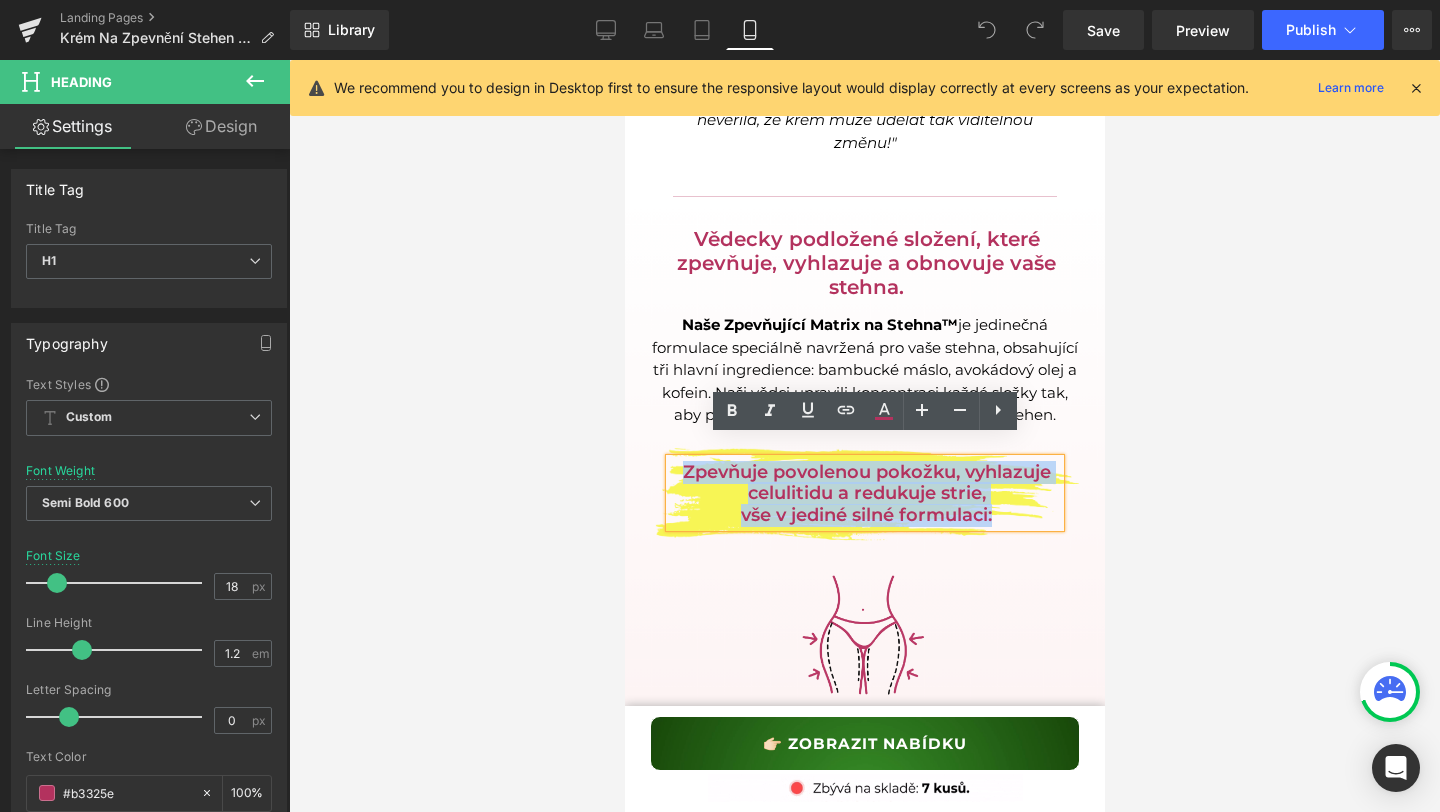 click on "Zpevňuje povolenou pokožku, vyhlazuje celulitidu a redukuje strie, vše v jediné silné formulaci:" at bounding box center [864, 493] 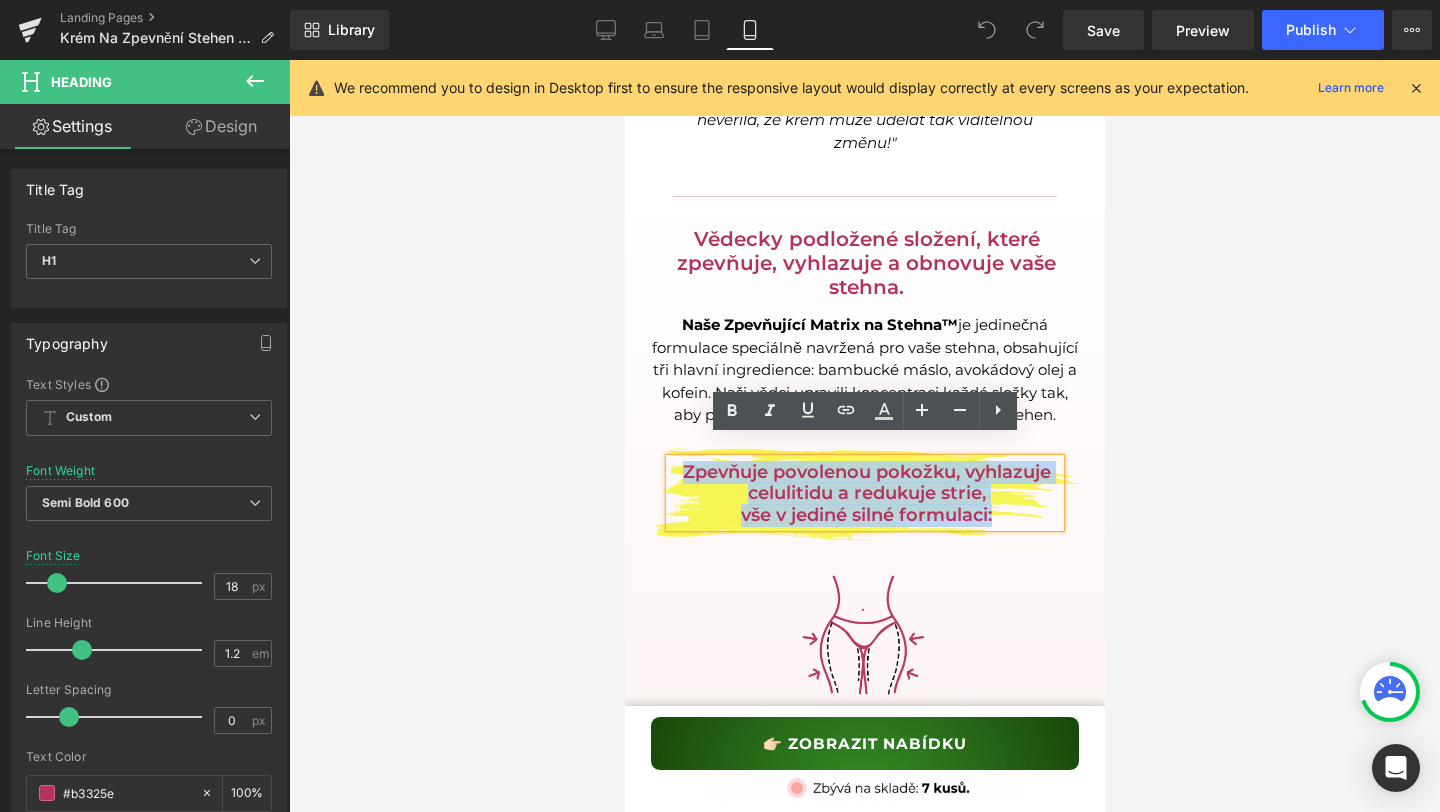 copy on "Zpevňuje povolenou pokožku, vyhlazuje celulitidu a redukuje strie, vše v jediné silné formulaci:" 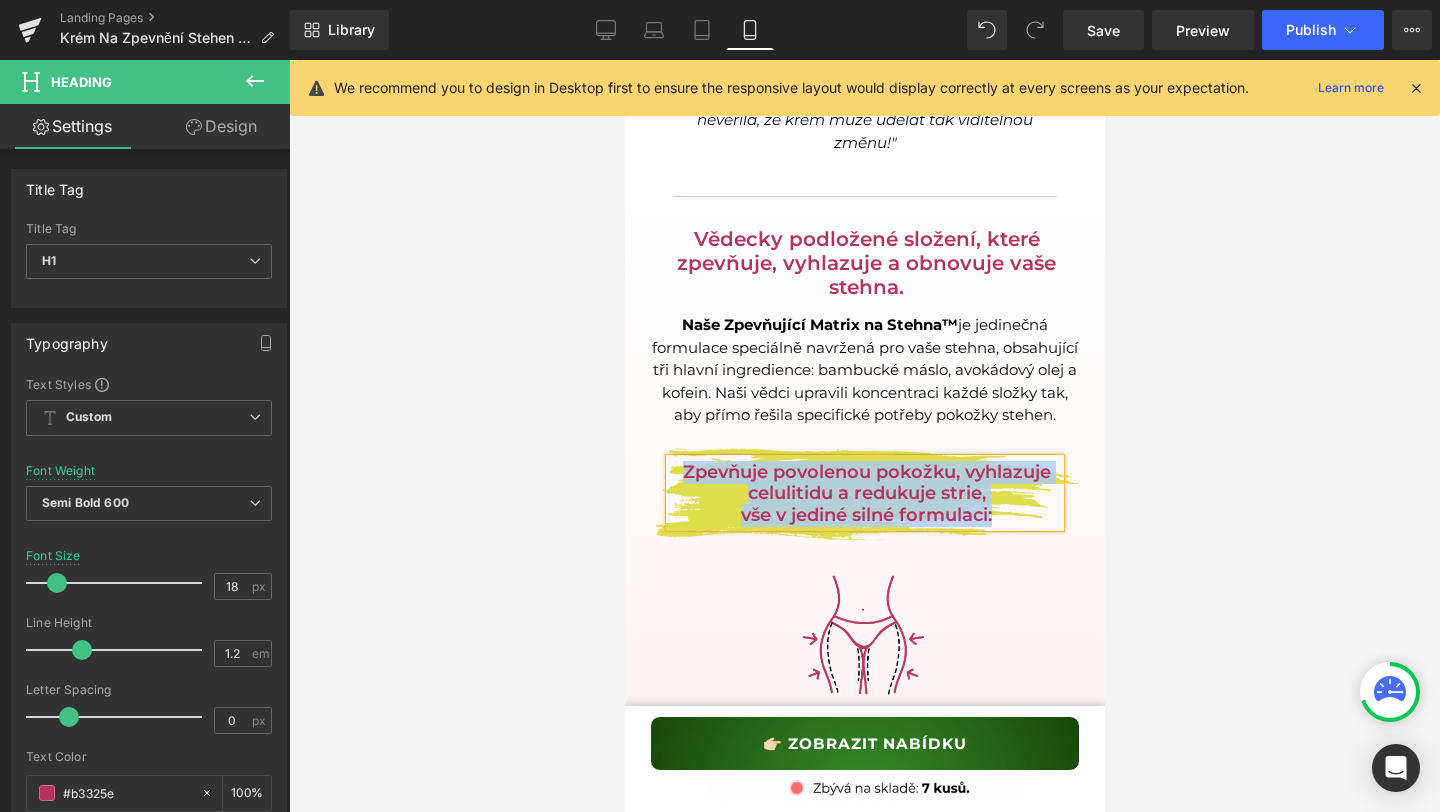 paste 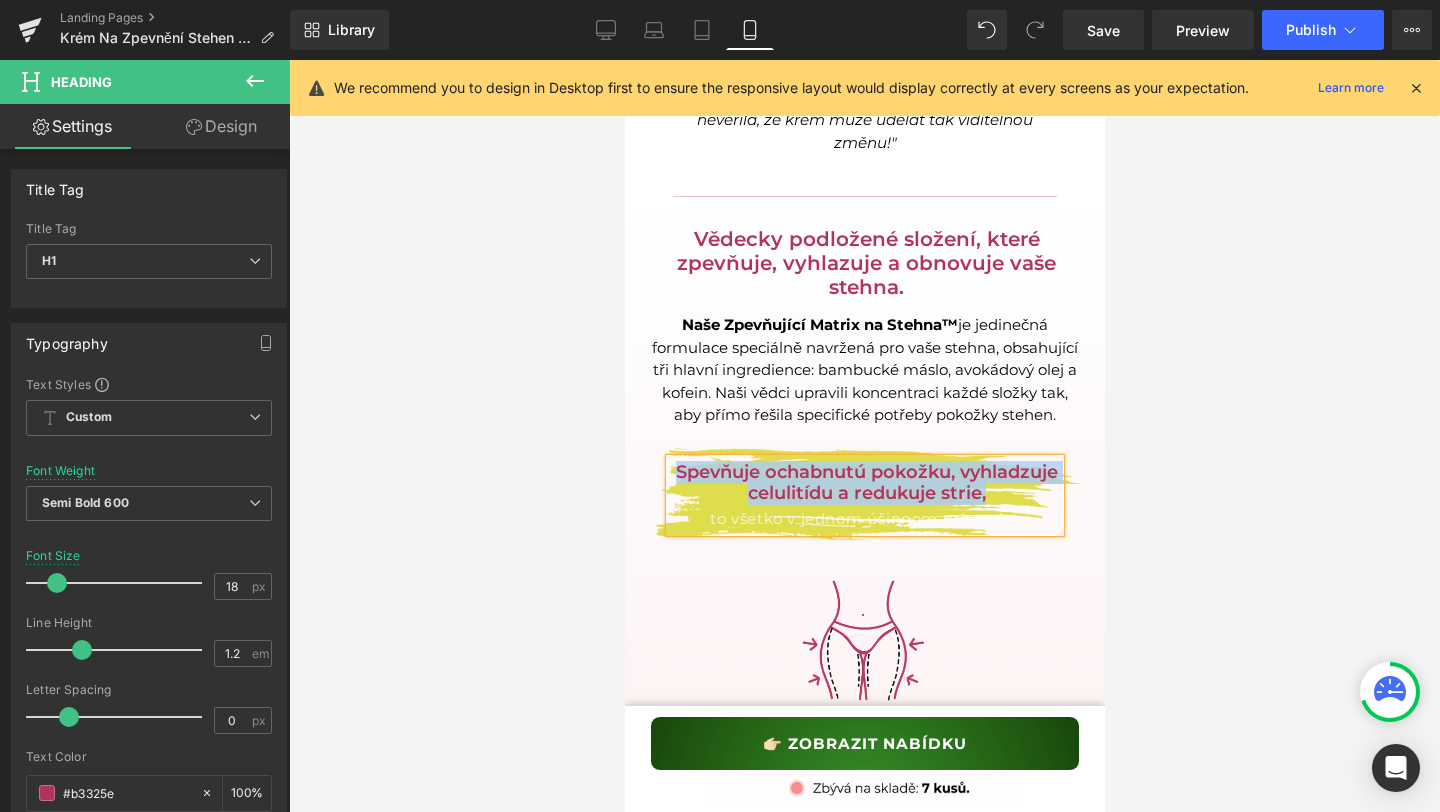 type 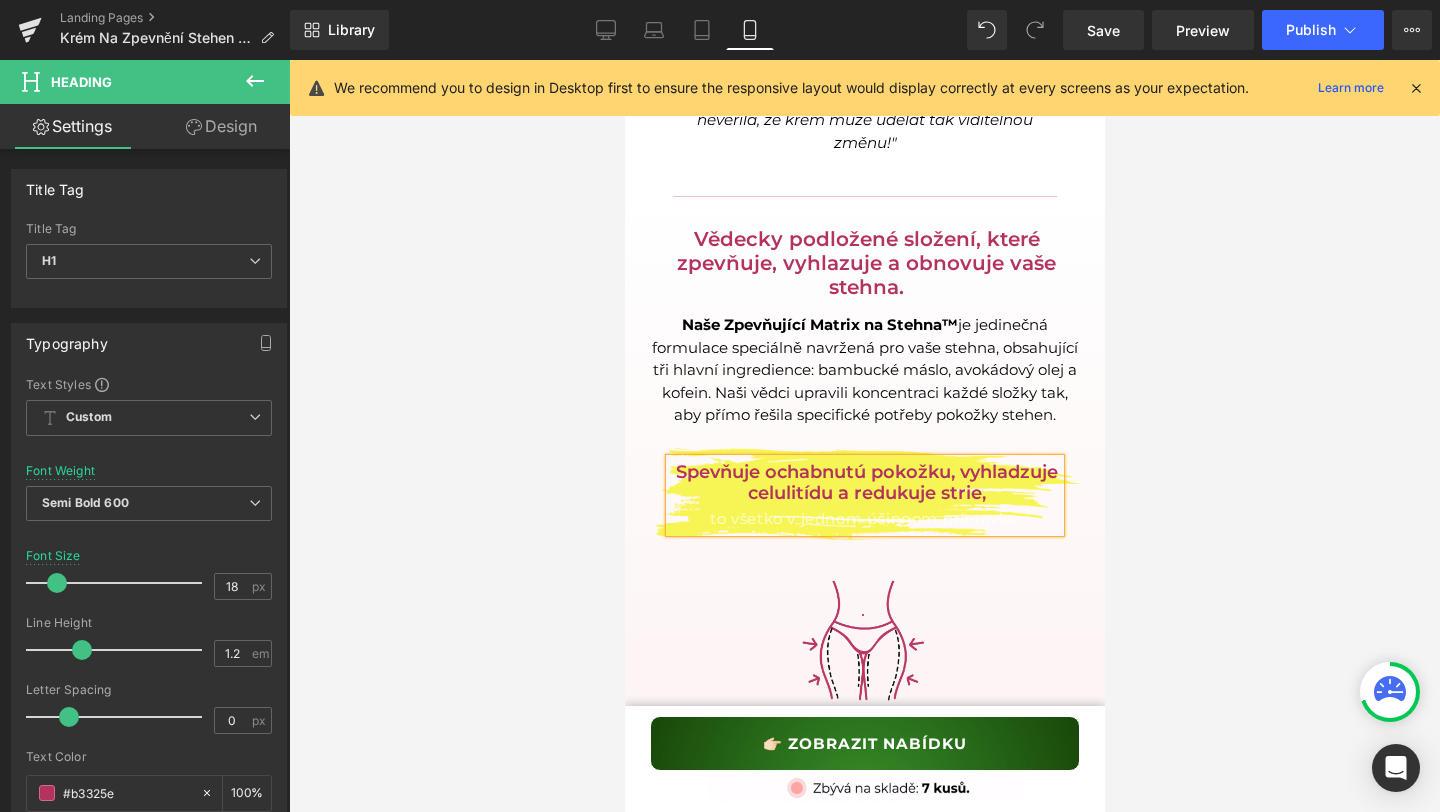 click at bounding box center [864, 436] 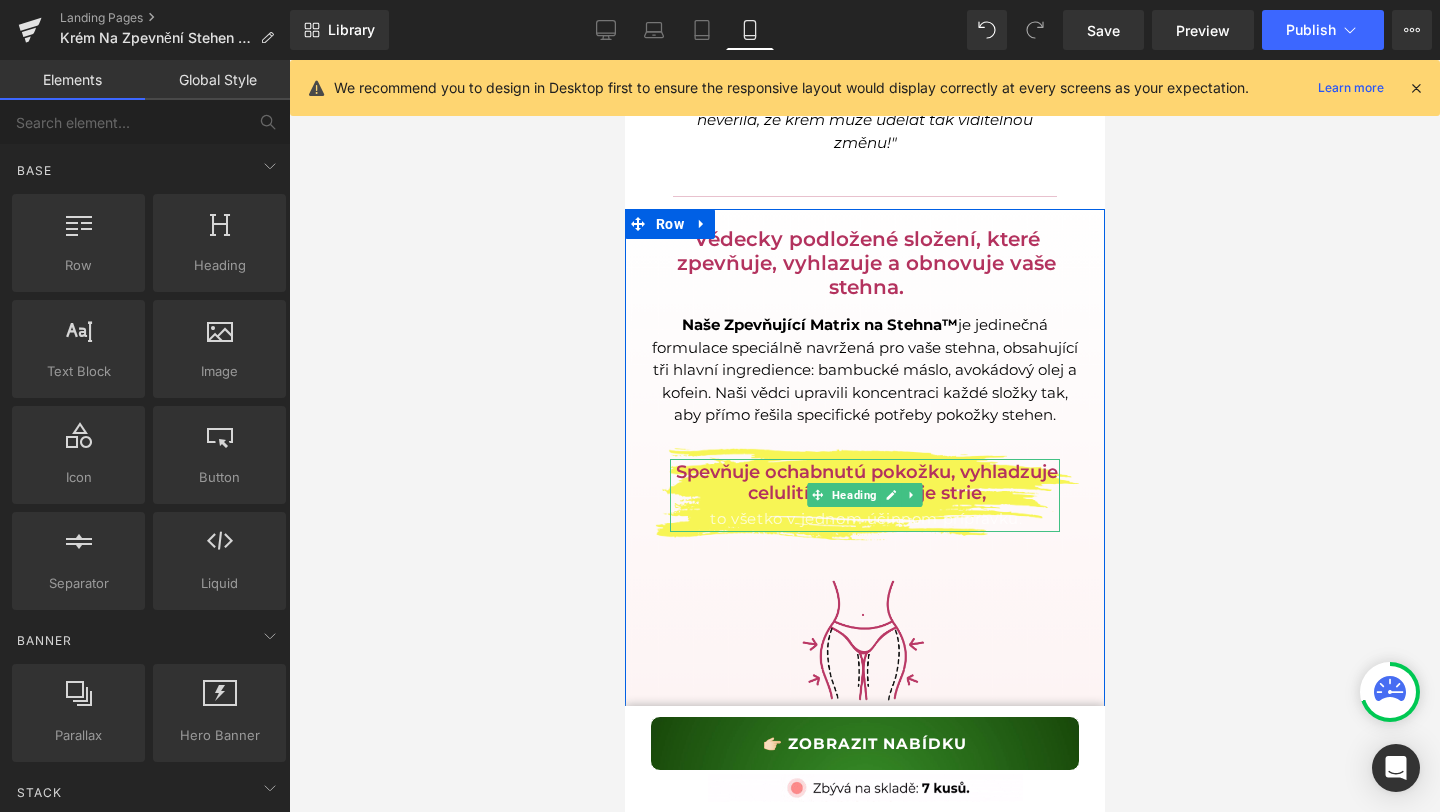click on "to všetko v jednom účinnom prípravku:" at bounding box center (865, 518) 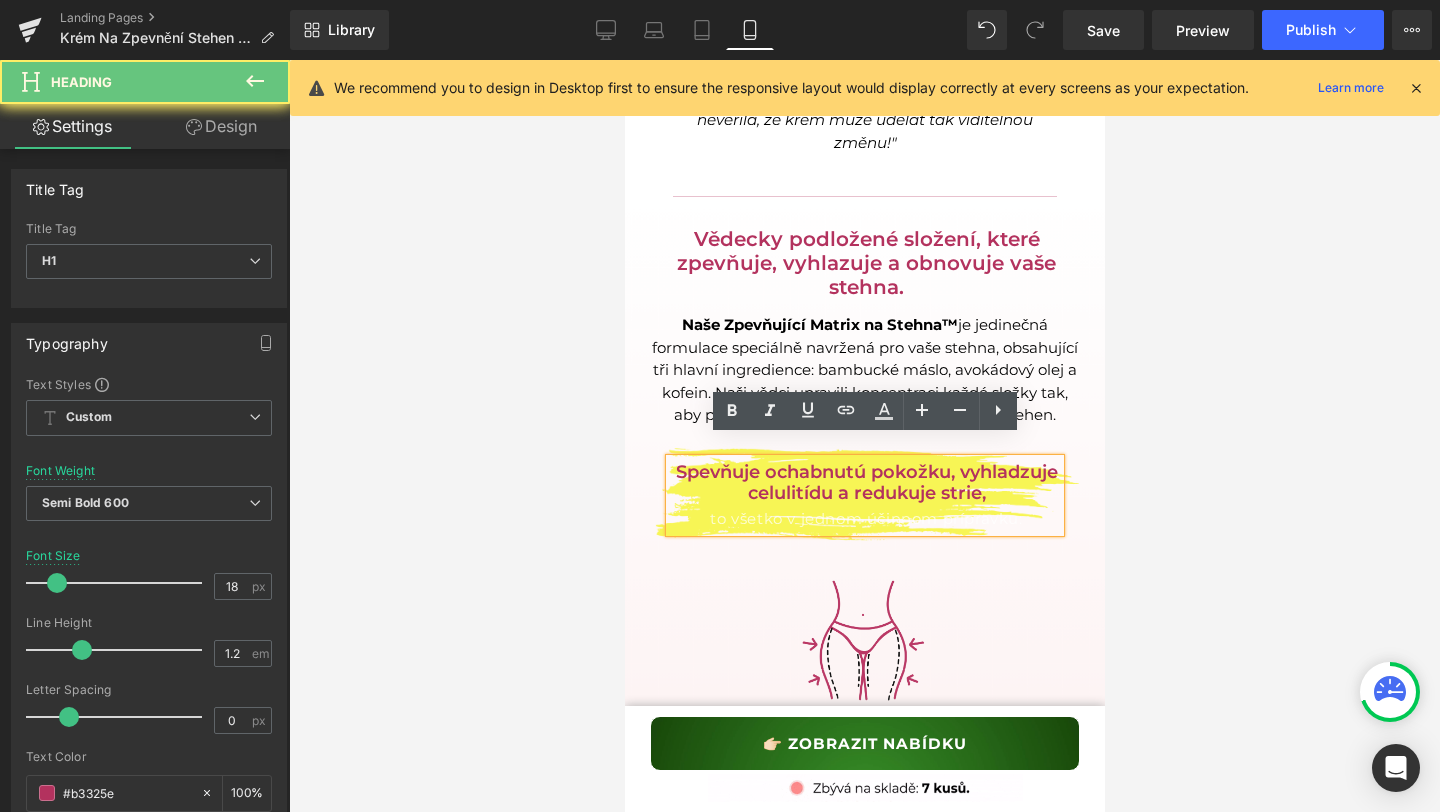 click on "to všetko v jednom účinnom prípravku:" at bounding box center (865, 518) 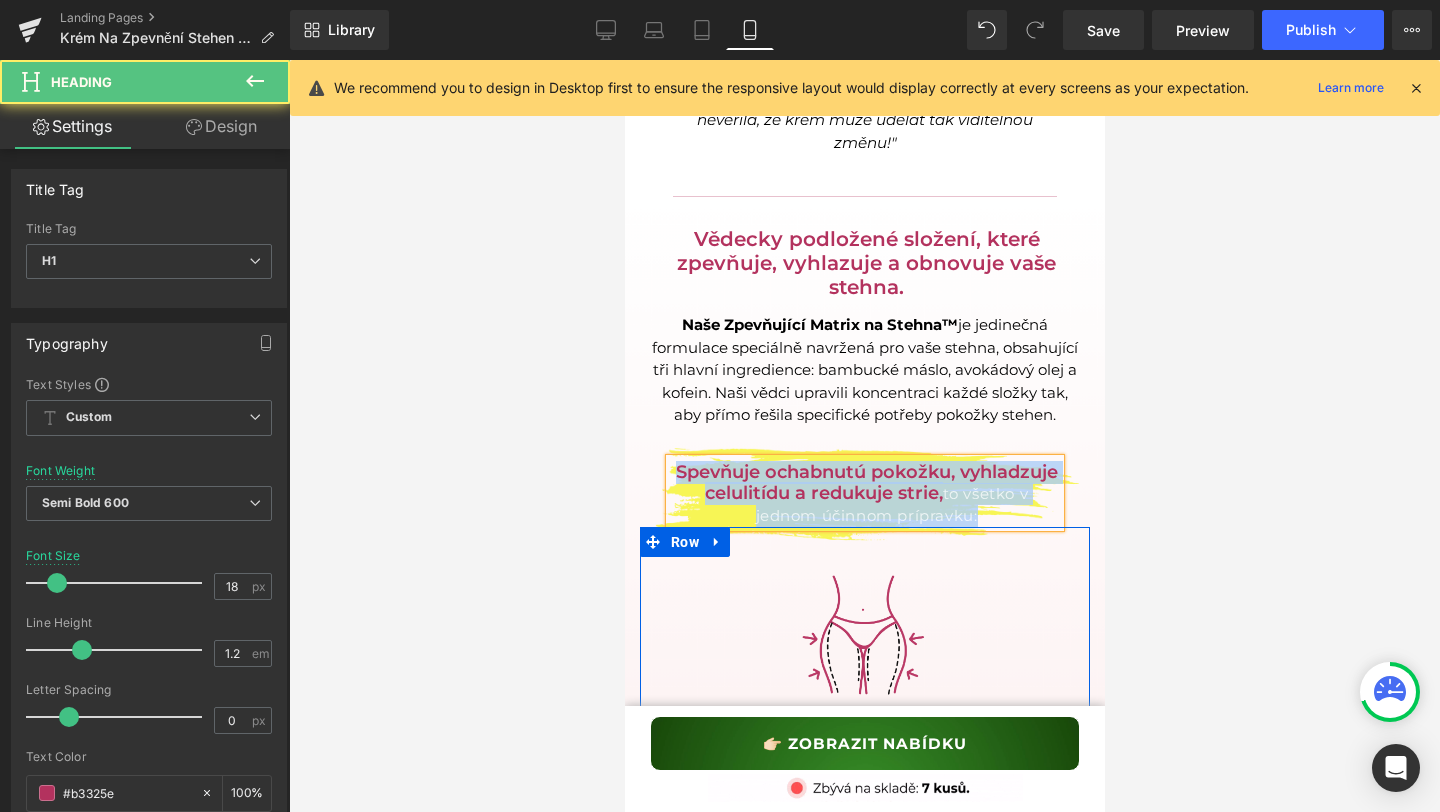 drag, startPoint x: 682, startPoint y: 454, endPoint x: 1052, endPoint y: 514, distance: 374.83328 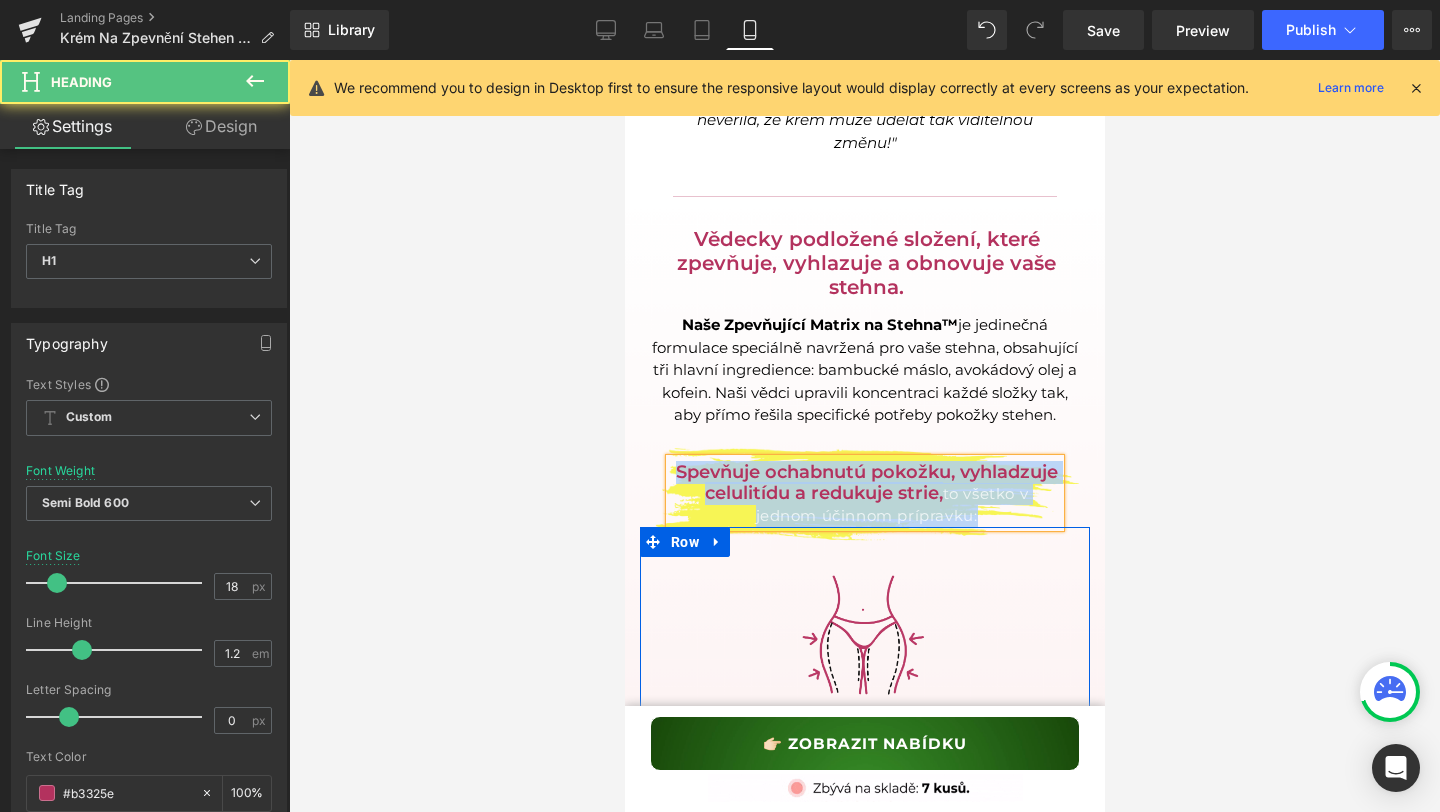 click on "Vědecky podložené složení, které zpevňuje, vyhlazuje a obnovuje vaše stehna. Heading         Naše Zpevňující Matrix na Stehna™  je jedinečná formulace speciálně navržená pro vaše stehna, obsahující tři hlavní ingredience: bambucké máslo, avokádový olej a kofein. Naši vědci upravili koncentraci každé složky tak, aby přímo řešila specifické potřeby pokožky stehen. Text Block         Image         Spevňuje ochabnutú pokožku, vyhladzuje celulitídu a redukuje strie, to všetko v jednom účinnom prípravku: Heading         Image         Celulitidu Heading         Kofein pomáhá eliminovat přebytečnou tekutinu a rozkládat tukové buňky pod pokožkou, čímž viditelně vyhlazuje celulitidu a obnovuje pevnou, jednotnou strukturu pokožky. Text Block         Image         Volná kůže Heading         Bambucké máslo zvyšuje elasticitu a odolnost pokožky, aktivně zpevňuje a formuje stehna pro pevnější a mladistvější vzhled. Text Block         Image" at bounding box center [864, 1455] 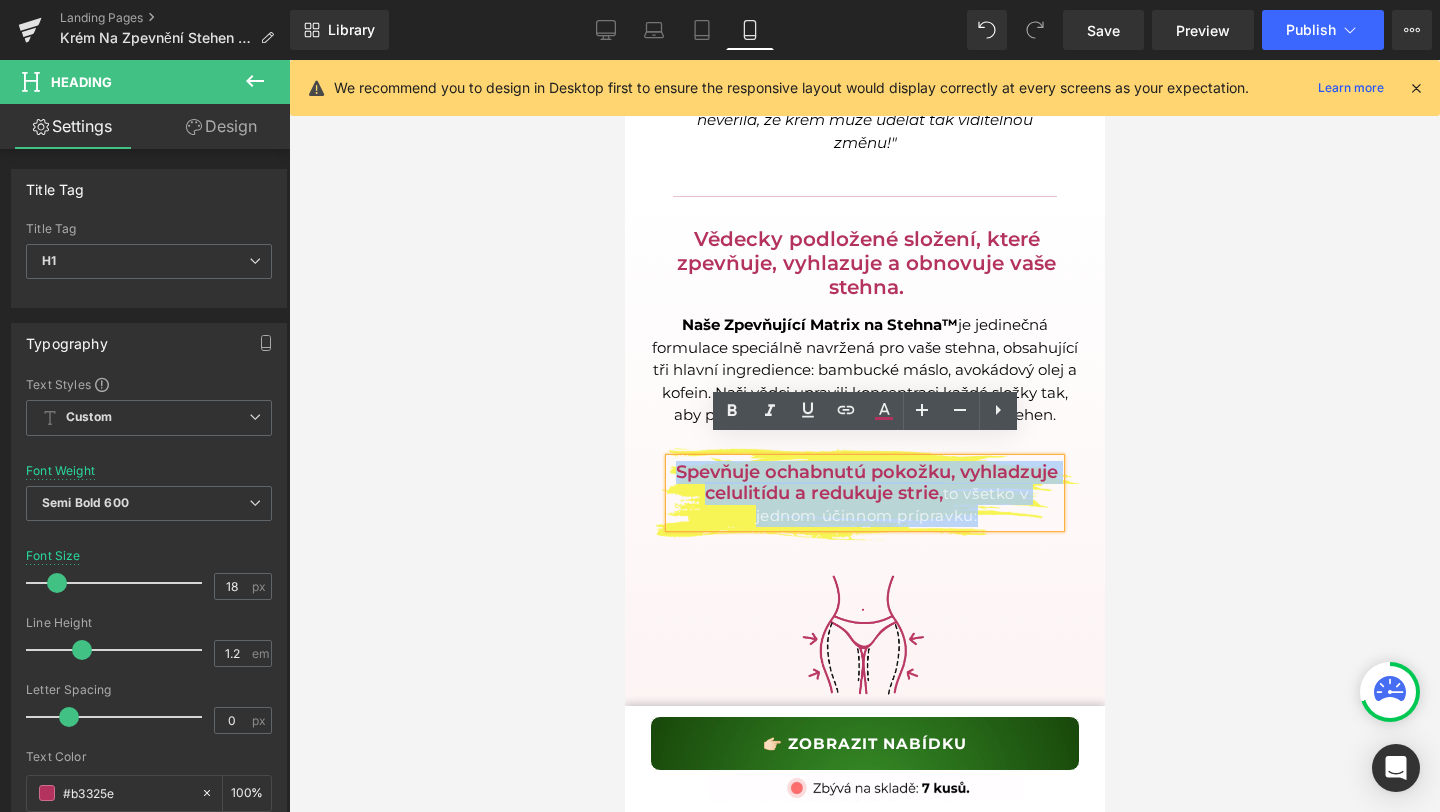 copy on "Spevňuje ochabnutú pokožku, vyhladzuje celulitídu a redukuje strie, to všetko v jednom účinnom prípravku:" 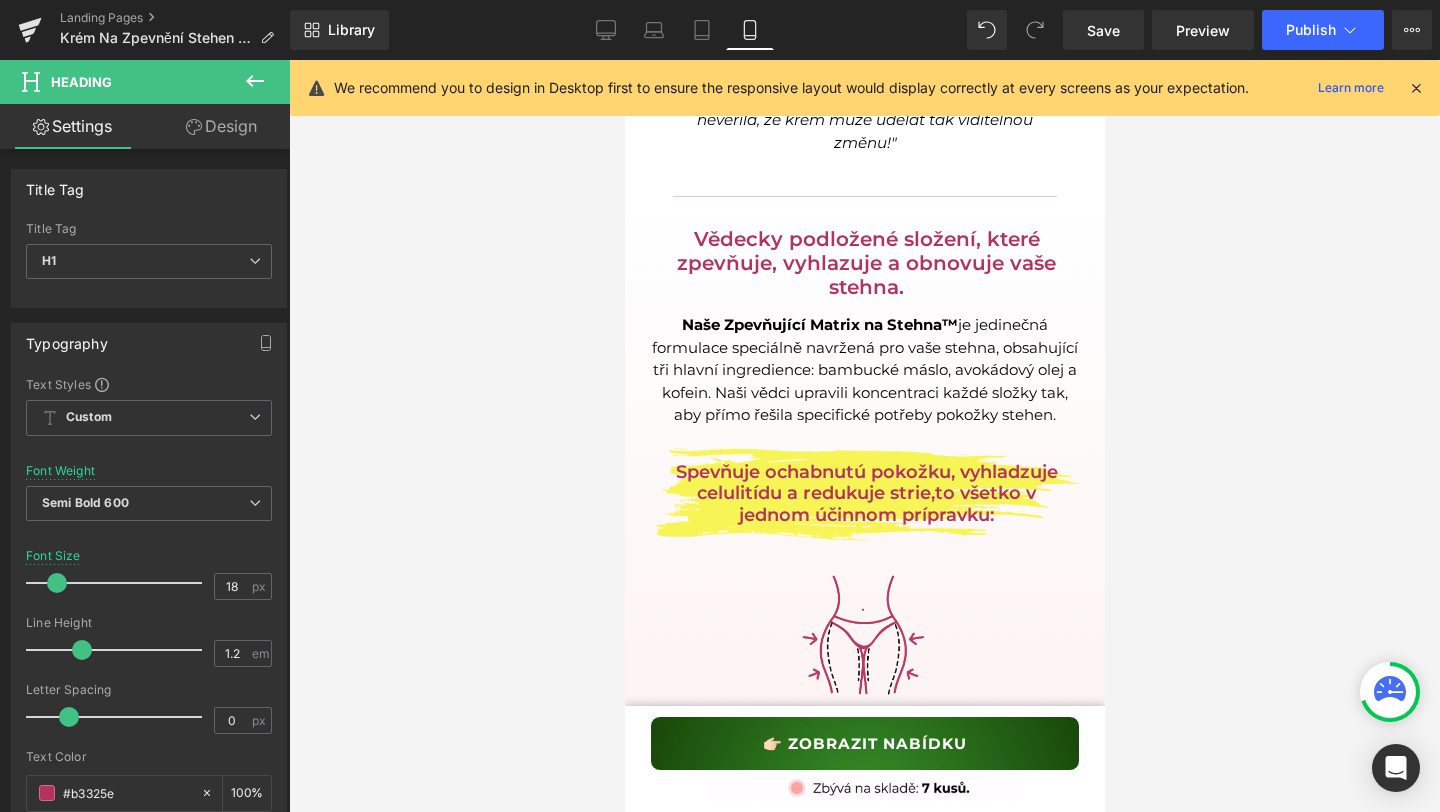 click at bounding box center (864, 436) 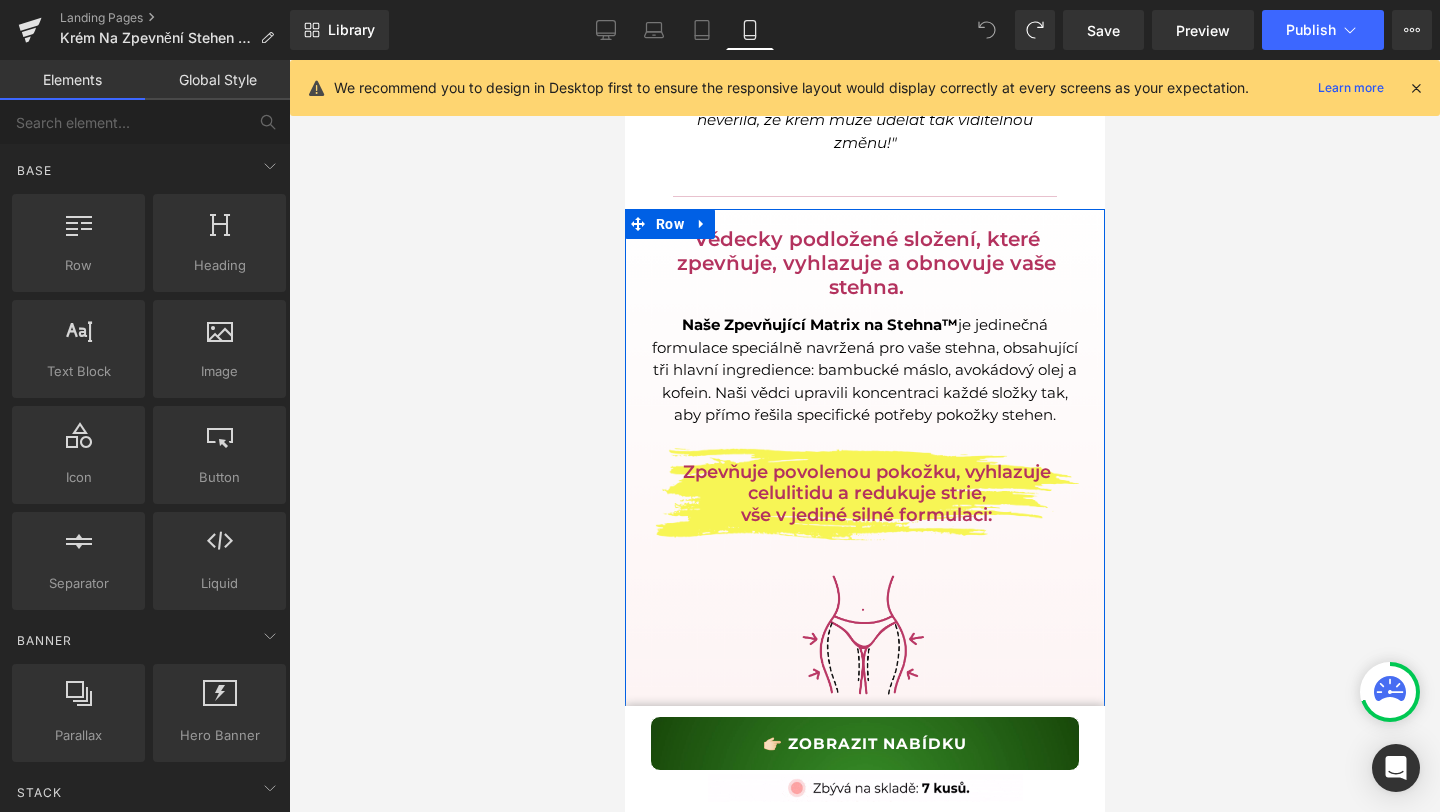 click on "Naše Zpevňující Matrix na Stehna™  je jedinečná formulace speciálně navržená pro vaše stehna, obsahující tři hlavní ingredience: bambucké máslo, avokádový olej a kofein. Naši vědci upravili koncentraci každé složky tak, aby přímo řešila specifické potřeby pokožky stehen." at bounding box center (864, 370) 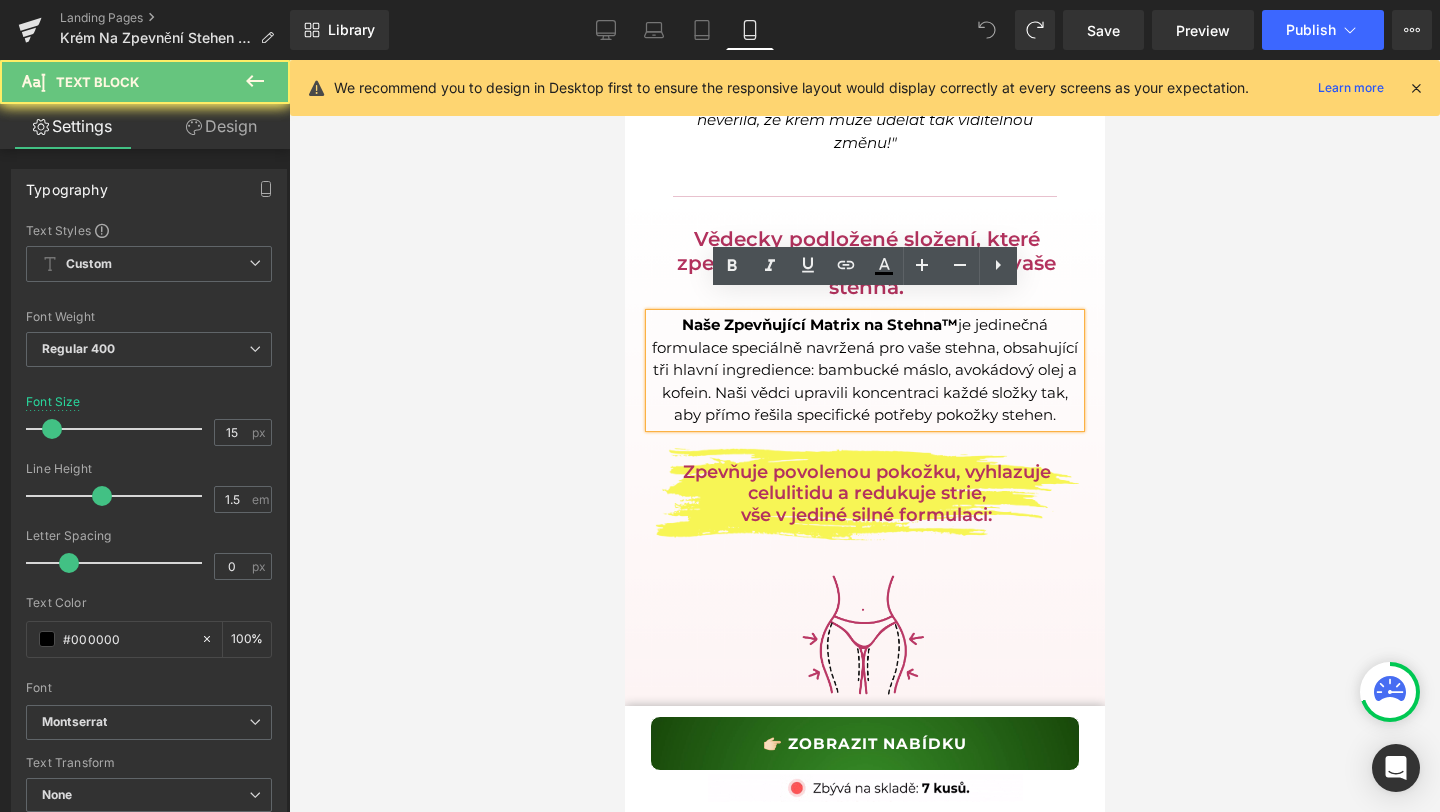 click on "Naše Zpevňující Matrix na Stehna™" at bounding box center (819, 324) 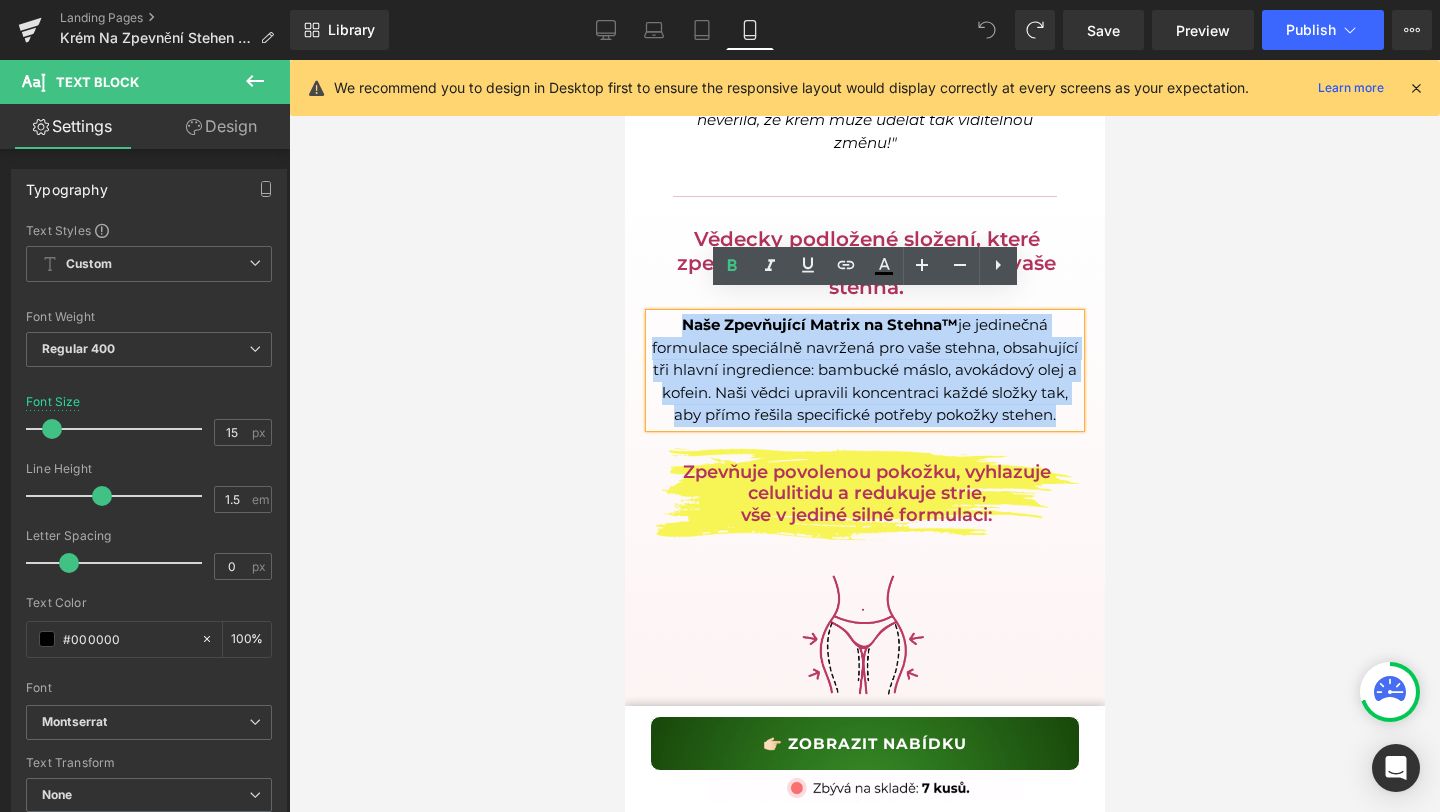 drag, startPoint x: 679, startPoint y: 302, endPoint x: 1095, endPoint y: 385, distance: 424.19925 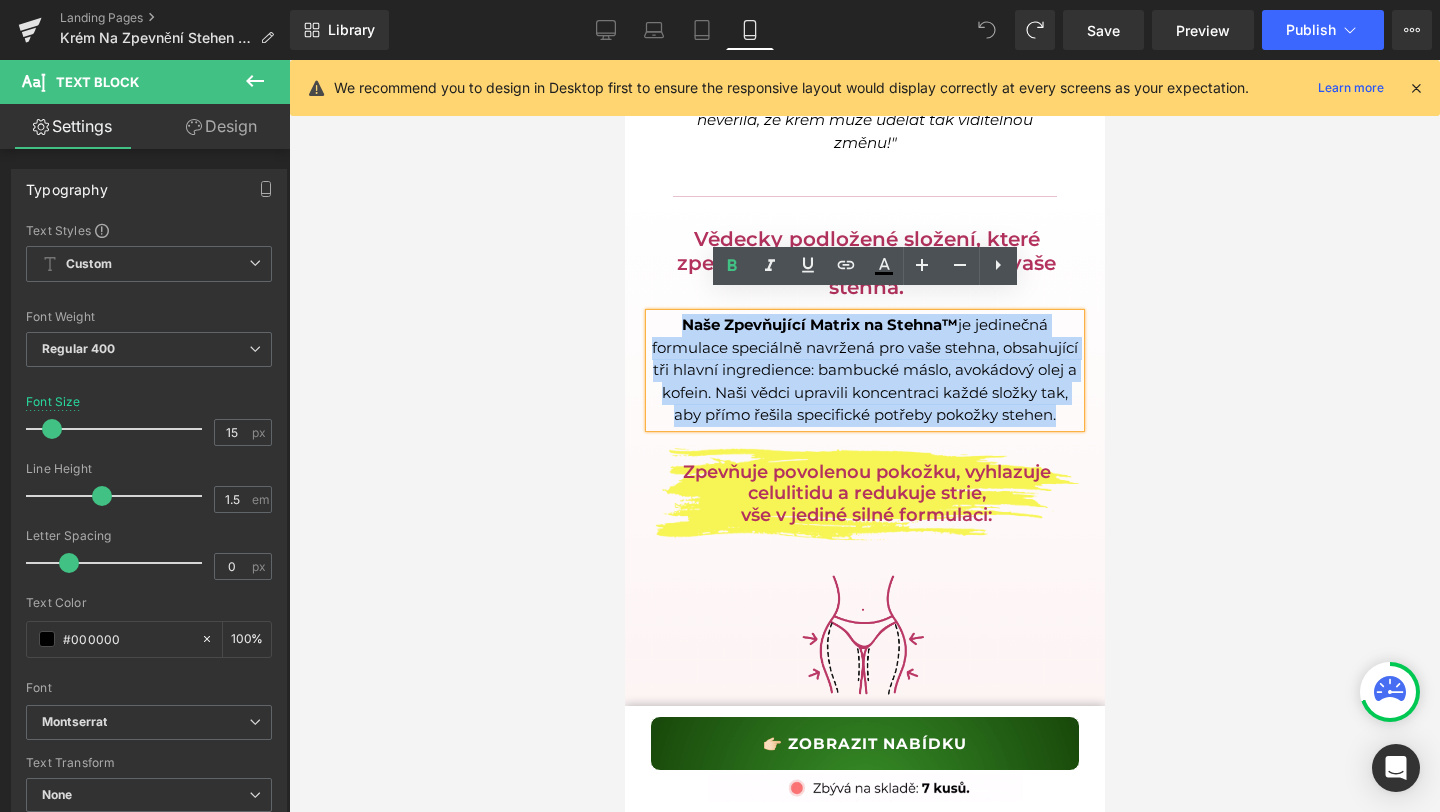 click on "Vědecky podložené složení, které zpevňuje, vyhlazuje a obnovuje vaše stehna. Heading         Naše Zpevňující Matrix na Stehna™  je jedinečná formulace speciálně navržená pro vaše stehna, obsahující tři hlavní ingredience: bambucké máslo, avokádový olej a kofein. Naši vědci upravili koncentraci každé složky tak, aby přímo řešila specifické potřeby pokožky stehen. Text Block         Image         Zpevňuje povolenou pokožku, vyhlazuje celulitidu a redukuje strie, vše v jediné silné formulaci: Heading         Image         Celulitidu Heading         Kofein pomáhá eliminovat přebytečnou tekutinu a rozkládat tukové buňky pod pokožkou, čímž viditelně vyhlazuje celulitidu a obnovuje pevnou, jednotnou strukturu pokožky. Text Block         Image         Volná kůže Heading         Bambucké máslo zvyšuje elasticitu a odolnost pokožky, aktivně zpevňuje a formuje stehna pro pevnější a mladistvější vzhled. Text Block         Image         Strie" at bounding box center (864, 1455) 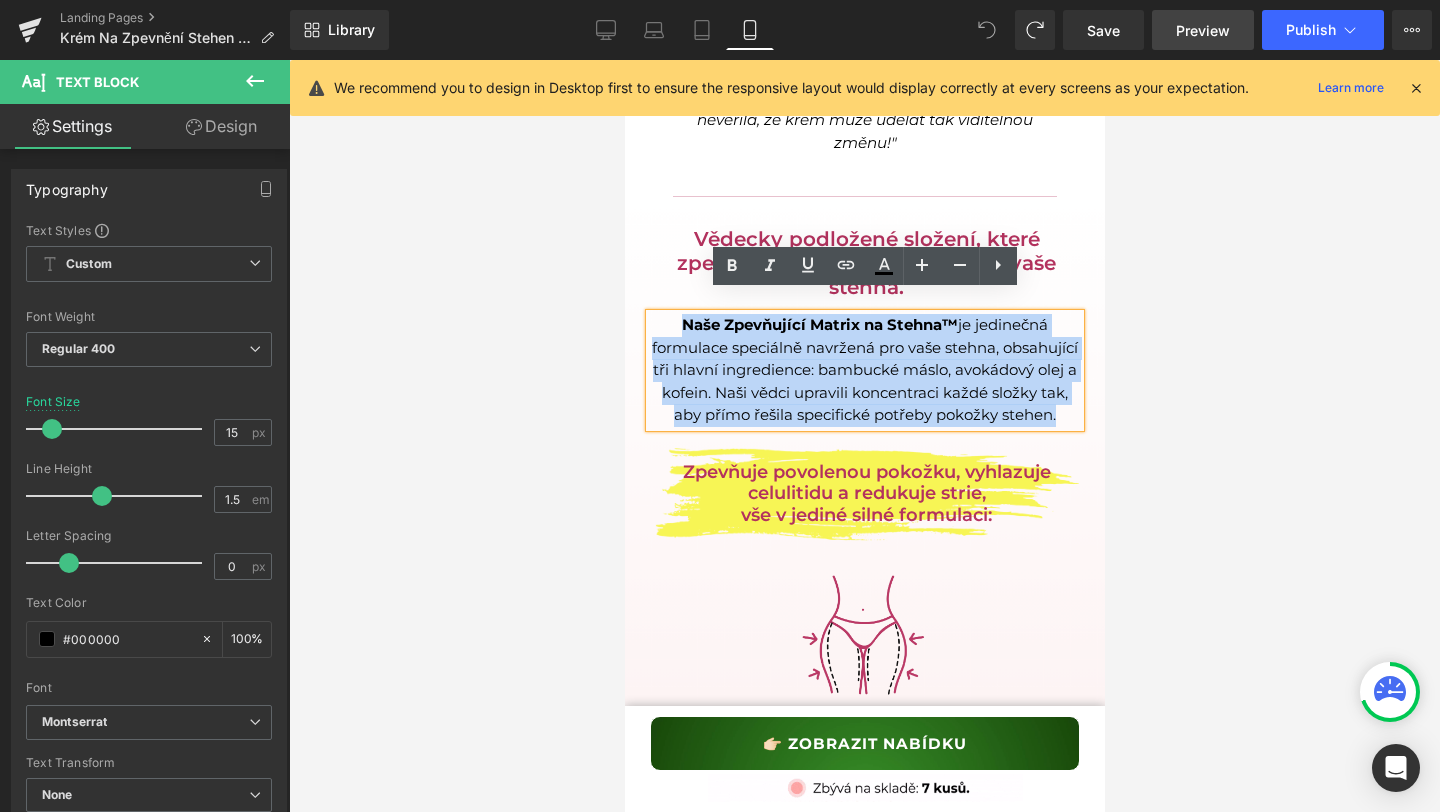 copy on "Naše Zpevňující Matrix na Stehna™  je jedinečná formulace speciálně navržená pro vaše stehna, obsahující tři hlavní ingredience: bambucké máslo, avokádový olej a kofein. Naši vědci upravili koncentraci každé složky tak, aby přímo řešila specifické potřeby pokožky stehen." 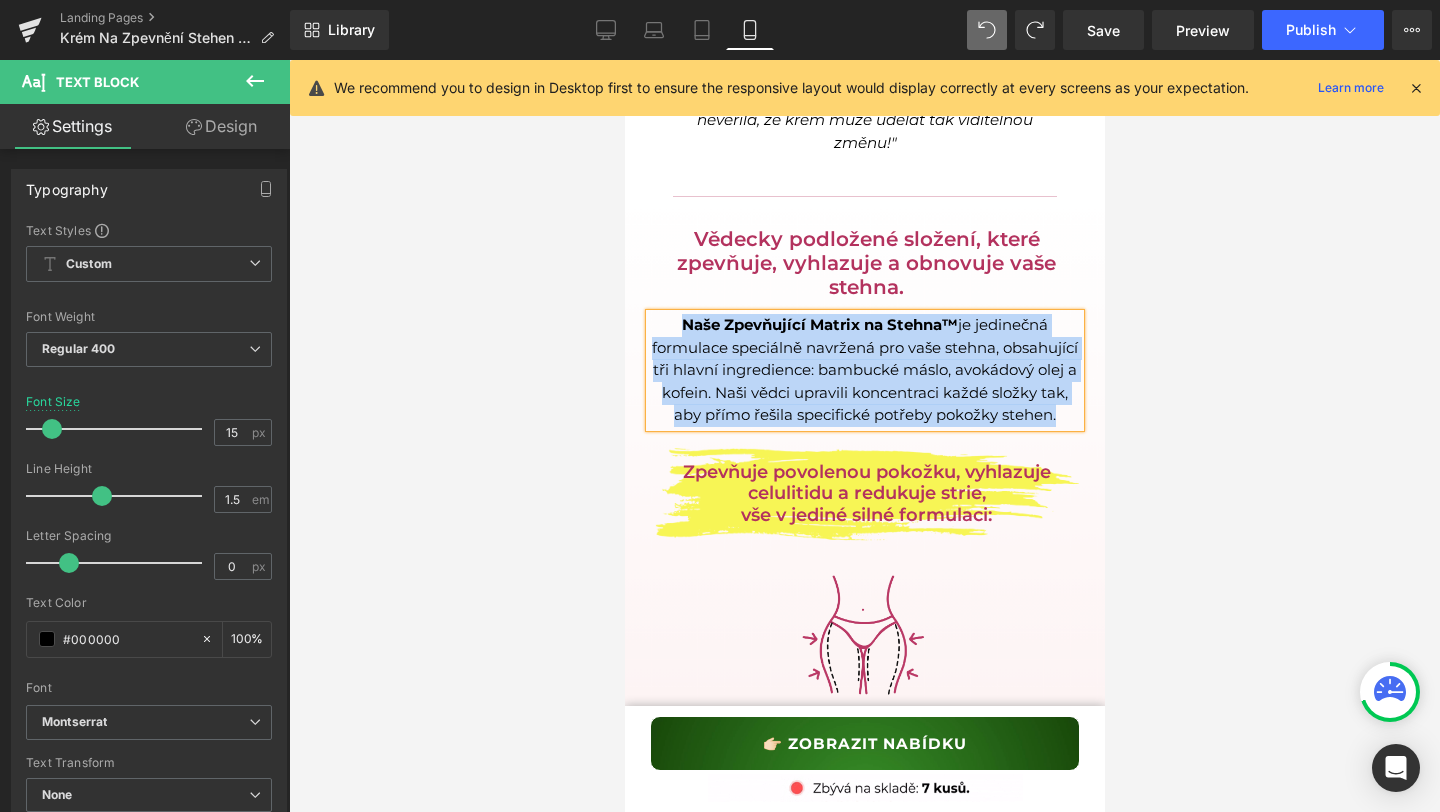 paste 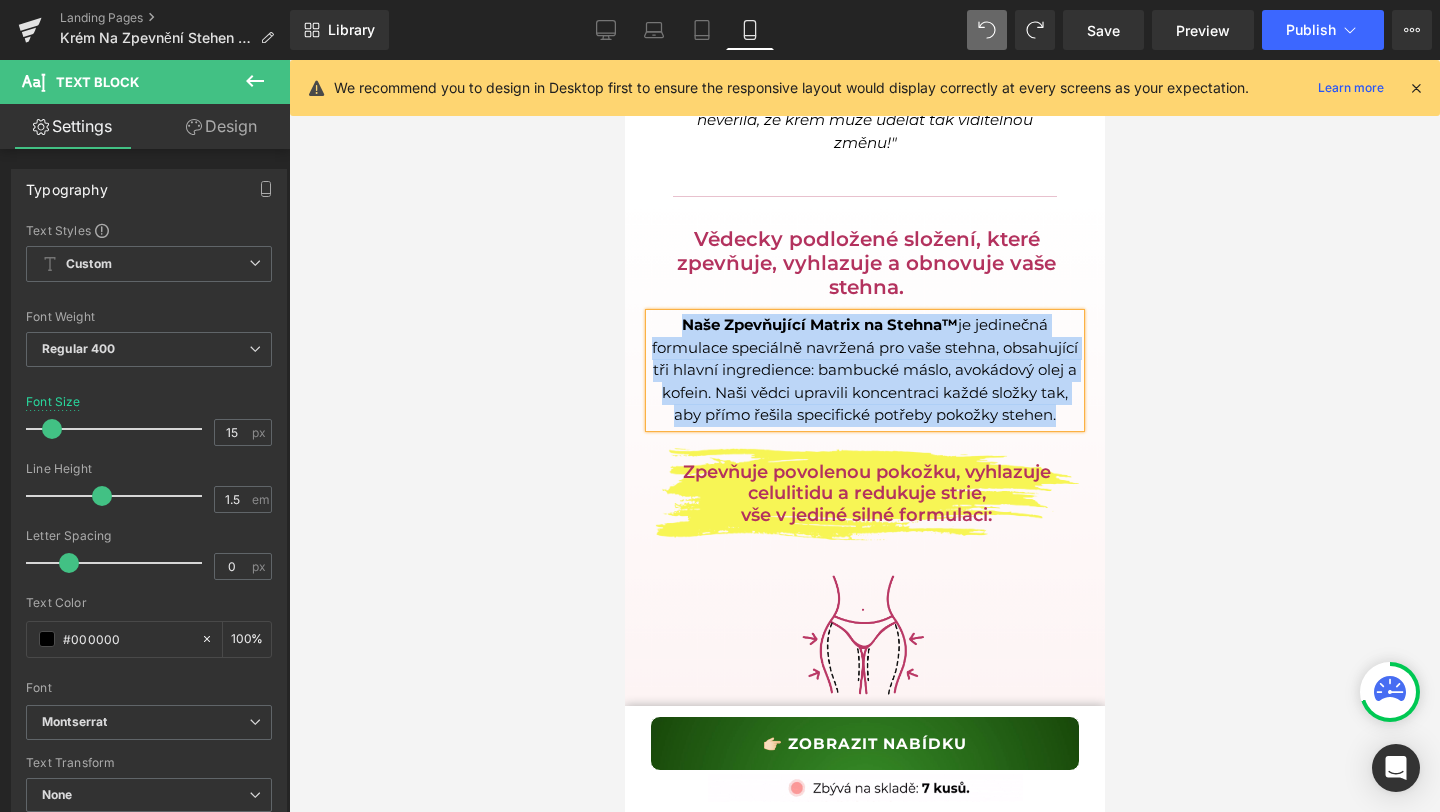 type 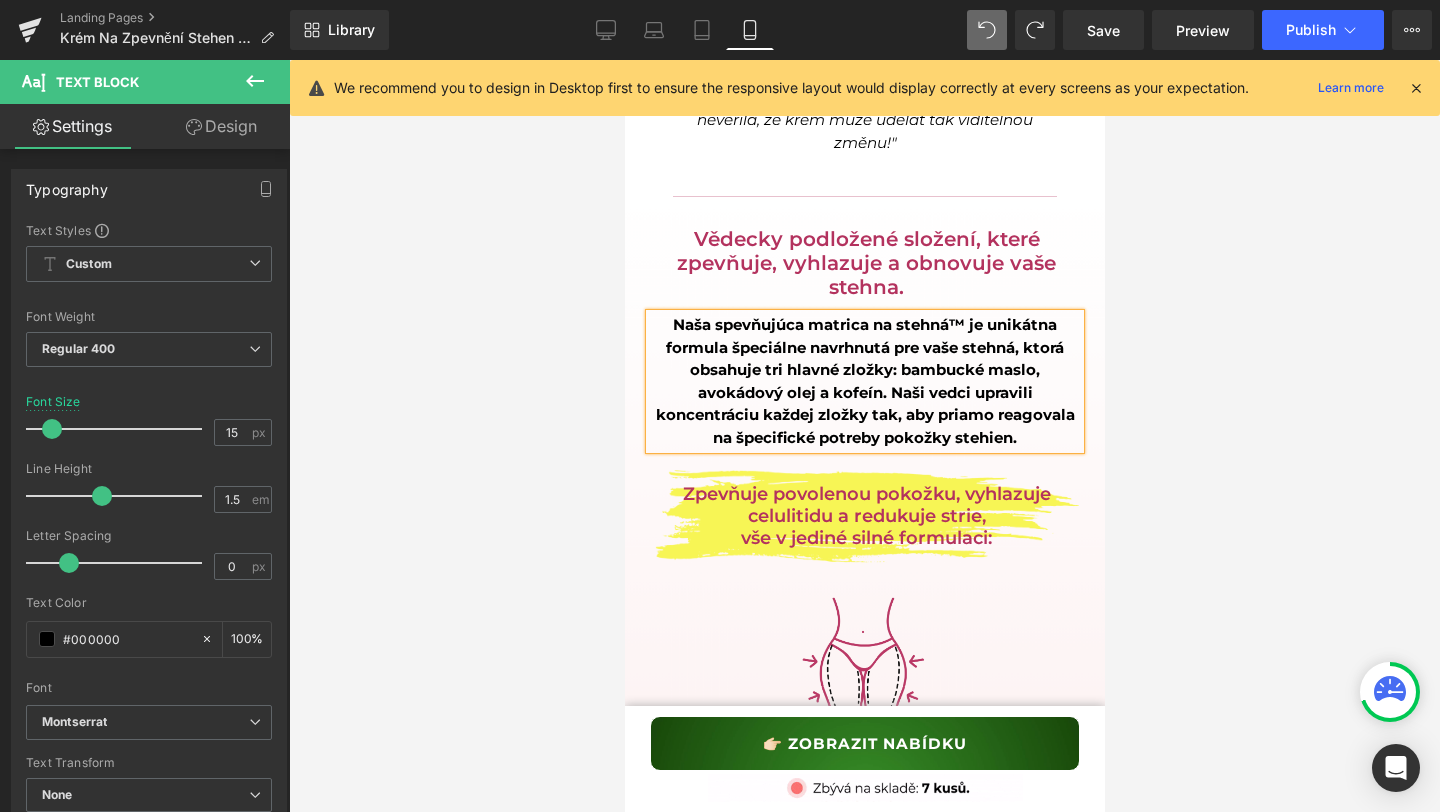 click on "Naša spevňujúca matrica na stehná™ je unikátna formula špeciálne navrhnutá pre vaše stehná, ktorá obsahuje tri hlavné zložky: bambucké maslo, avokádový olej a kofeín. Naši vedci upravili koncentráciu každej zložky tak, aby priamo reagovala na špecifické potreby pokožky stehien." at bounding box center (864, 381) 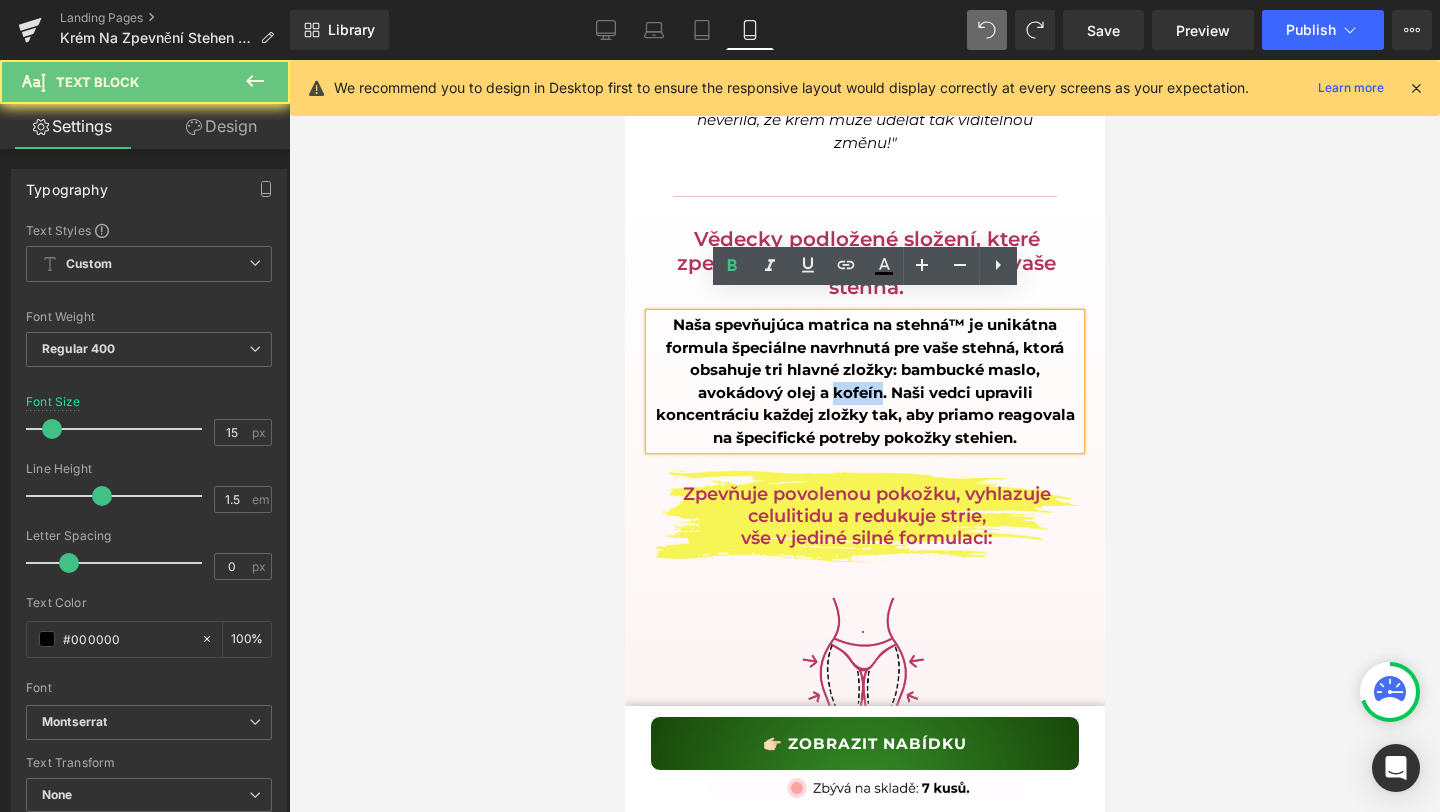 click on "Naša spevňujúca matrica na stehná™ je unikátna formula špeciálne navrhnutá pre vaše stehná, ktorá obsahuje tri hlavné zložky: bambucké maslo, avokádový olej a kofeín. Naši vedci upravili koncentráciu každej zložky tak, aby priamo reagovala na špecifické potreby pokožky stehien." at bounding box center (864, 381) 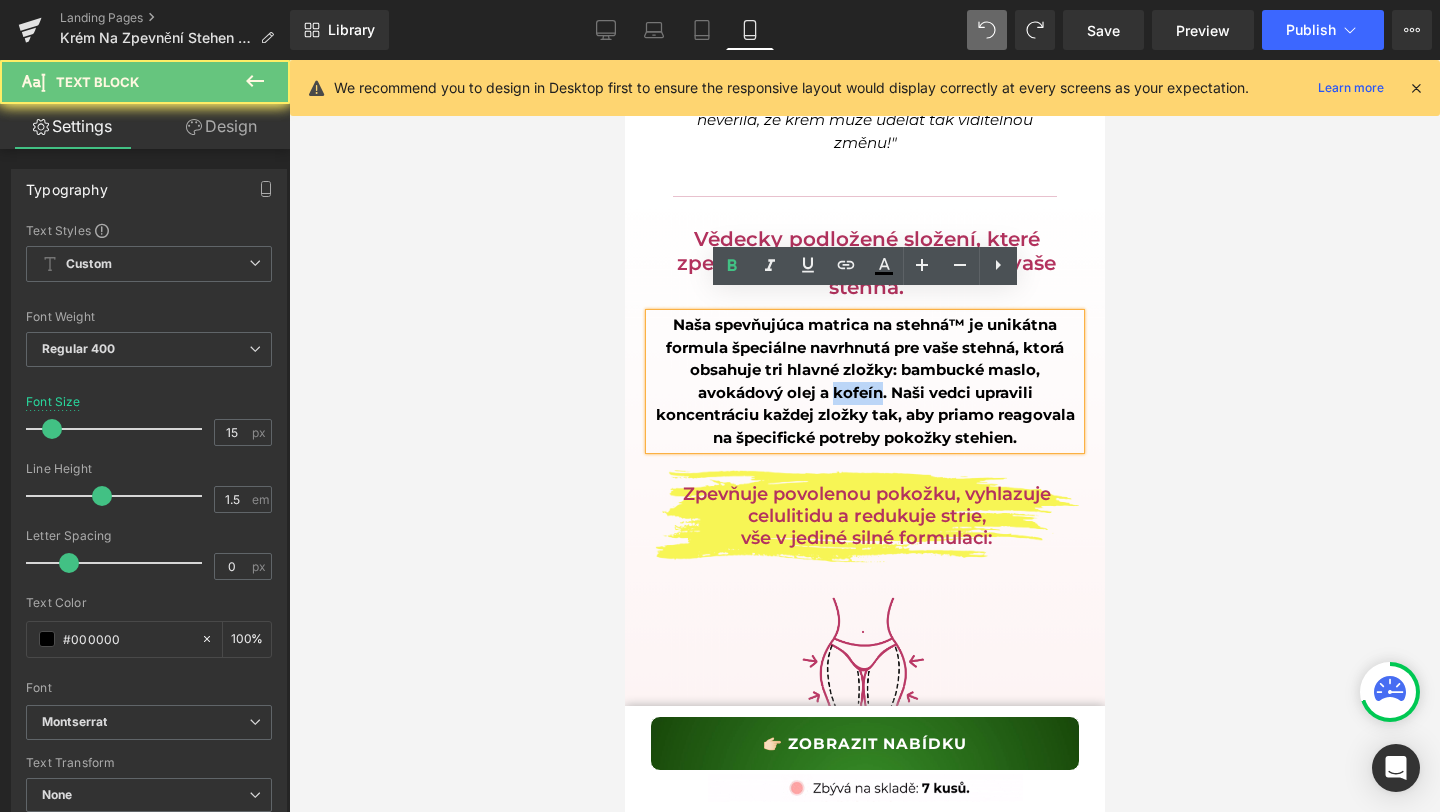 click on "Naša spevňujúca matrica na stehná™ je unikátna formula špeciálne navrhnutá pre vaše stehná, ktorá obsahuje tri hlavné zložky: bambucké maslo, avokádový olej a kofeín. Naši vedci upravili koncentráciu každej zložky tak, aby priamo reagovala na špecifické potreby pokožky stehien." at bounding box center (864, 381) 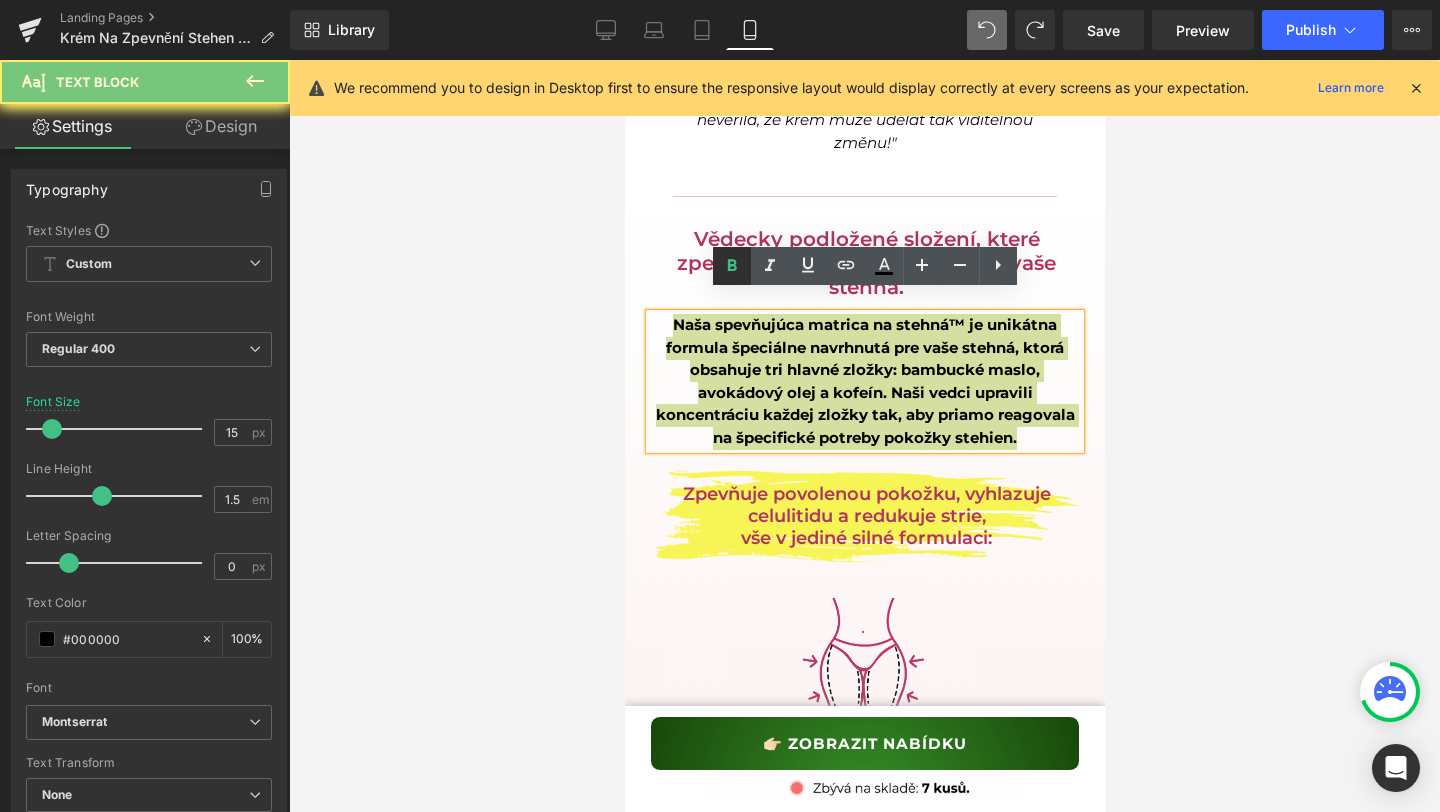 click 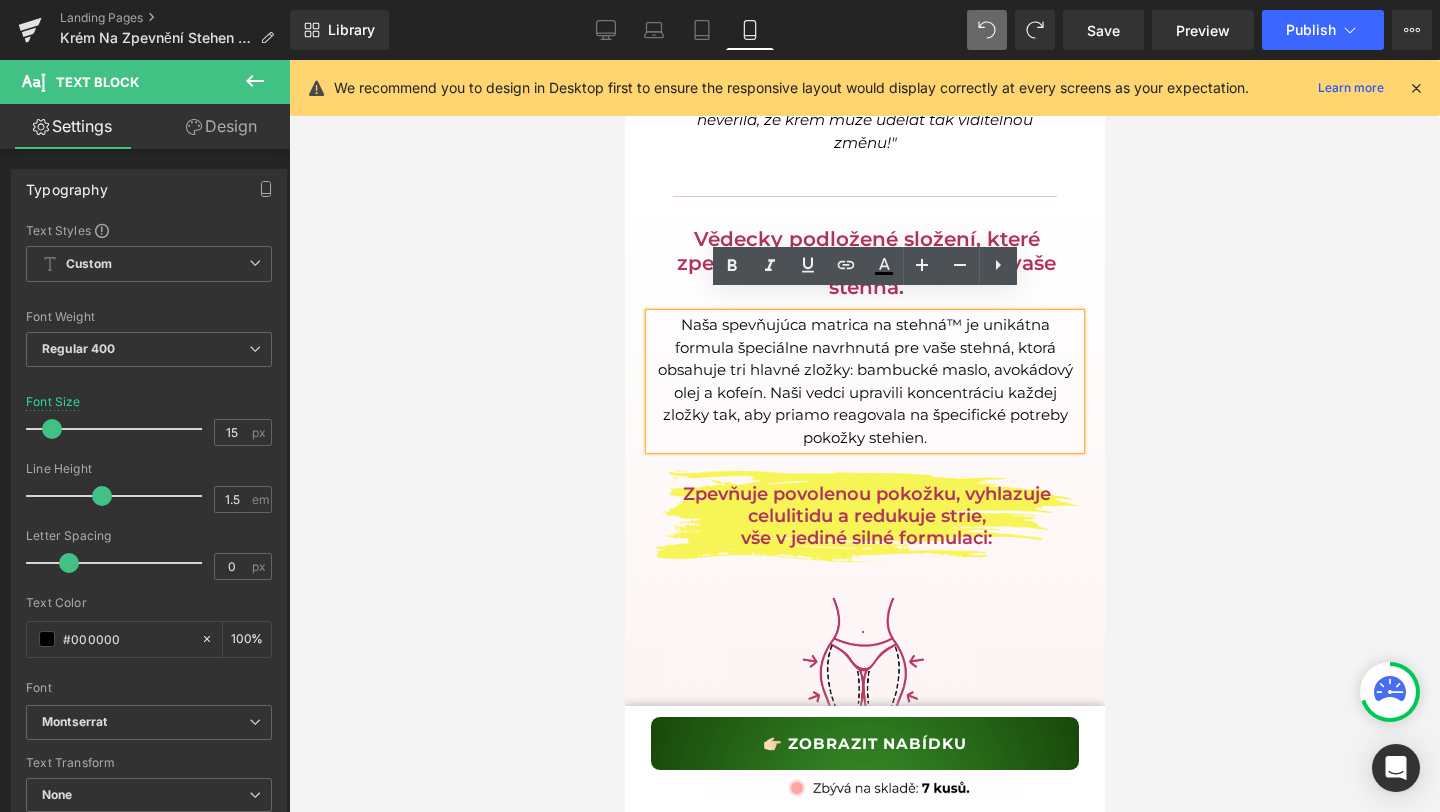 click on "Naša spevňujúca matrica na stehná™ je unikátna formula špeciálne navrhnutá pre vaše stehná, ktorá obsahuje tri hlavné zložky: bambucké maslo, avokádový olej a kofeín. Naši vedci upravili koncentráciu každej zložky tak, aby priamo reagovala na špecifické potreby pokožky stehien." at bounding box center (864, 381) 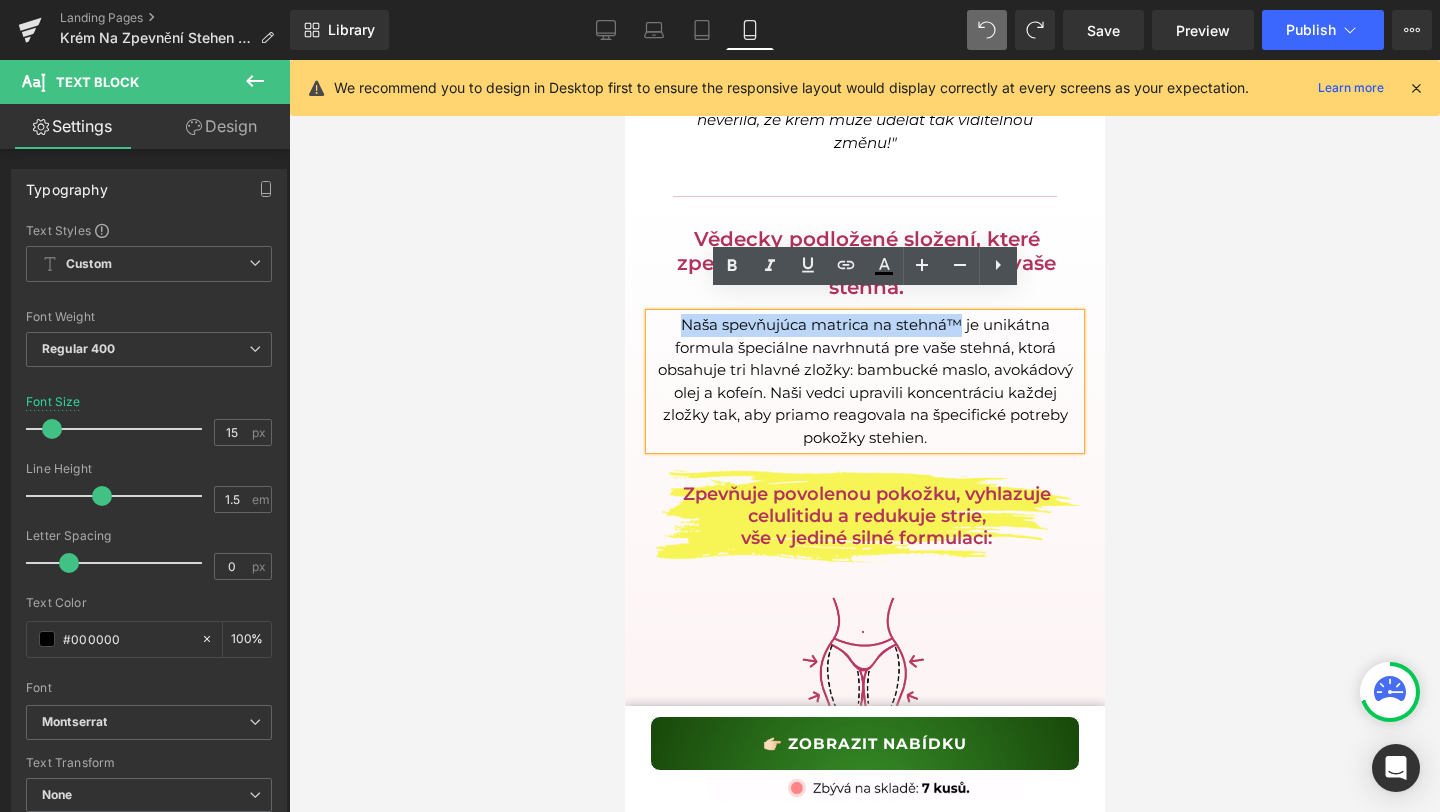 drag, startPoint x: 684, startPoint y: 307, endPoint x: 958, endPoint y: 309, distance: 274.0073 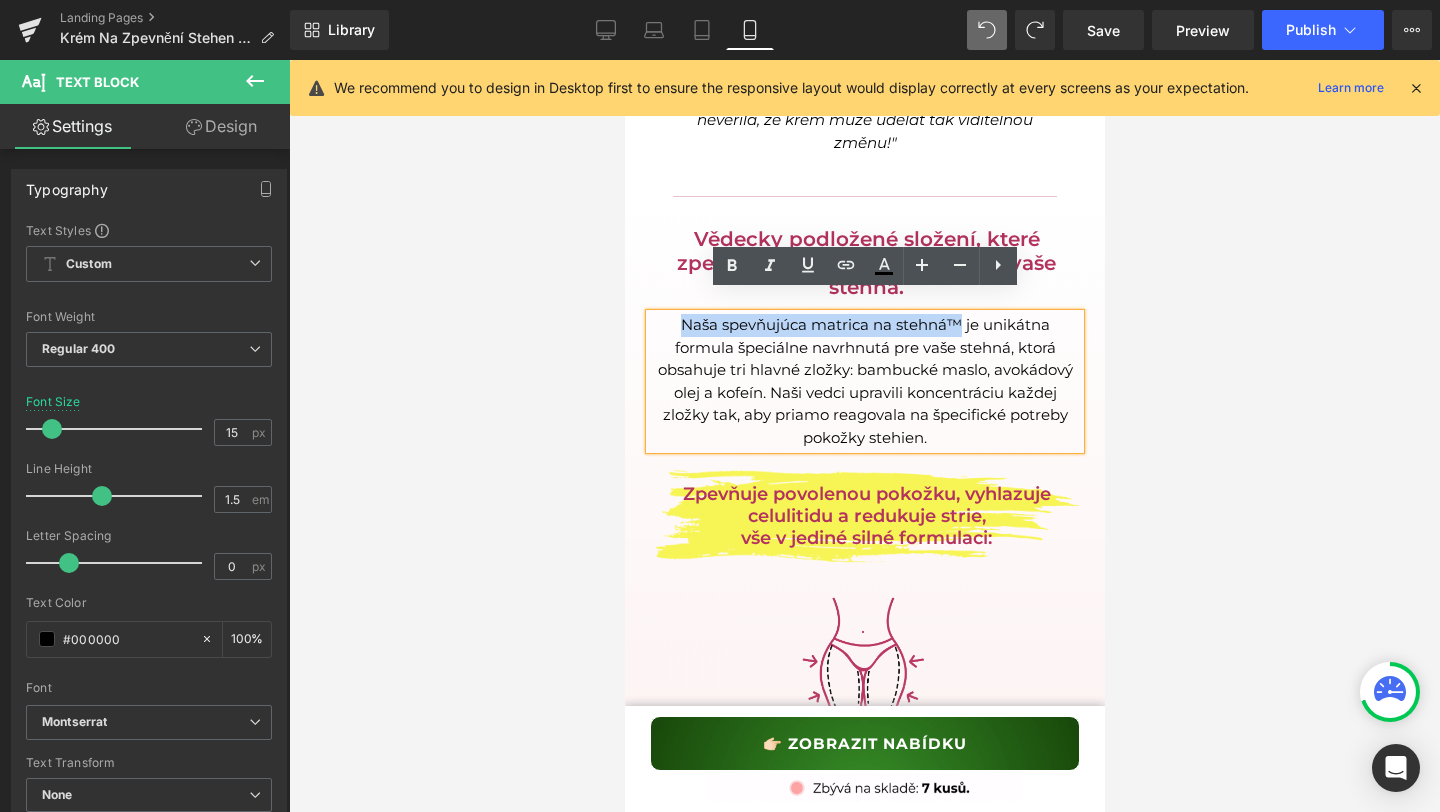 click on "Naša spevňujúca matrica na stehná™ je unikátna formula špeciálne navrhnutá pre vaše stehná, ktorá obsahuje tri hlavné zložky: bambucké maslo, avokádový olej a kofeín. Naši vedci upravili koncentráciu každej zložky tak, aby priamo reagovala na špecifické potreby pokožky stehien." at bounding box center (864, 381) 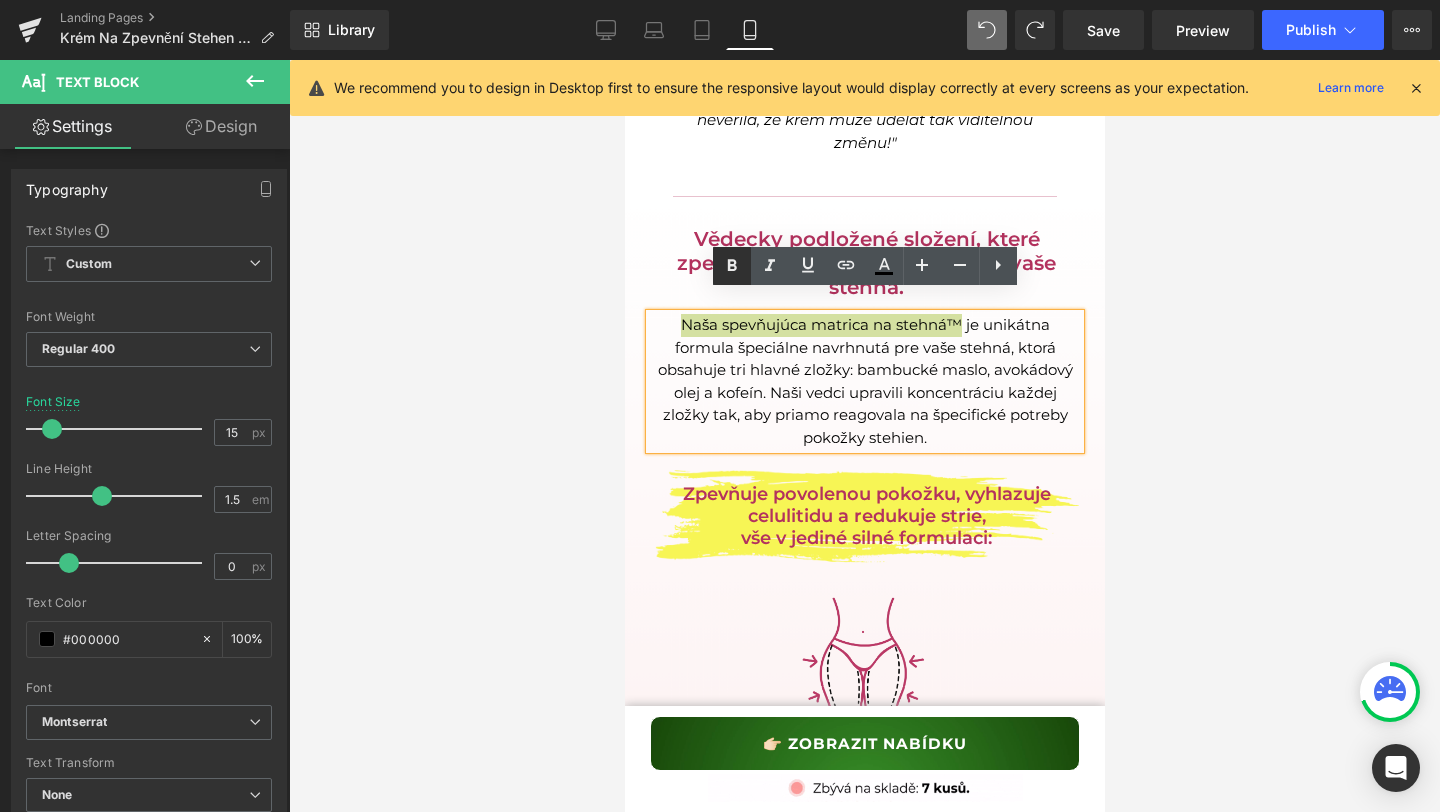 click 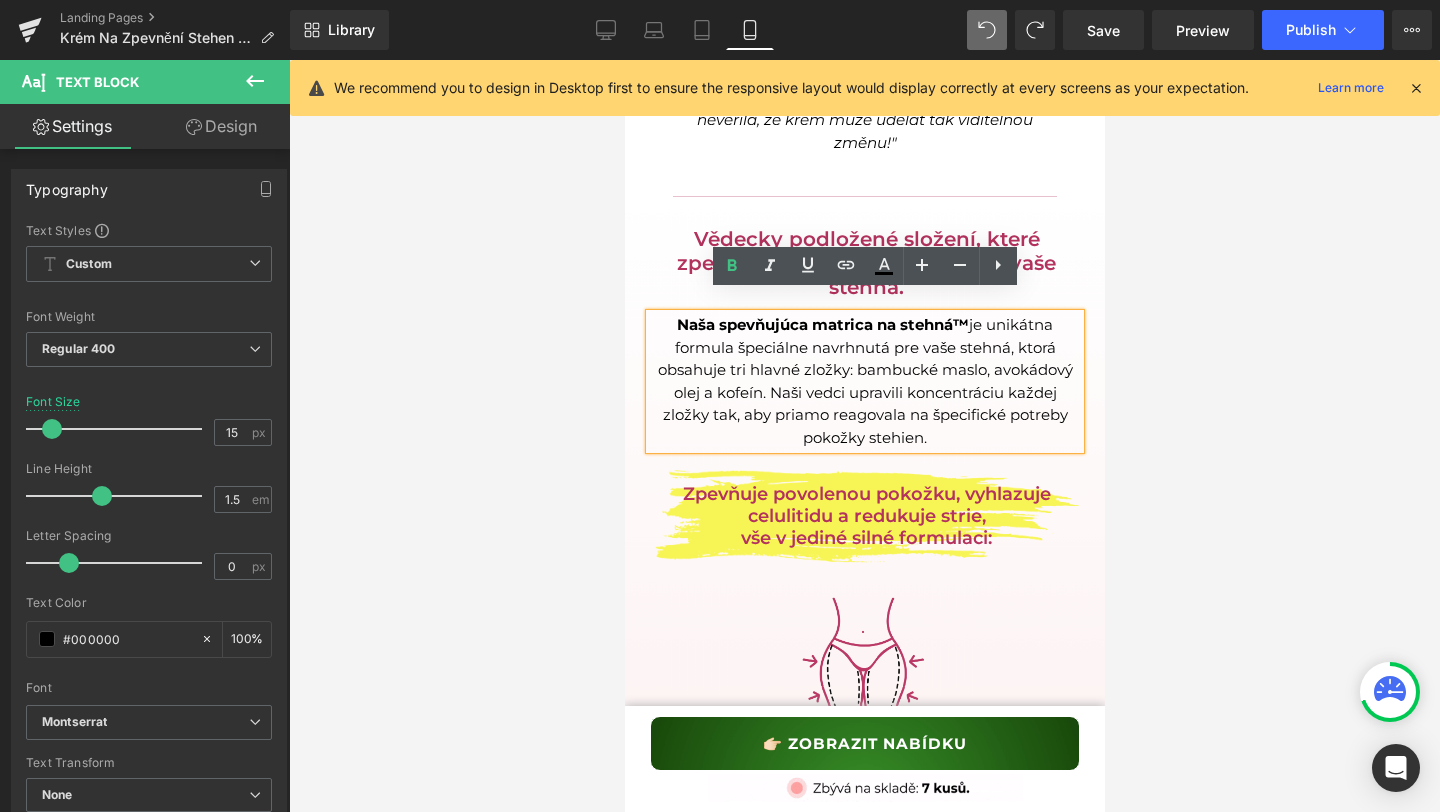 click at bounding box center (864, 436) 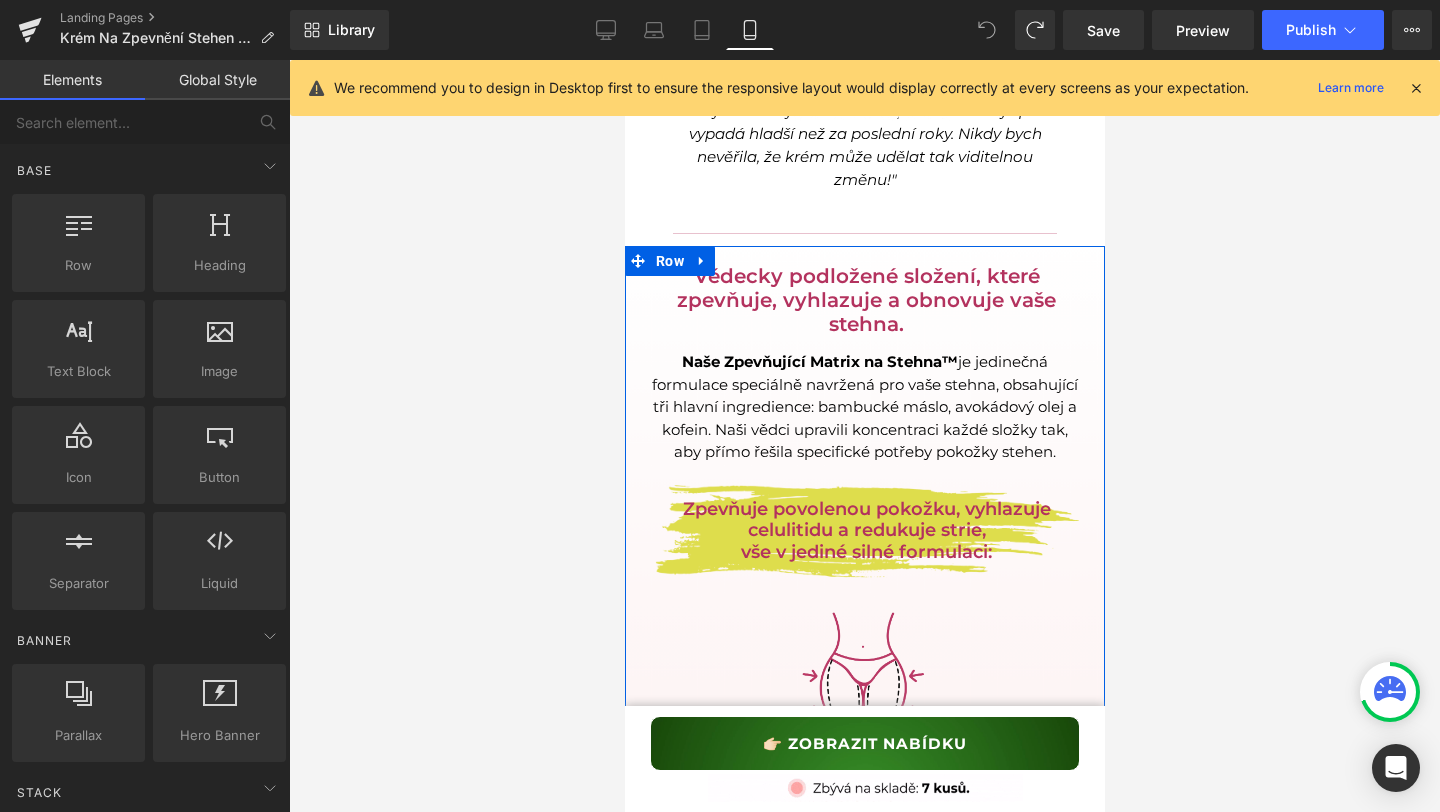 scroll, scrollTop: 2495, scrollLeft: 0, axis: vertical 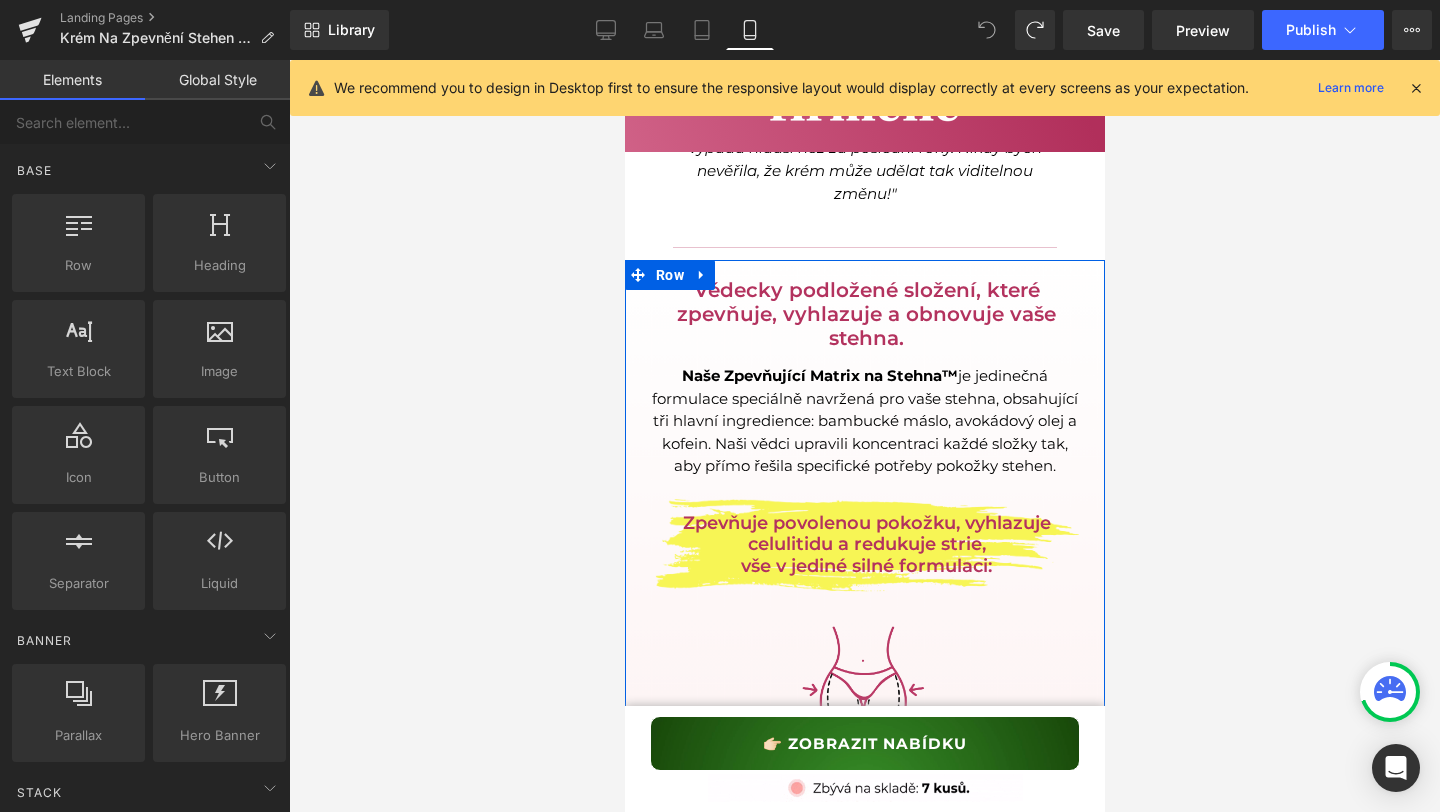 click on "Vědecky podložené složení, které zpevňuje, vyhlazuje a obnovuje vaše stehna." at bounding box center [865, 314] 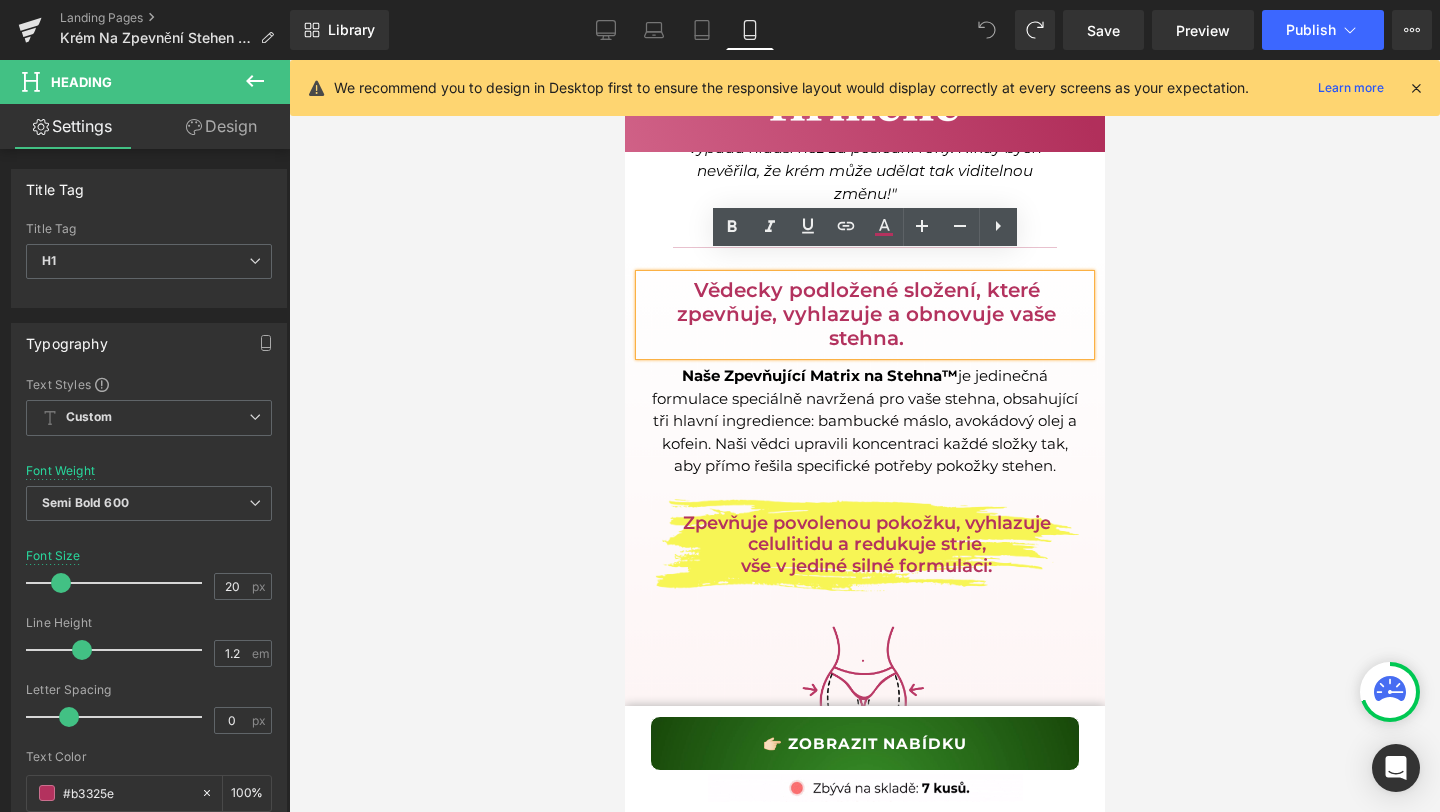 click on "Vědecky podložené složení, které zpevňuje, vyhlazuje a obnovuje vaše stehna." at bounding box center [865, 314] 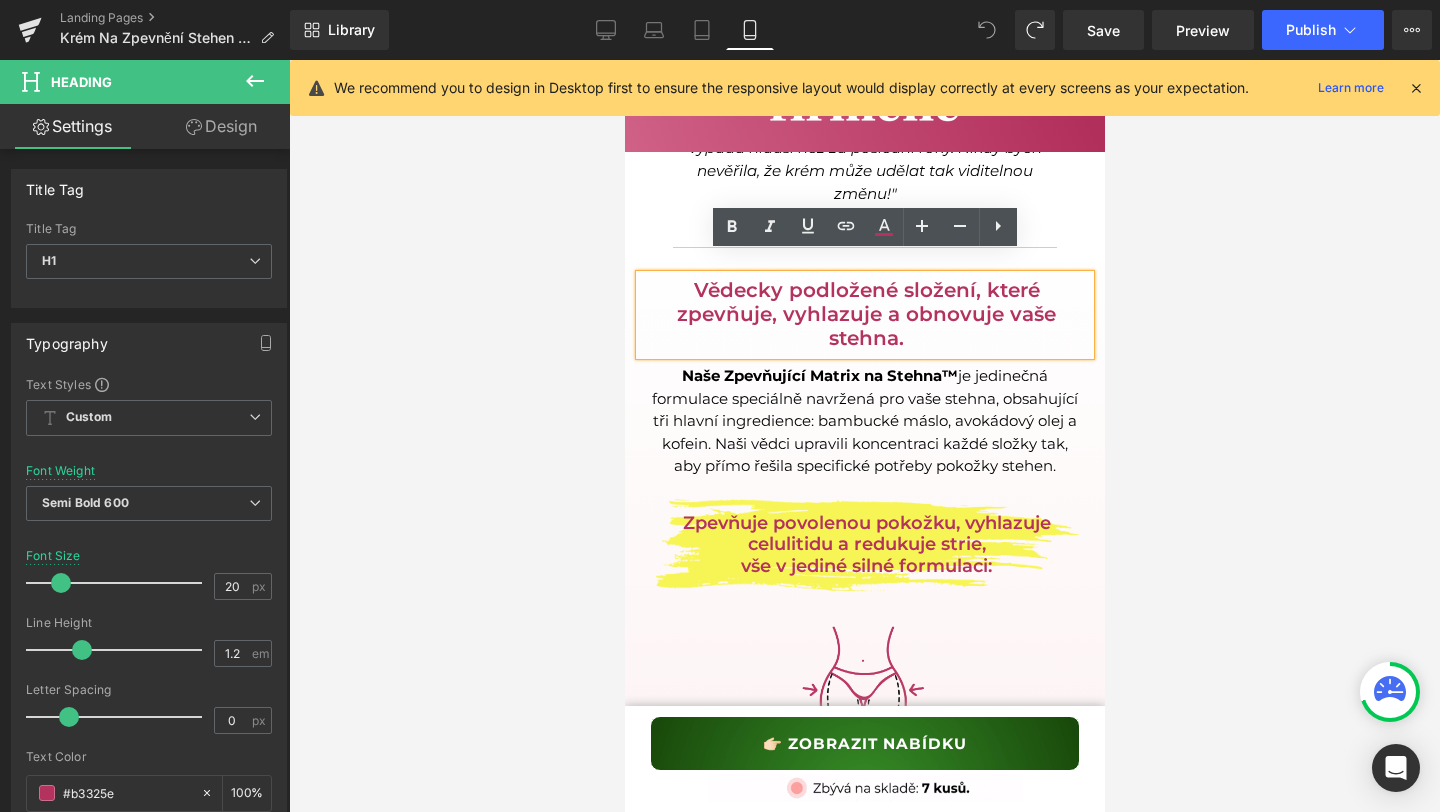 click on "Vědecky podložené složení, které zpevňuje, vyhlazuje a obnovuje vaše stehna." at bounding box center (865, 314) 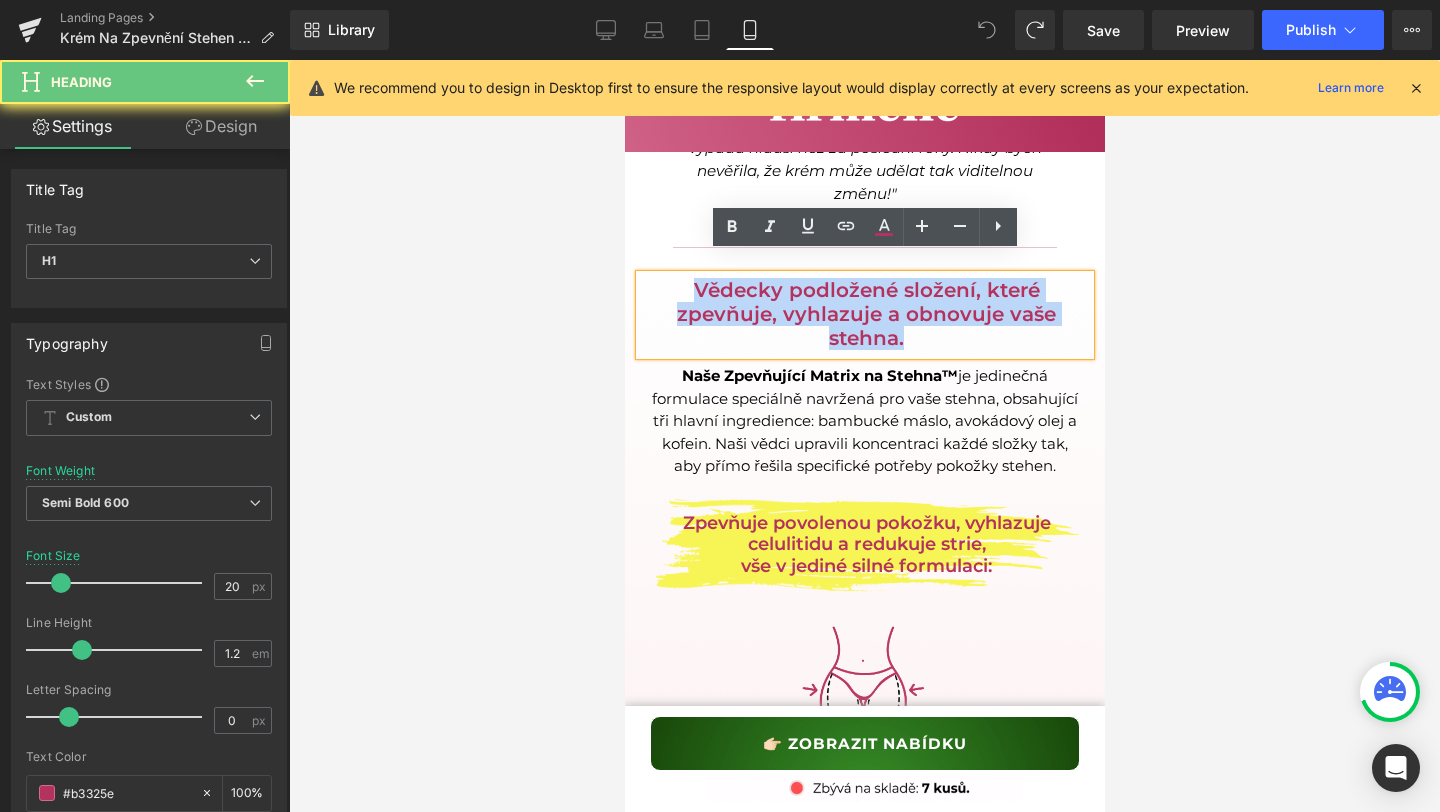 click on "Vědecky podložené složení, které zpevňuje, vyhlazuje a obnovuje vaše stehna." at bounding box center [865, 314] 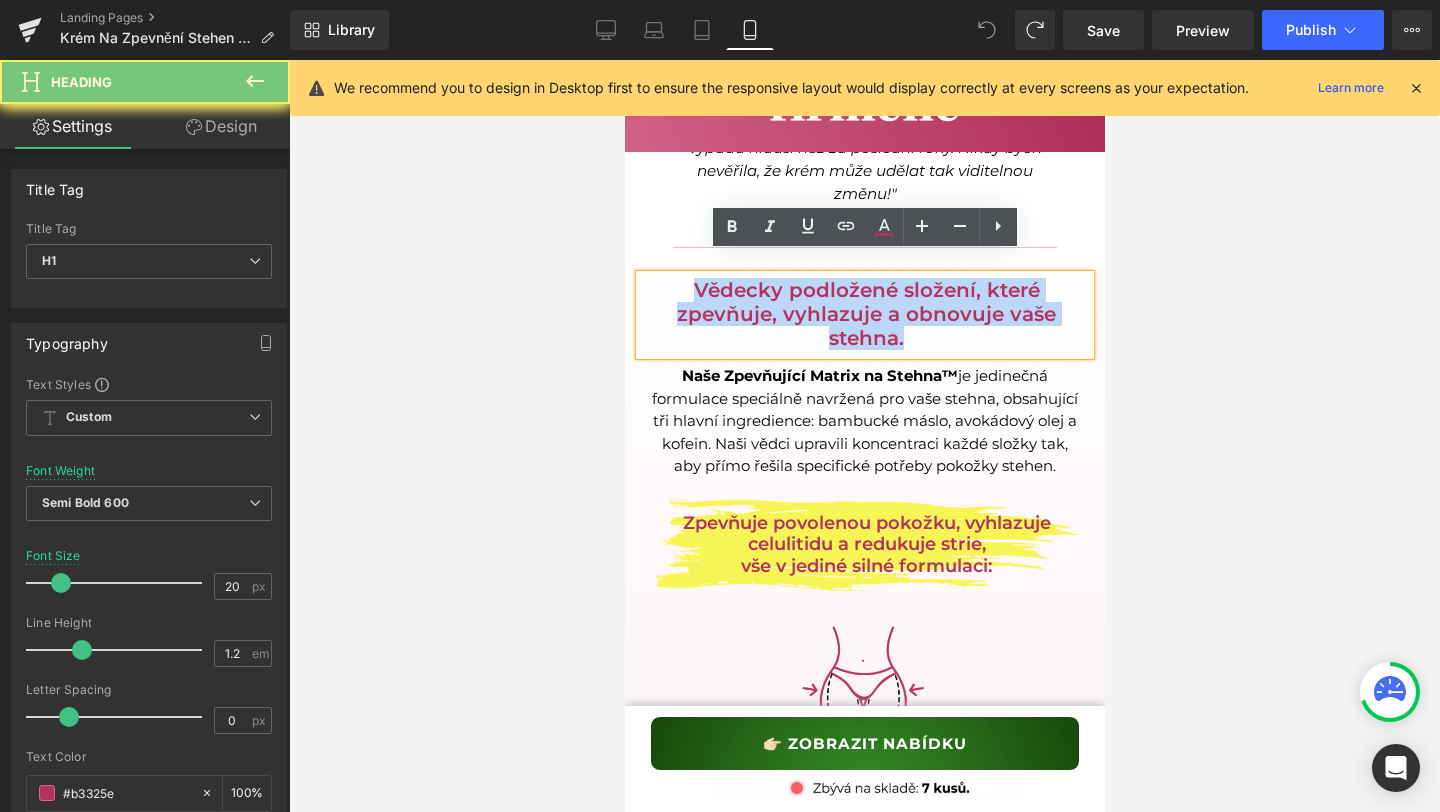 copy on "Vědecky podložené složení, které zpevňuje, vyhlazuje a obnovuje vaše stehna." 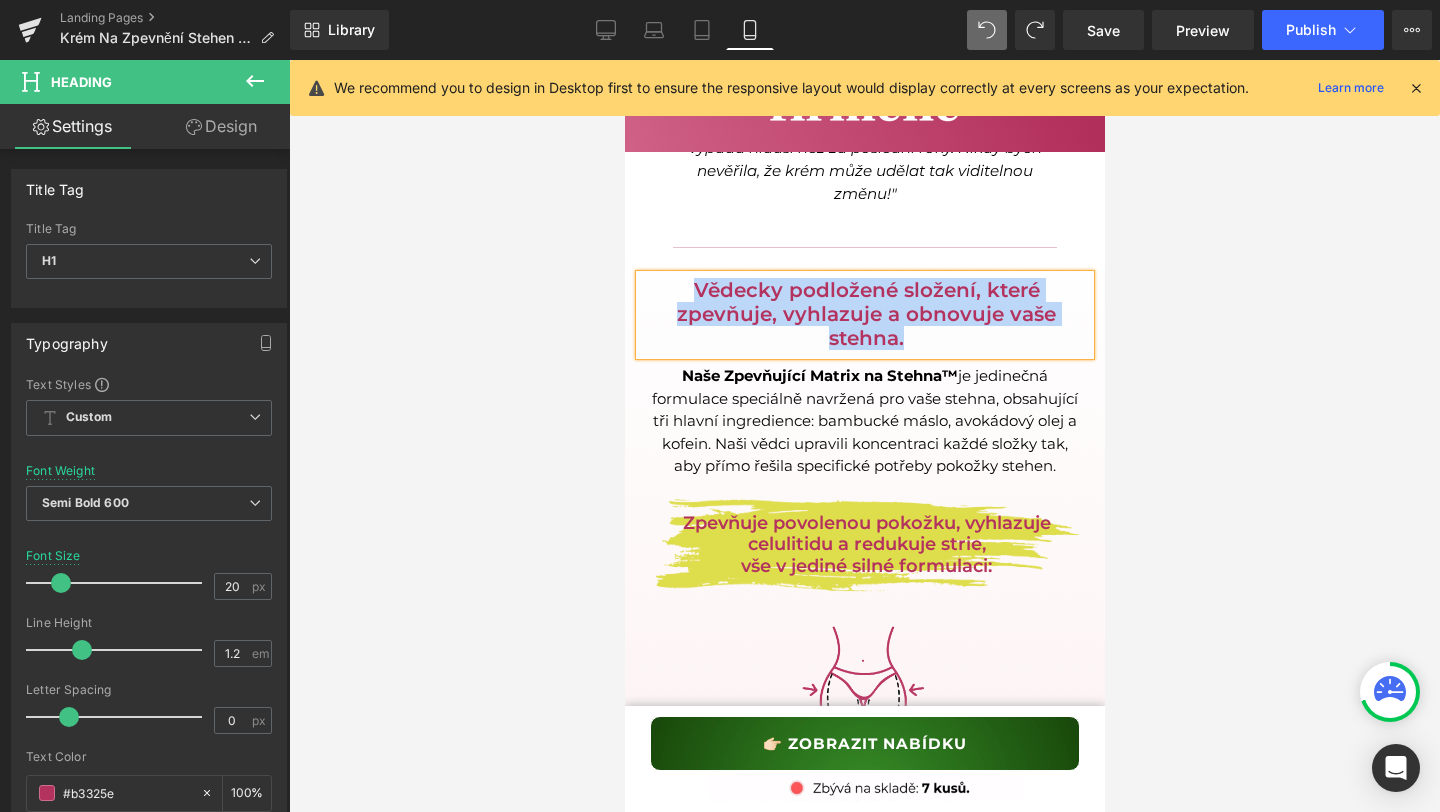 click at bounding box center [864, 542] 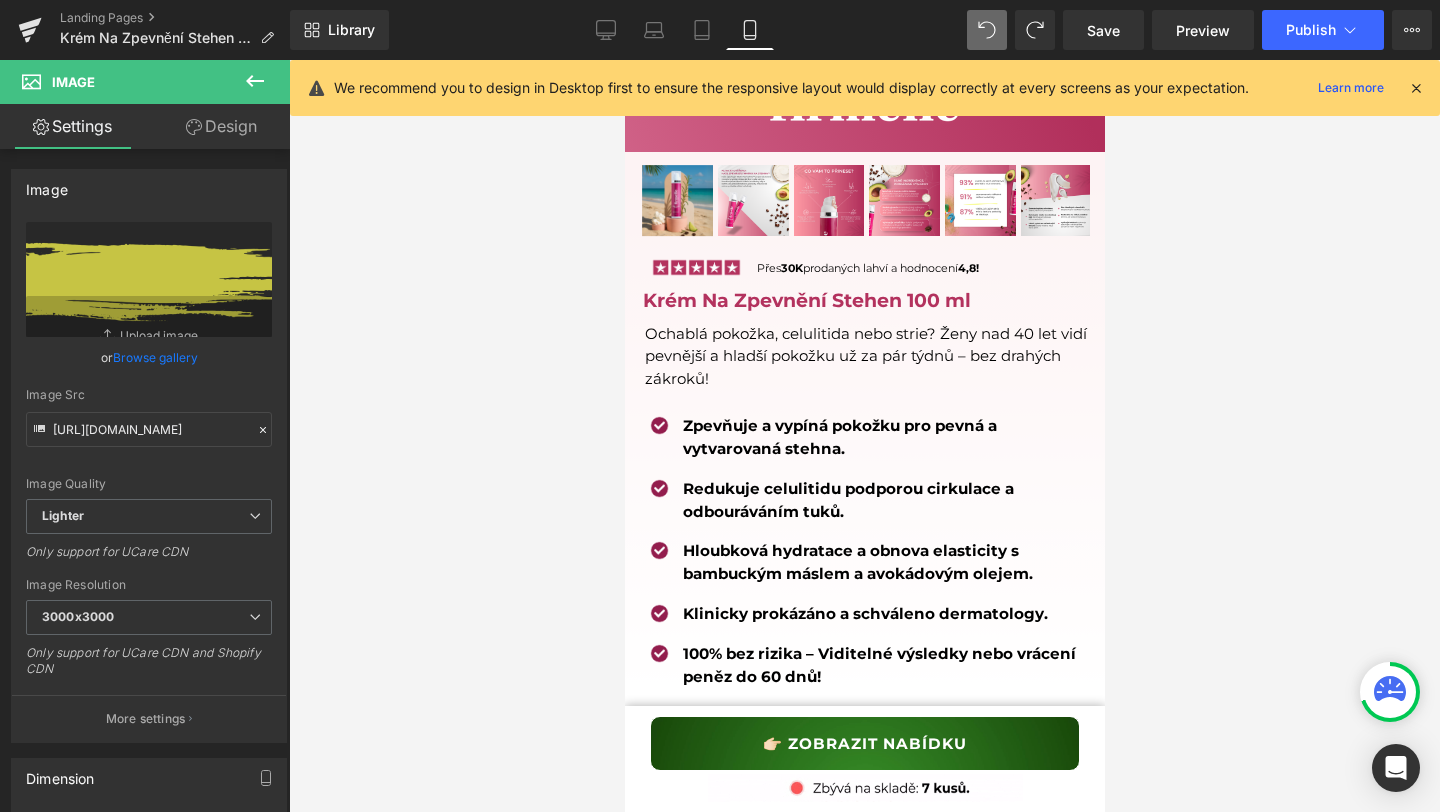 scroll, scrollTop: 738, scrollLeft: 0, axis: vertical 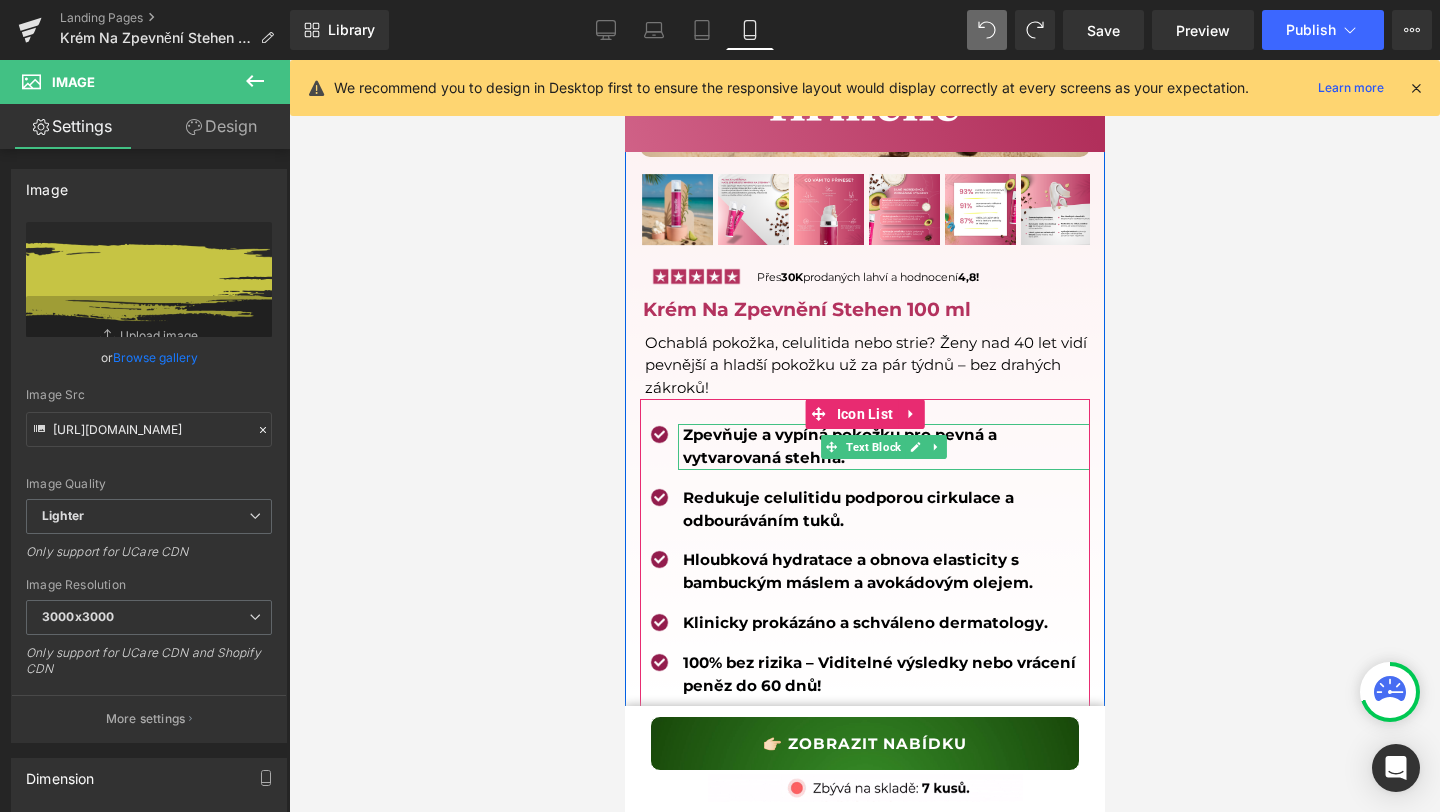 click on "Zpevňuje a vypíná pokožku pro pevná a vytvarovaná stehna." at bounding box center [839, 446] 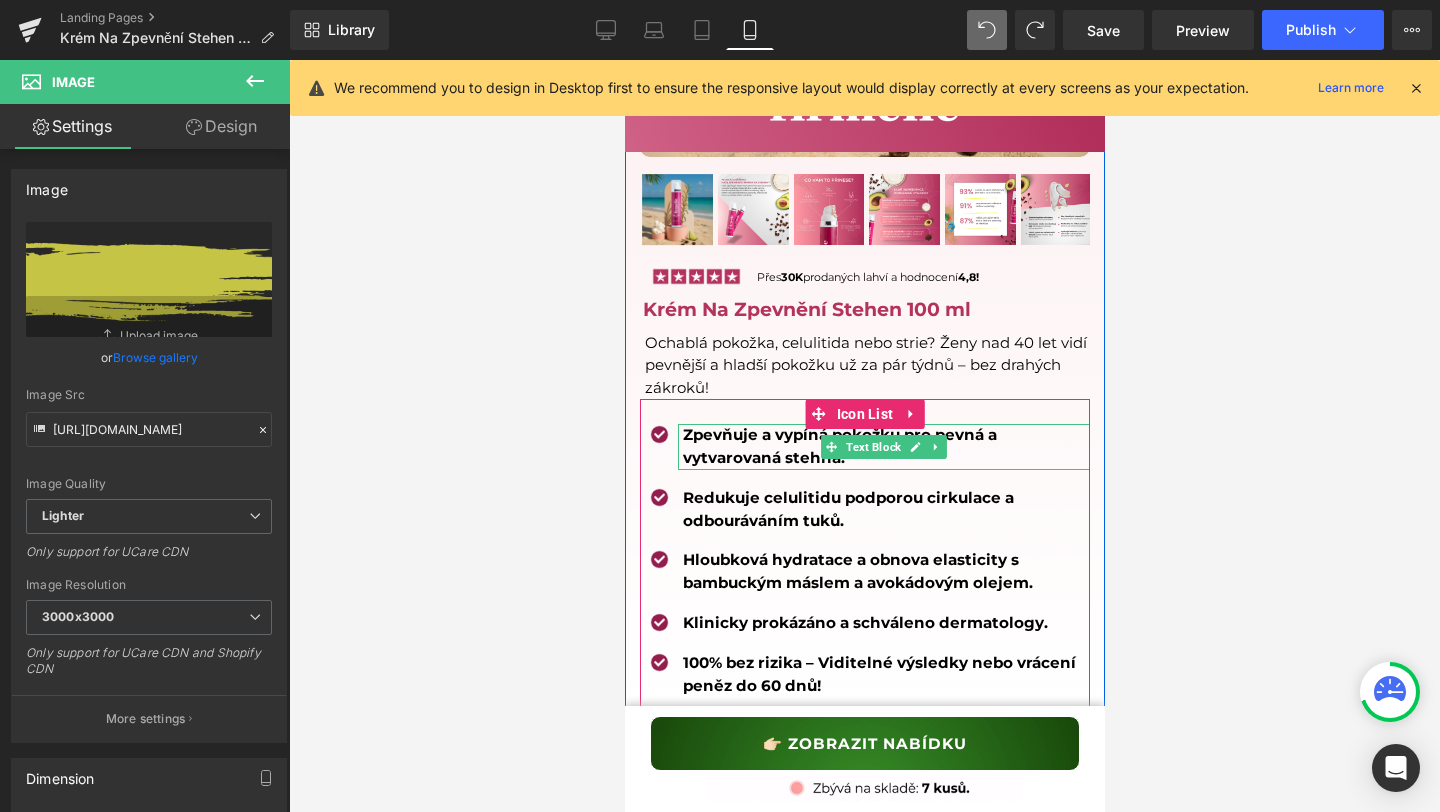 click on "Zpevňuje a vypíná pokožku pro pevná a vytvarovaná stehna." at bounding box center [839, 446] 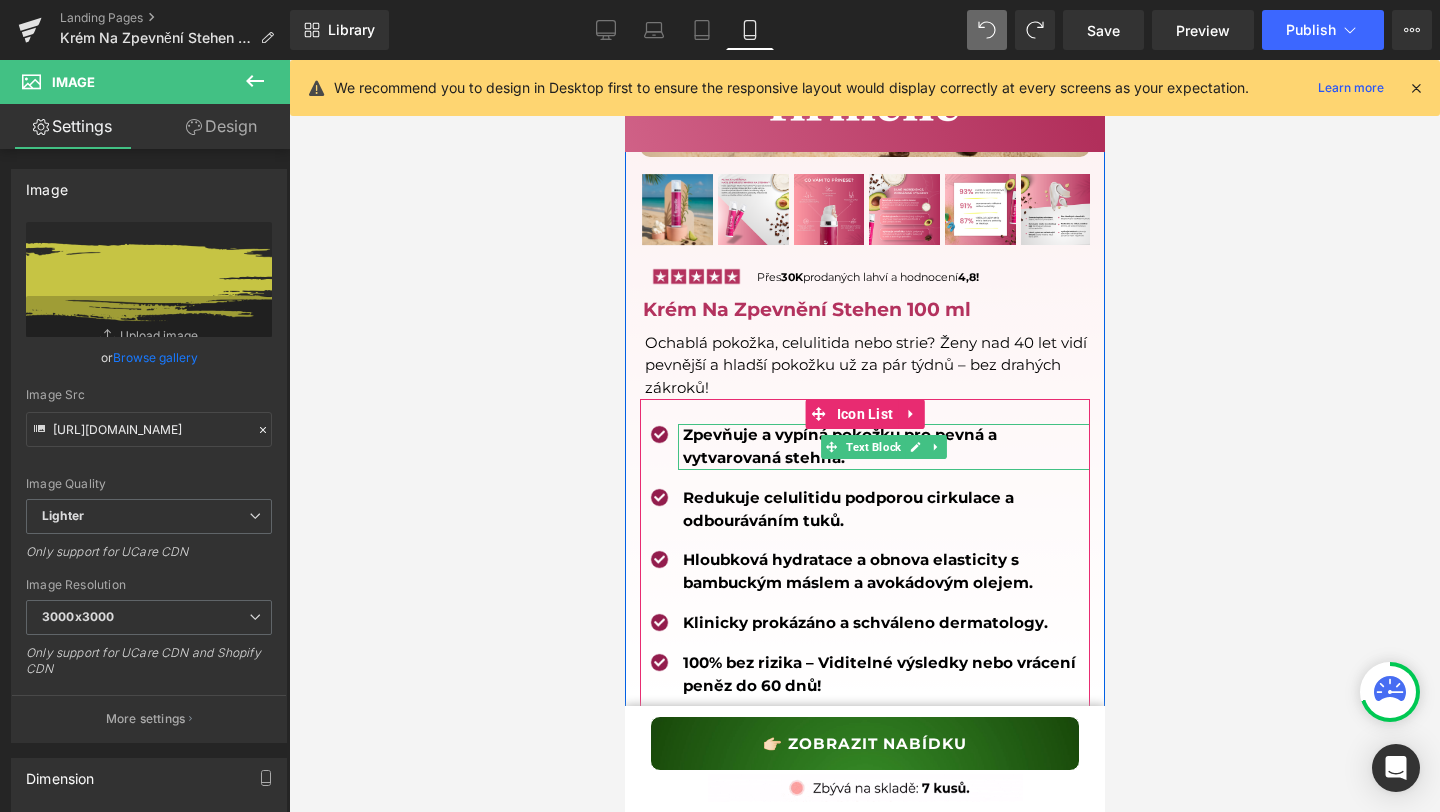 click on "Zpevňuje a vypíná pokožku pro pevná a vytvarovaná stehna." at bounding box center [839, 446] 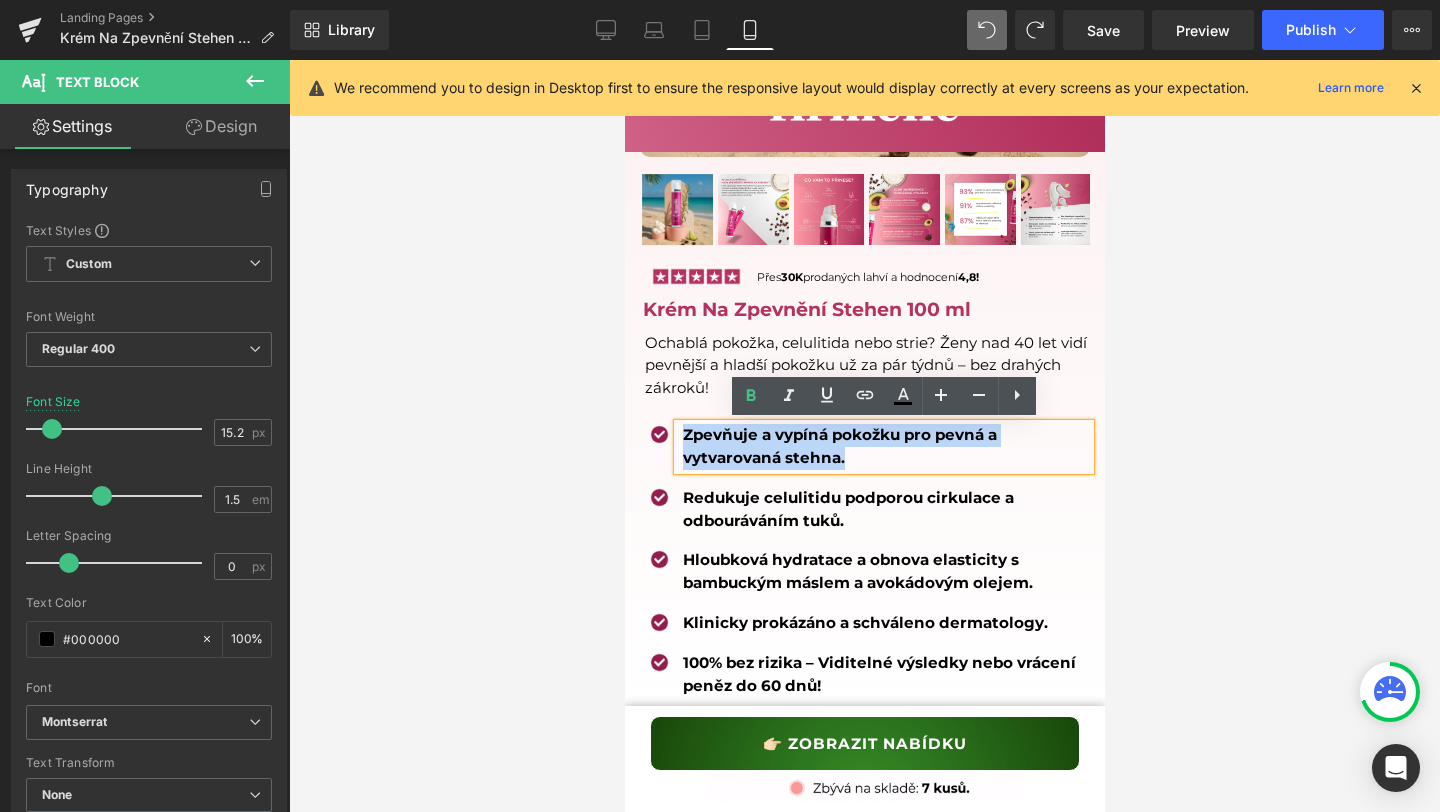 copy on "Zpevňuje a vypíná pokožku pro pevná a vytvarovaná stehna." 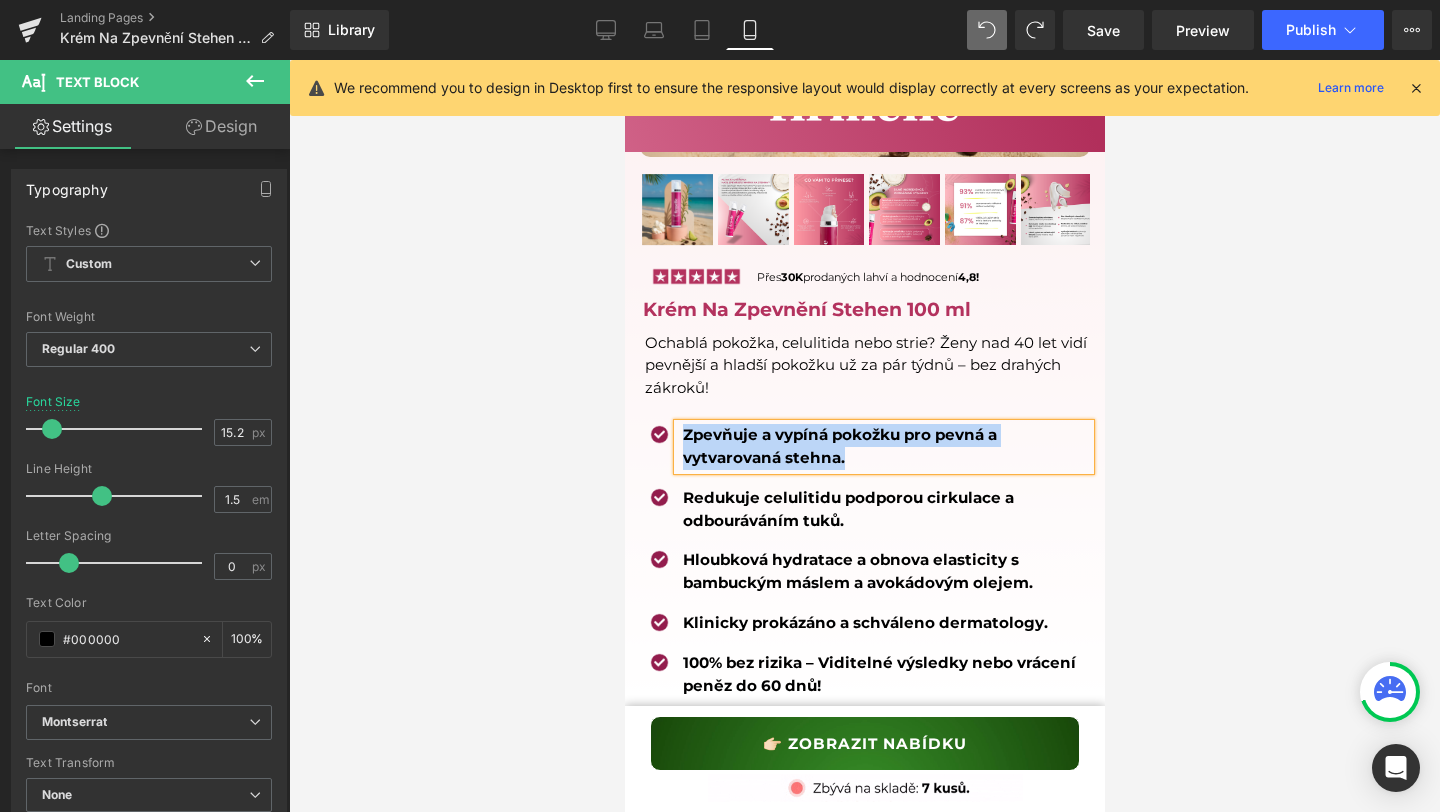 click on "Redukuje celulitidu podporou cirkulace a odbouráváním tuků." at bounding box center [847, 509] 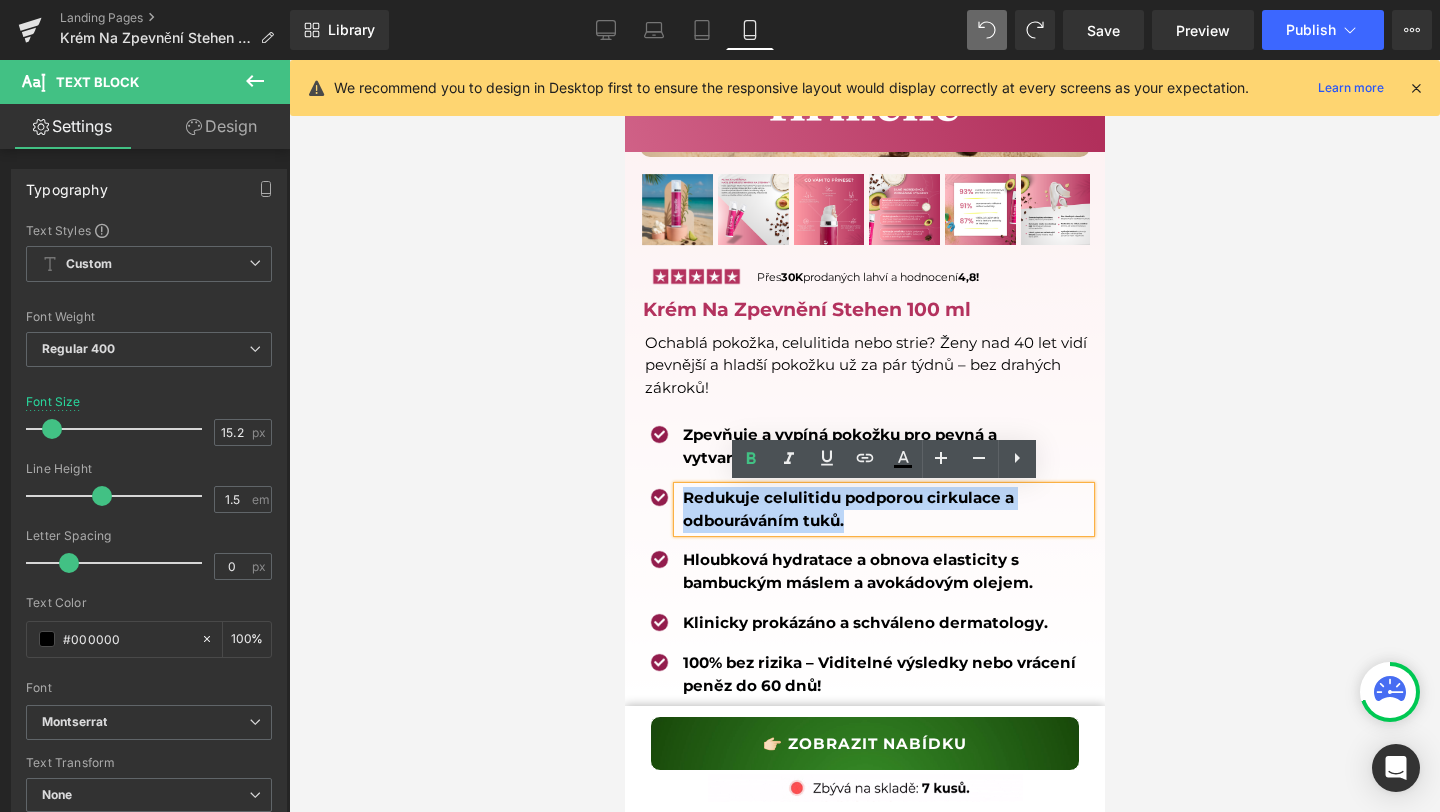 drag, startPoint x: 683, startPoint y: 491, endPoint x: 861, endPoint y: 535, distance: 183.35757 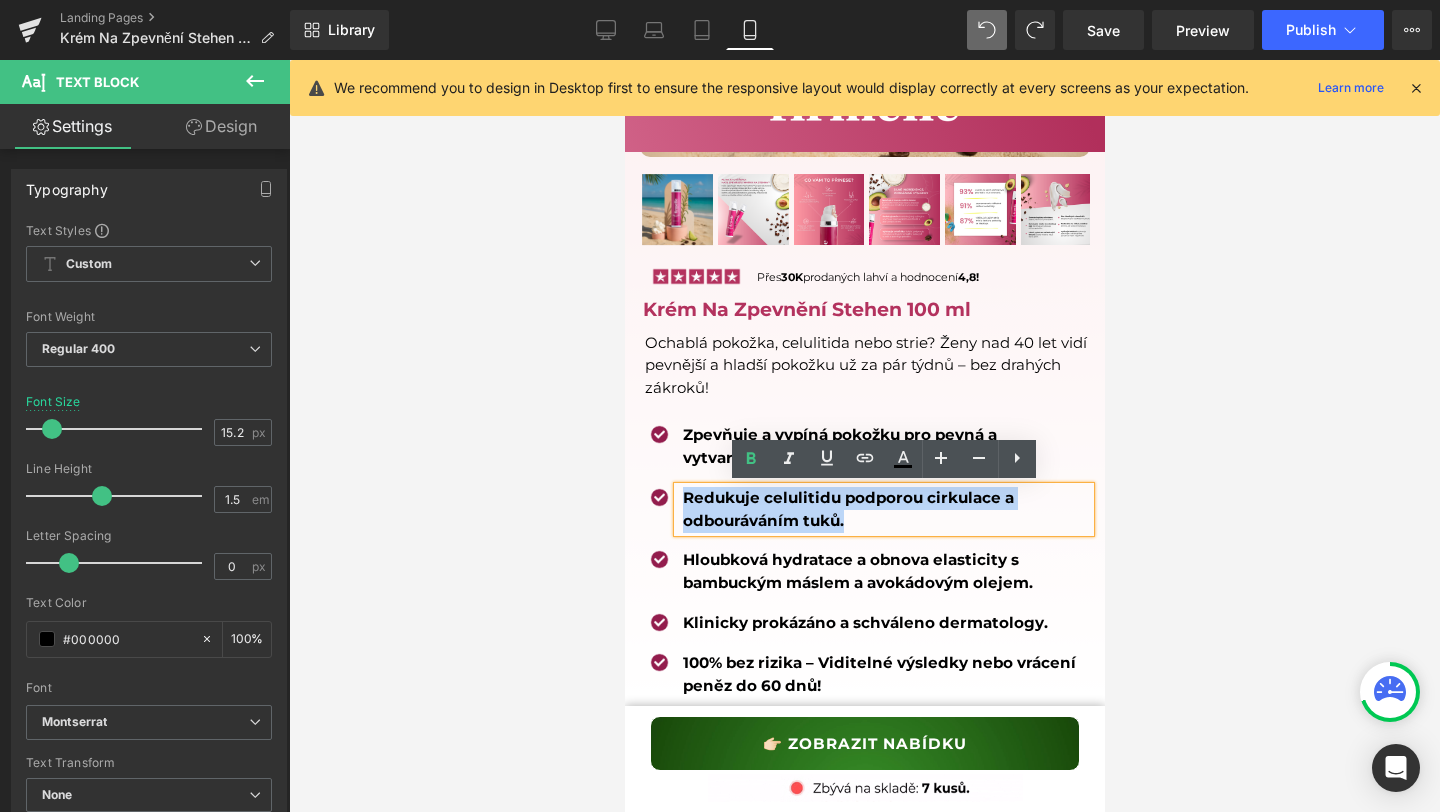 click on "Redukuje celulitidu podporou cirkulace a odbouráváním tuků." at bounding box center [883, 510] 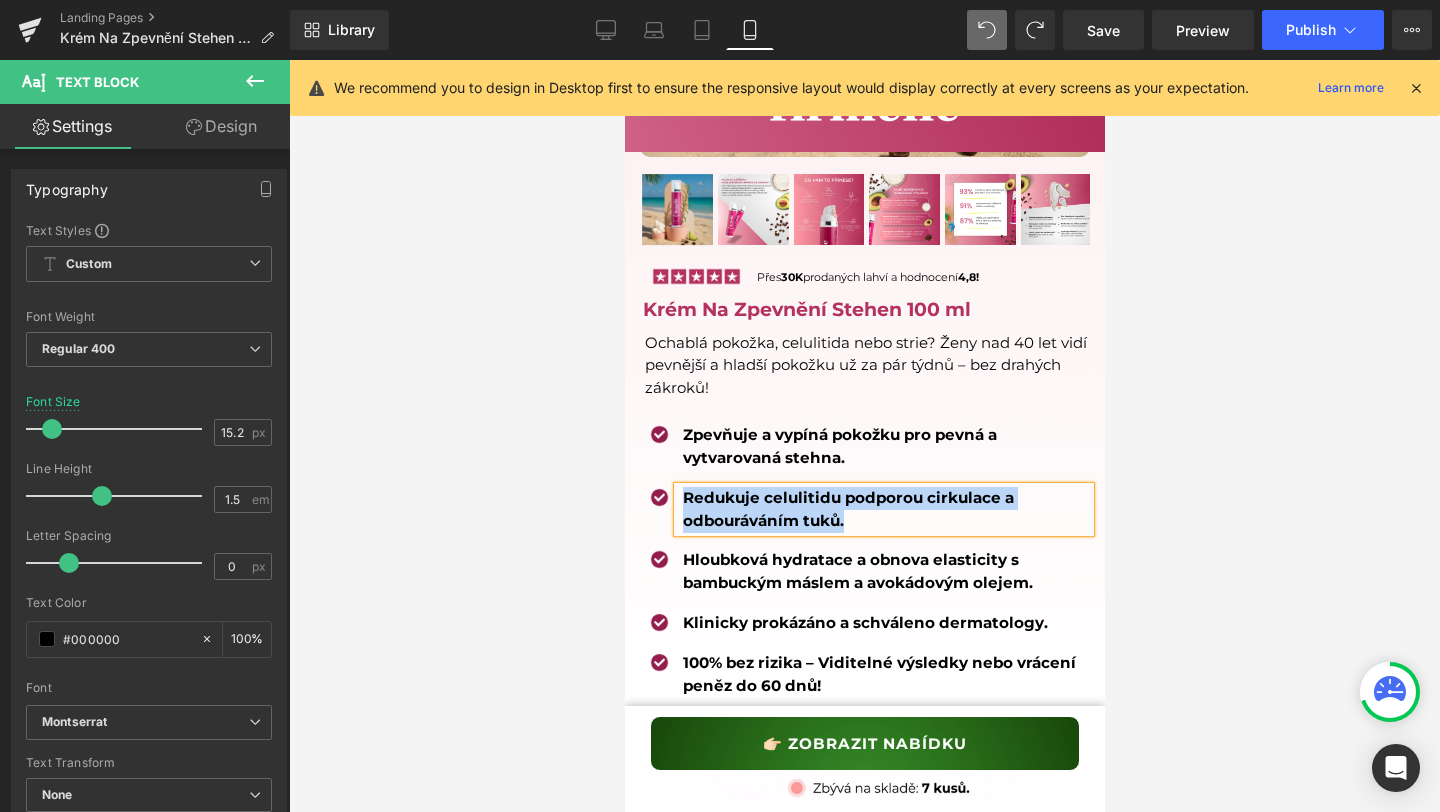 copy on "Redukuje celulitidu podporou cirkulace a odbouráváním tuků." 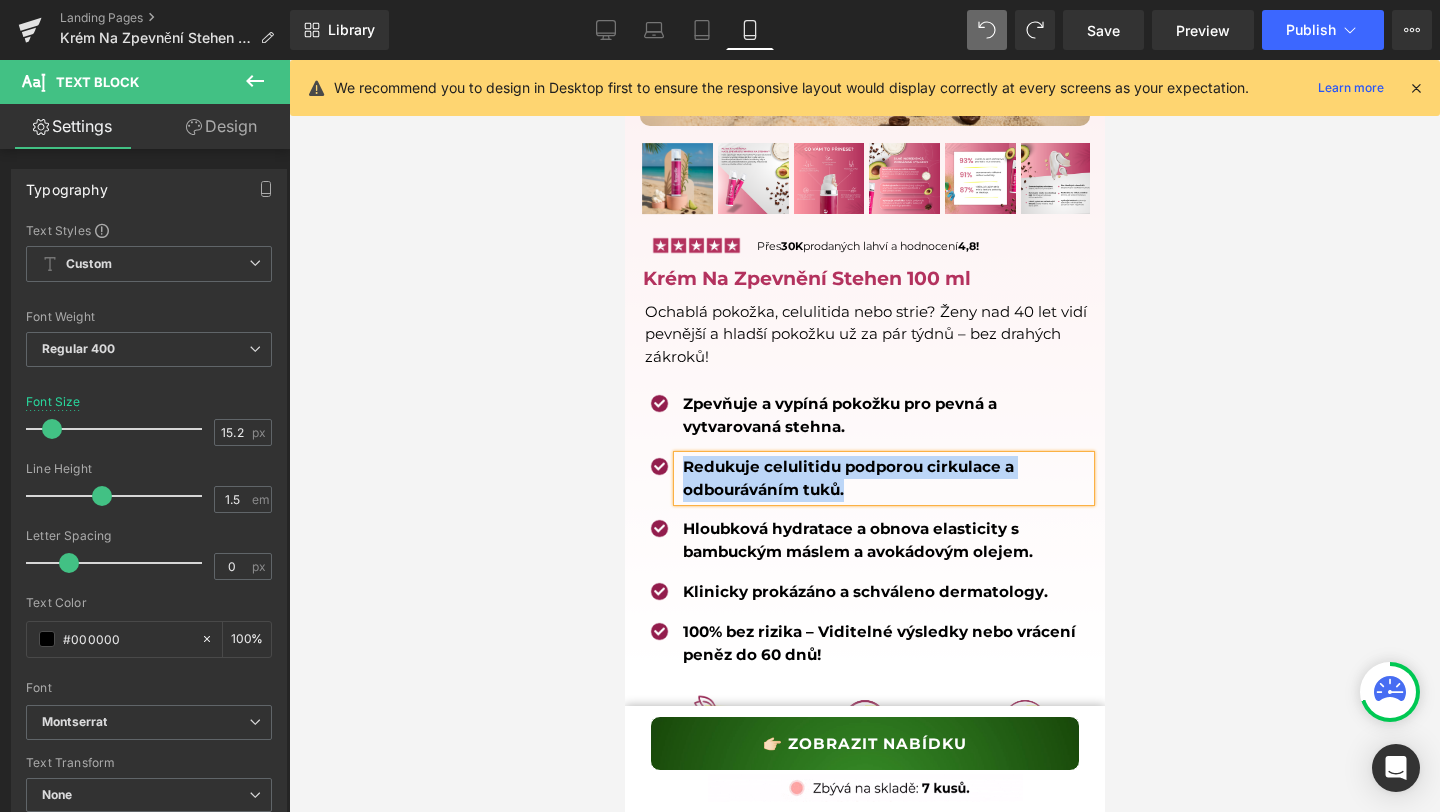 scroll, scrollTop: 794, scrollLeft: 0, axis: vertical 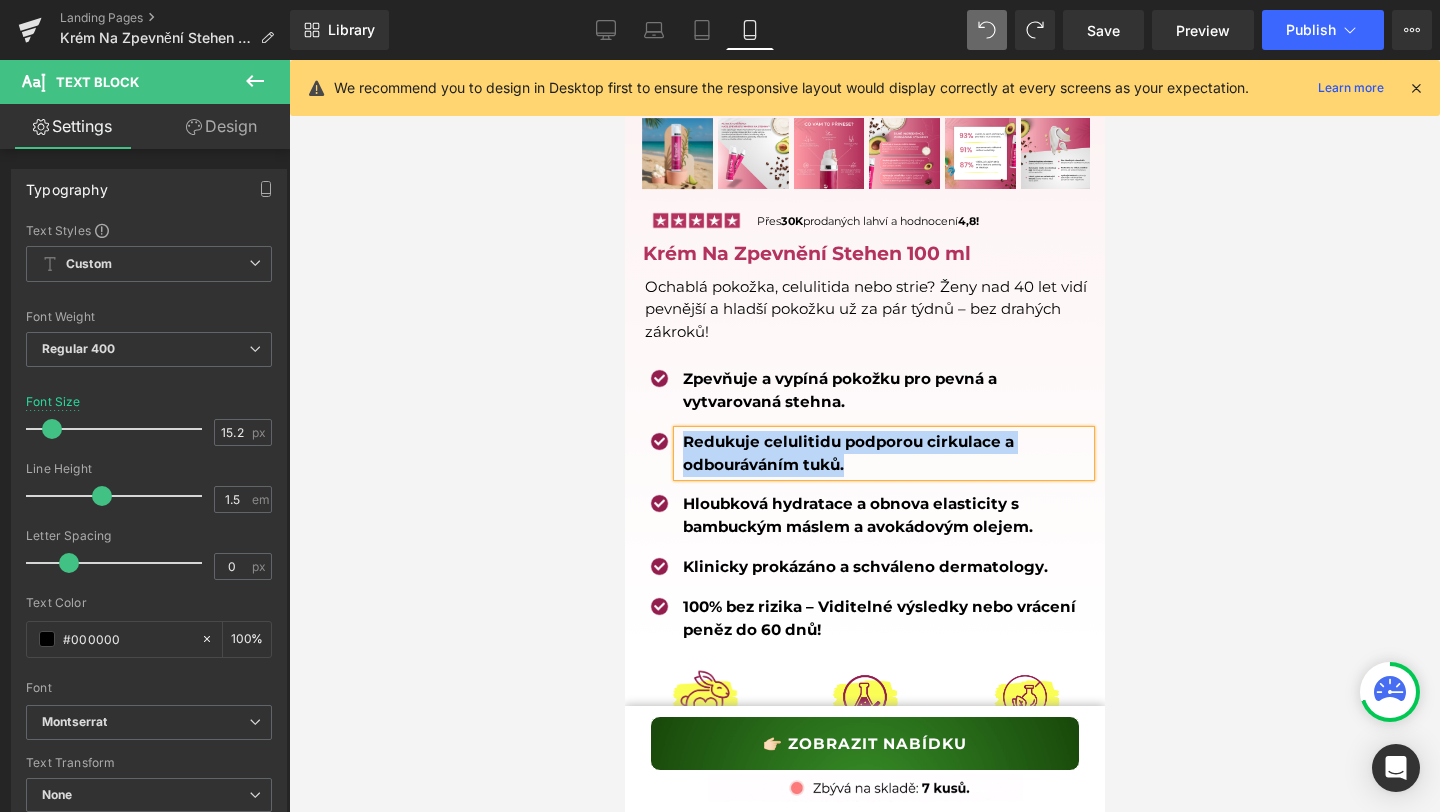 click on "Hloubková hydratace a obnova elasticity s bambuckým máslem a avokádovým olejem." at bounding box center [857, 515] 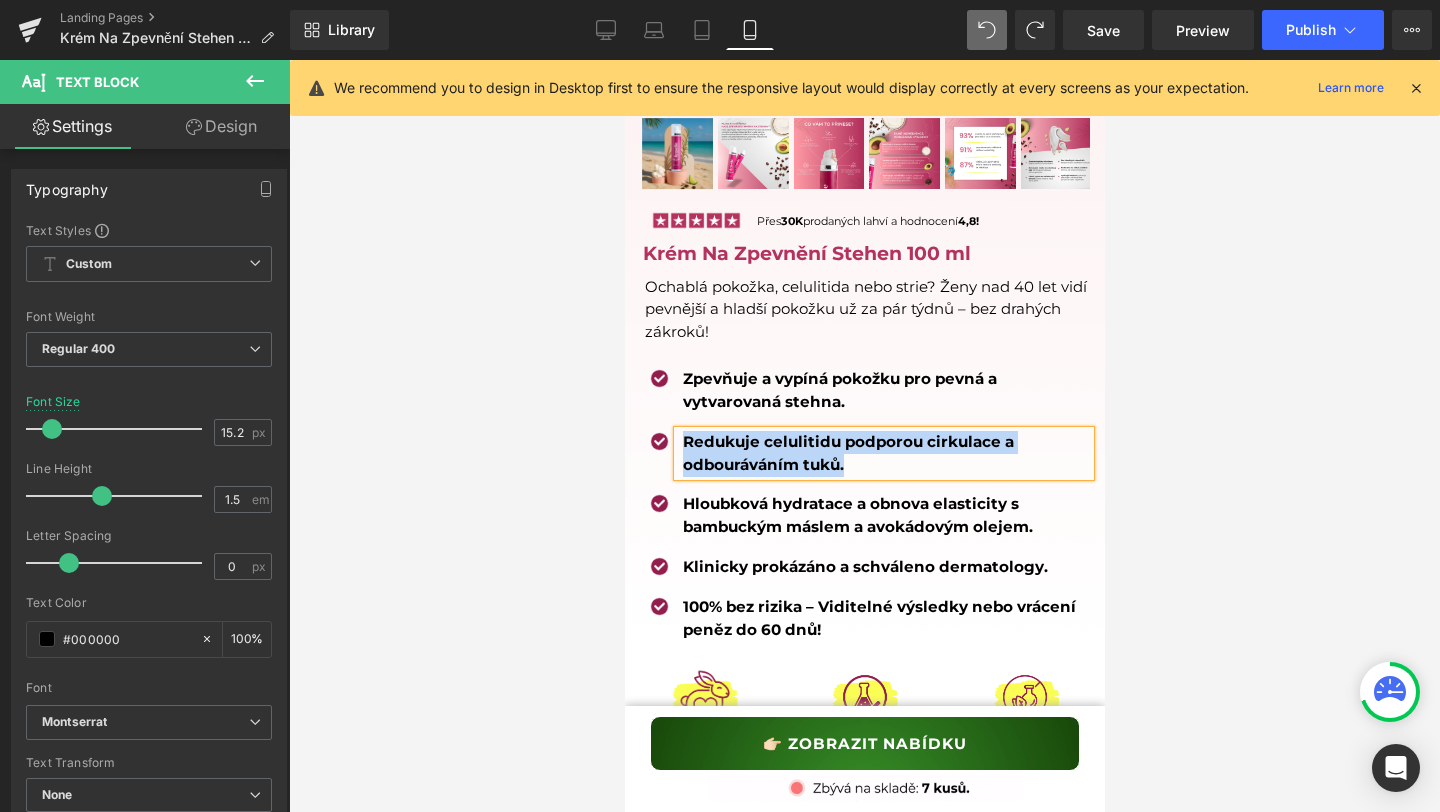 click on "Hloubková hydratace a obnova elasticity s bambuckým máslem a avokádovým olejem." at bounding box center (857, 515) 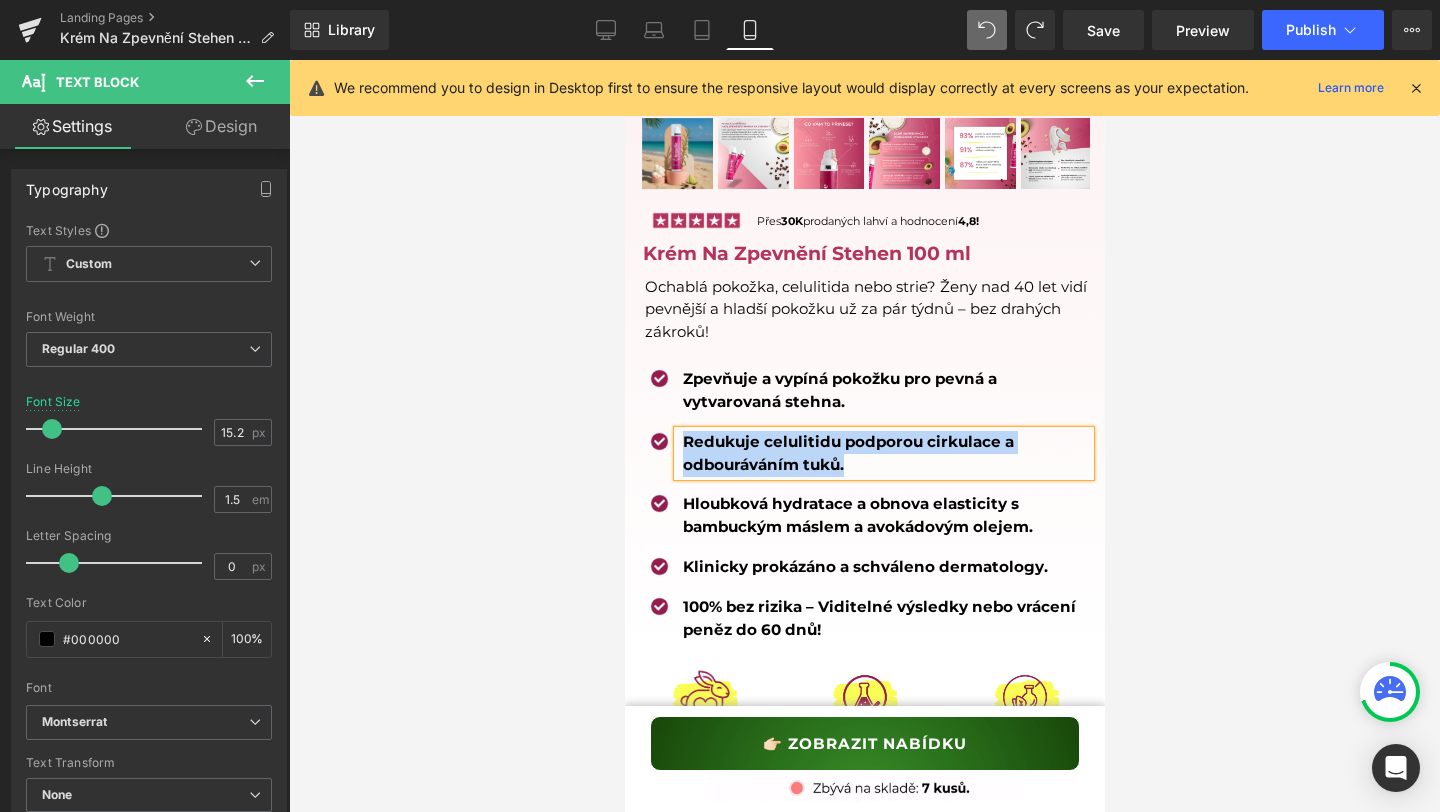 click on "Hloubková hydratace a obnova elasticity s bambuckým máslem a avokádovým olejem." at bounding box center [857, 515] 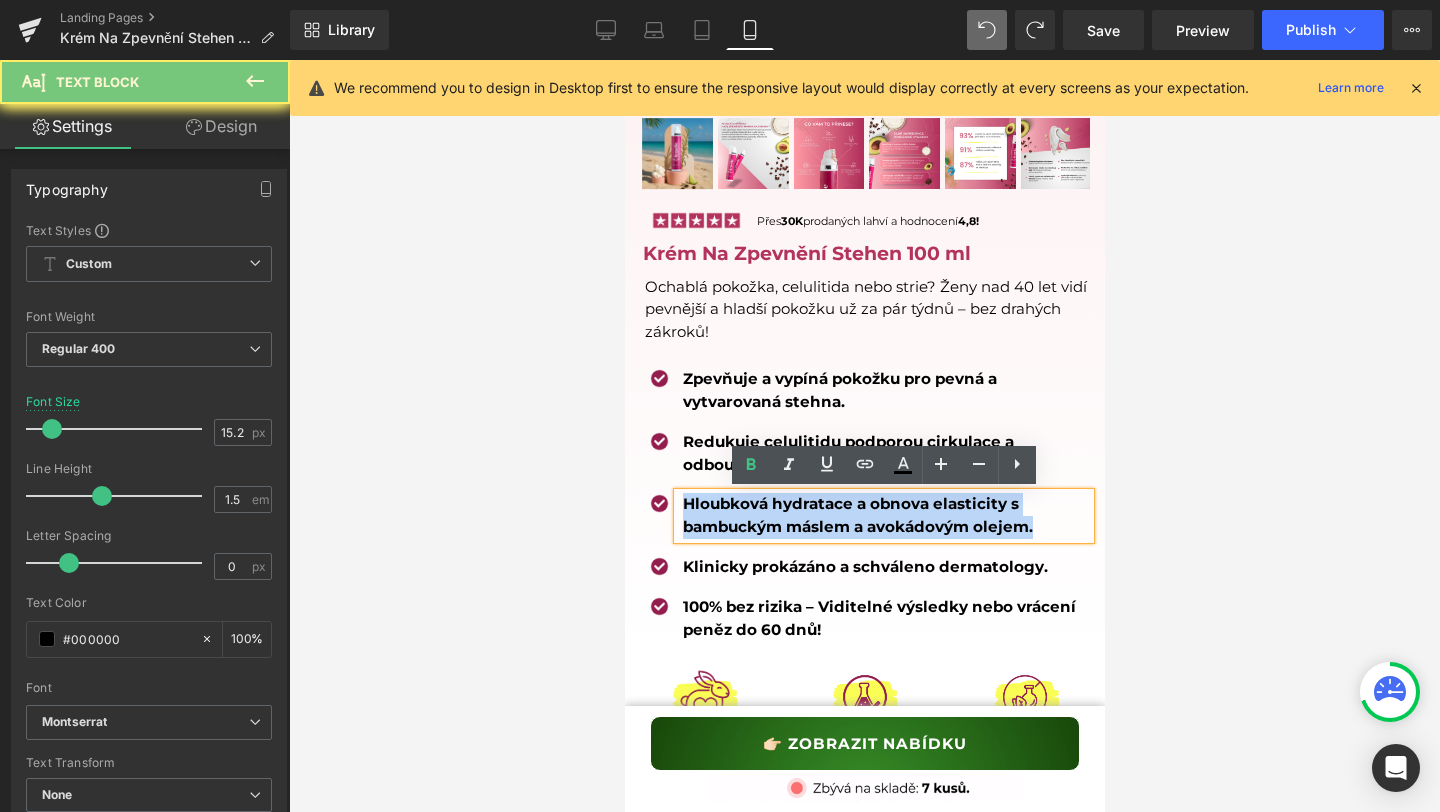 copy on "Hloubková hydratace a obnova elasticity s bambuckým máslem a avokádovým olejem." 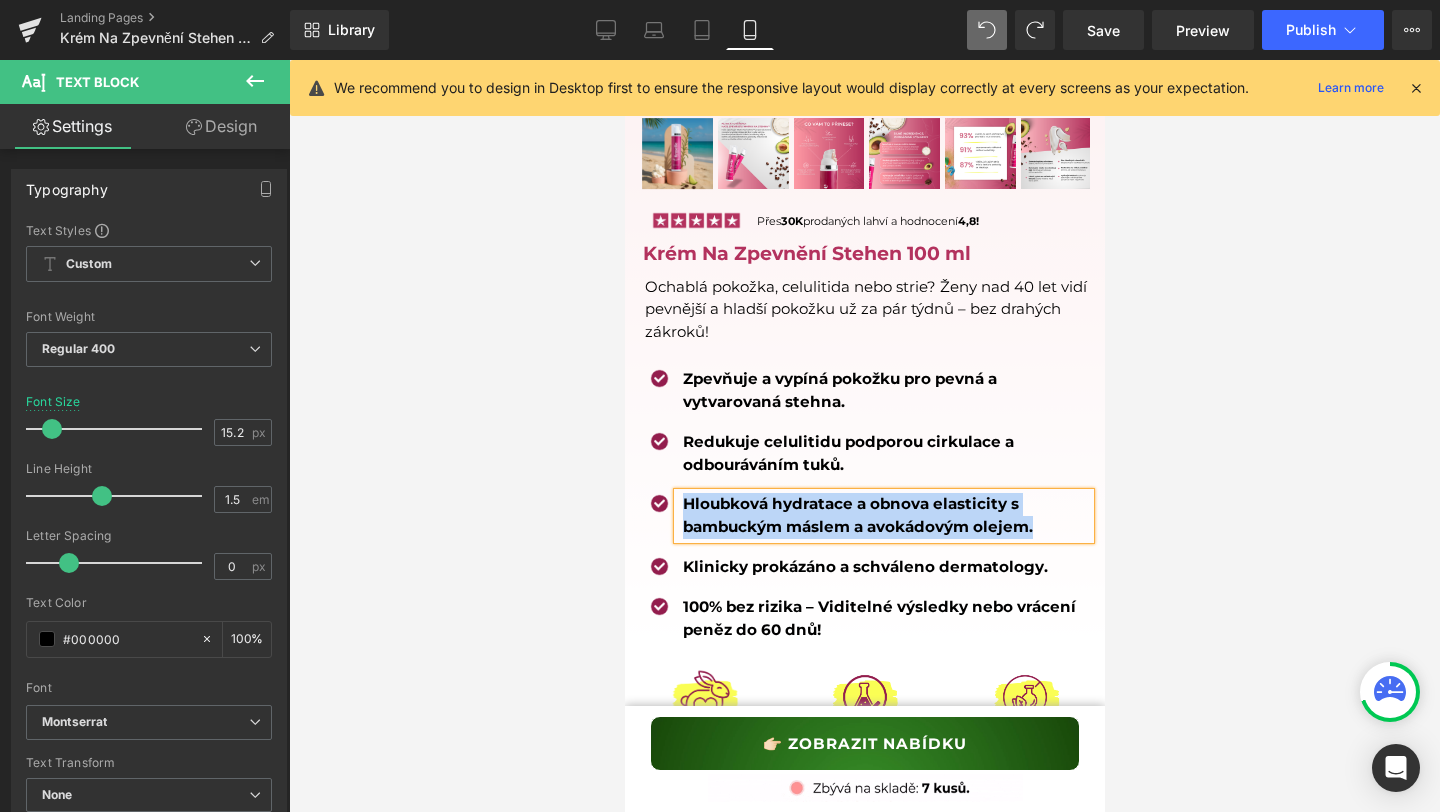 click on "Image
Zpevňuje a vypíná pokožku pro pevná a vytvarovaná stehna.
Text Block
Image
Redukuje celulitidu podporou cirkulace a odbouráváním tuků.
Text Block
Image
Hloubková hydratace a obnova elasticity s bambuckým máslem a avokádovým olejem.
Text Block
Image
Klinicky prokázáno a schváleno dermatology.
Text Block" at bounding box center [867, 513] 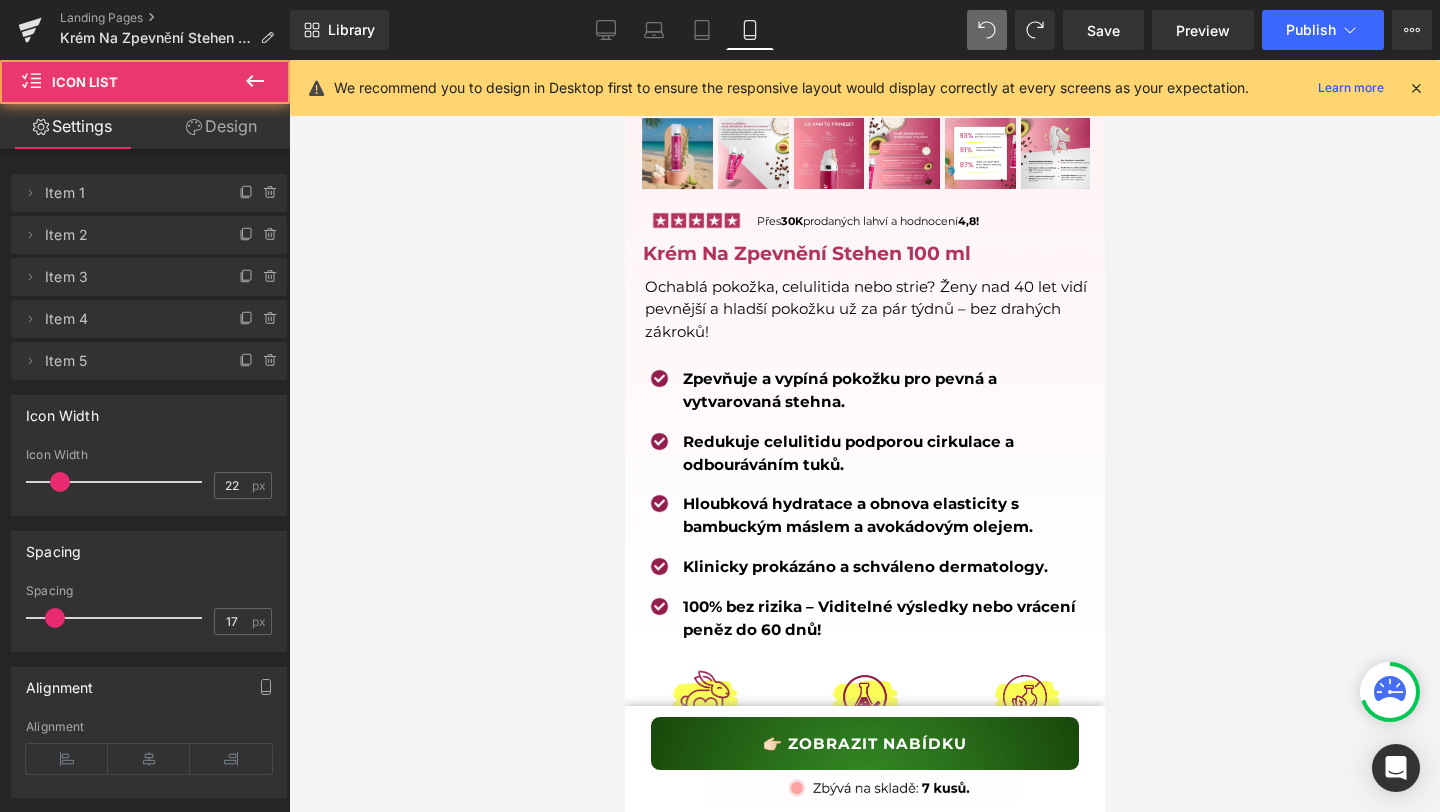 click on "Klinicky prokázáno a schváleno dermatology.
Text Block" at bounding box center (883, 567) 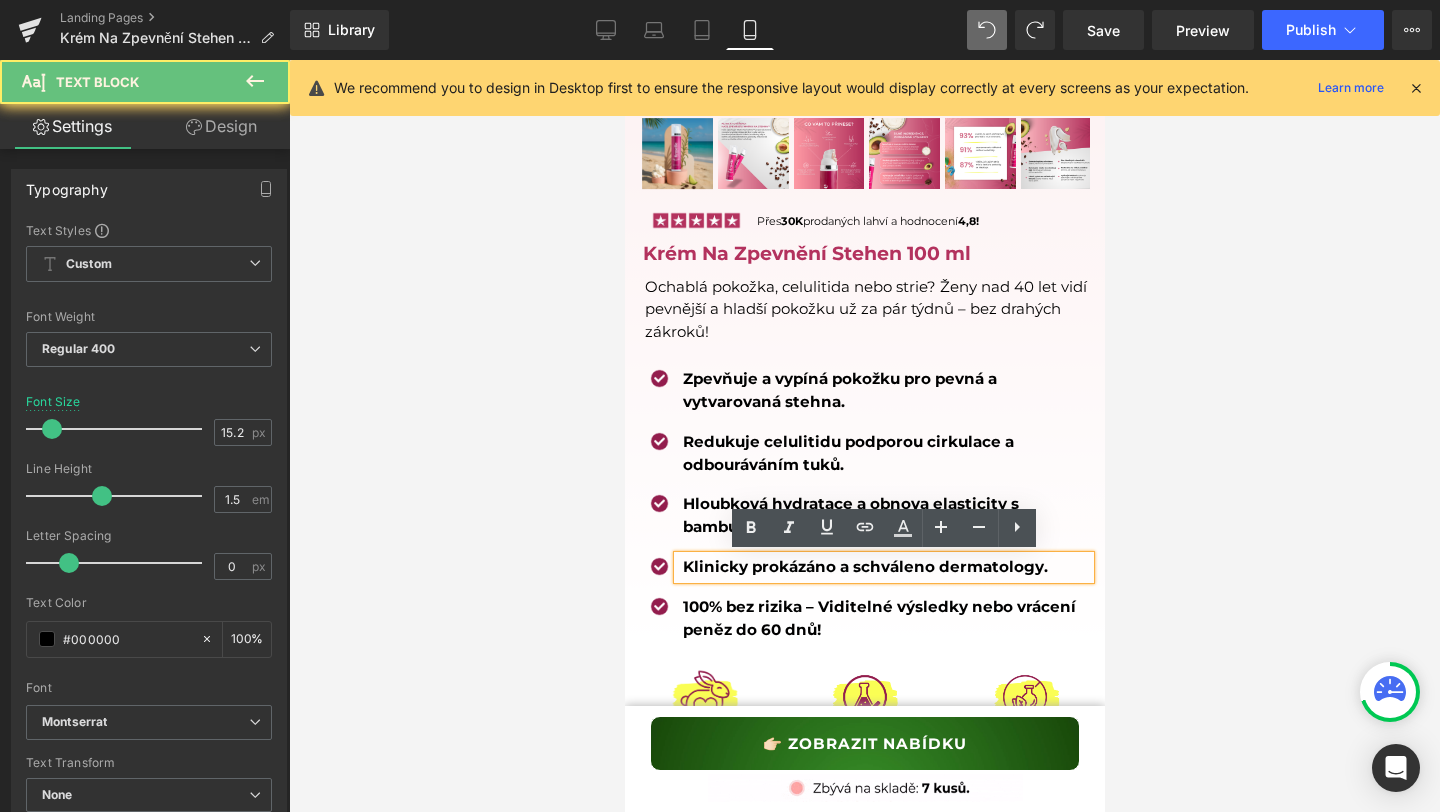 click on "Klinicky prokázáno a schváleno dermatology.
Text Block" at bounding box center (883, 567) 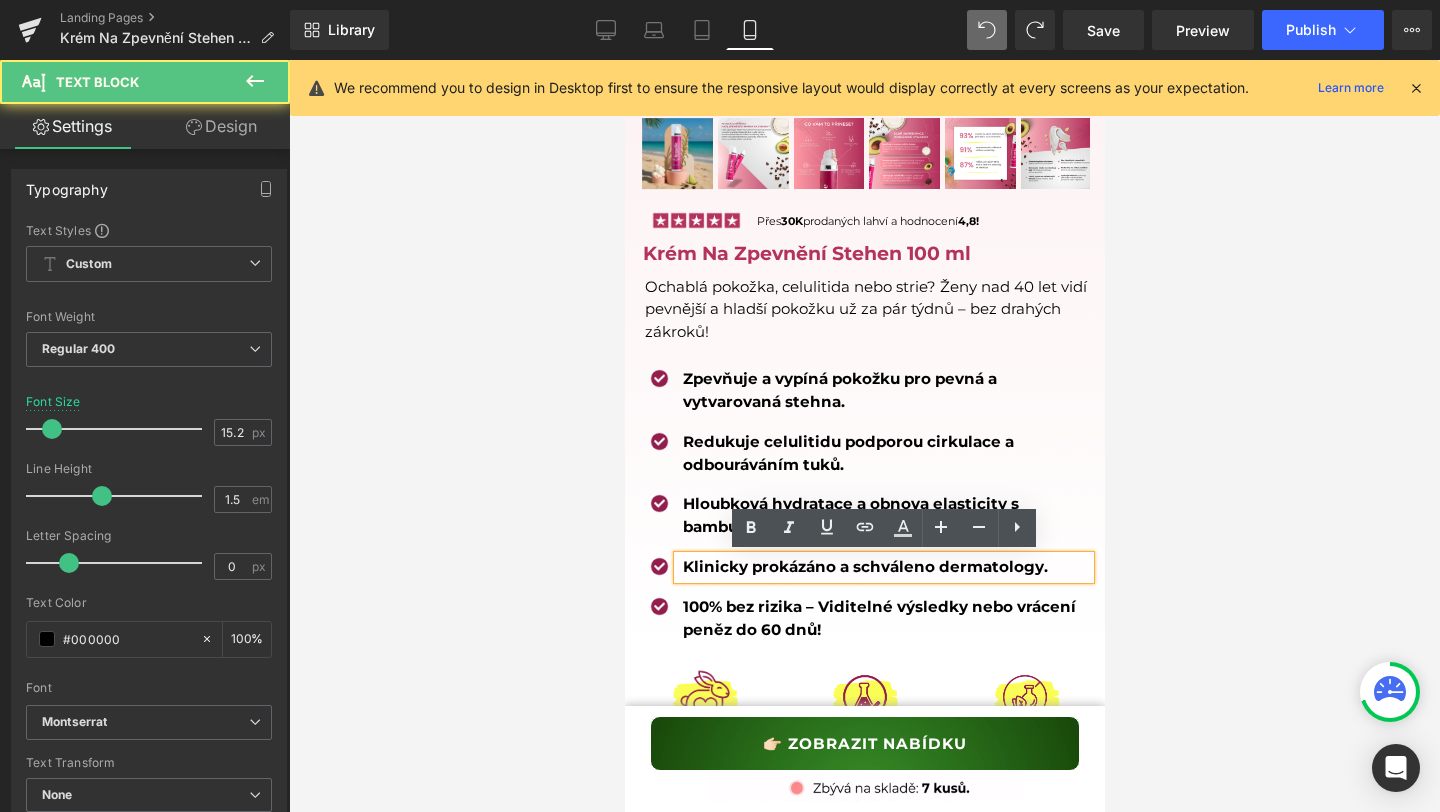 click on "Klinicky prokázáno a schváleno dermatology." at bounding box center [864, 566] 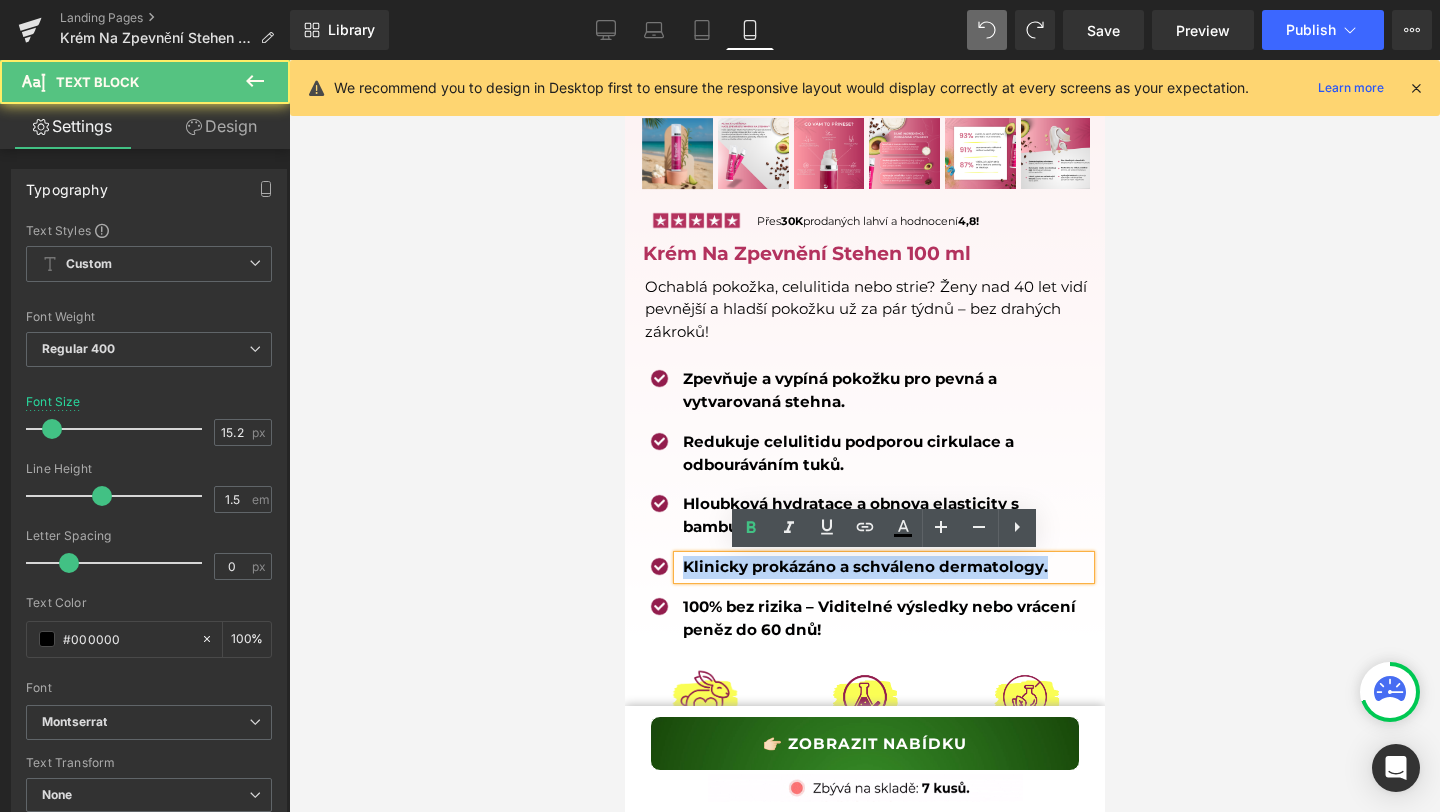copy on "Klinicky prokázáno a schváleno dermatology." 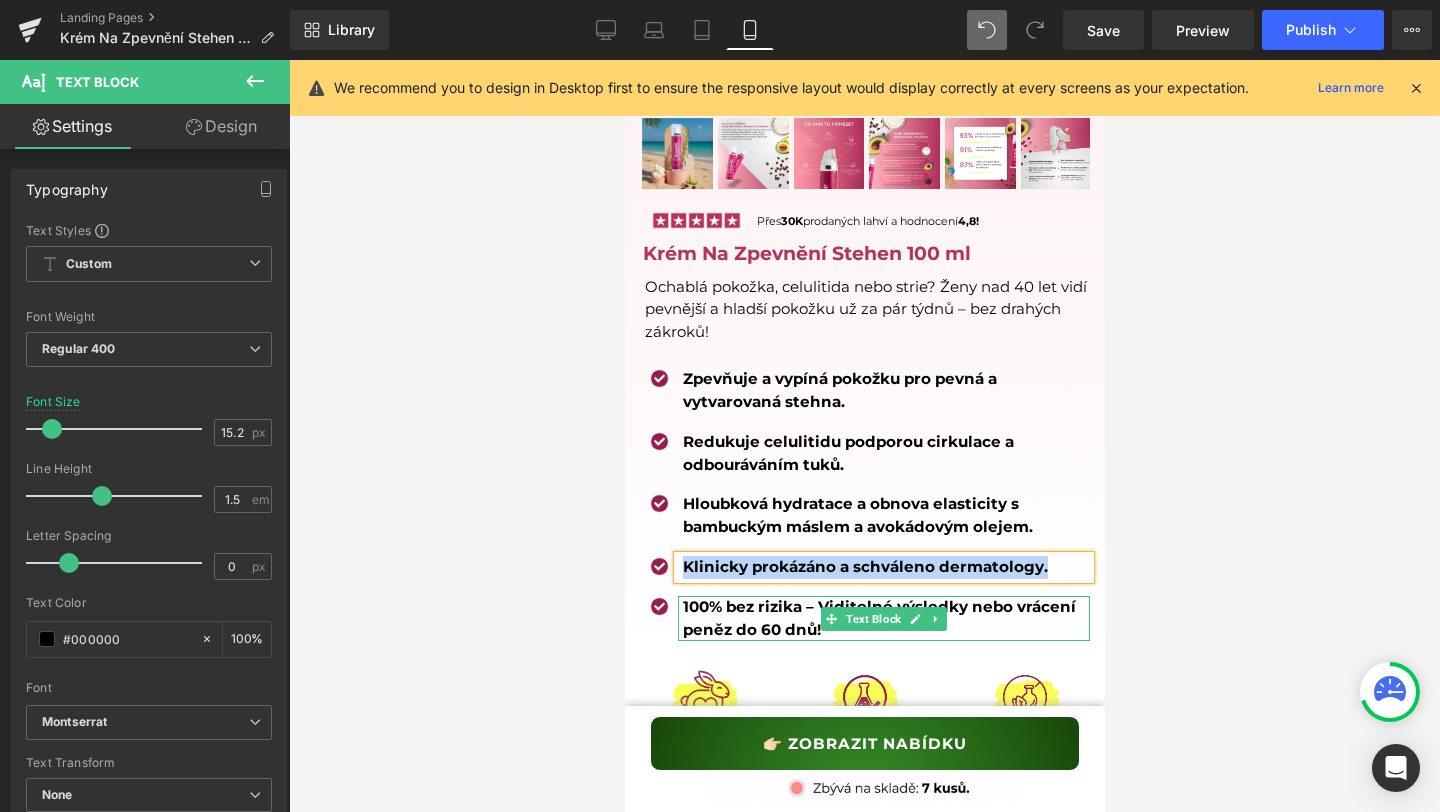 click on "100% bez rizika – Viditelné výsledky nebo vrácení peněz do 60 dnů!" at bounding box center [878, 618] 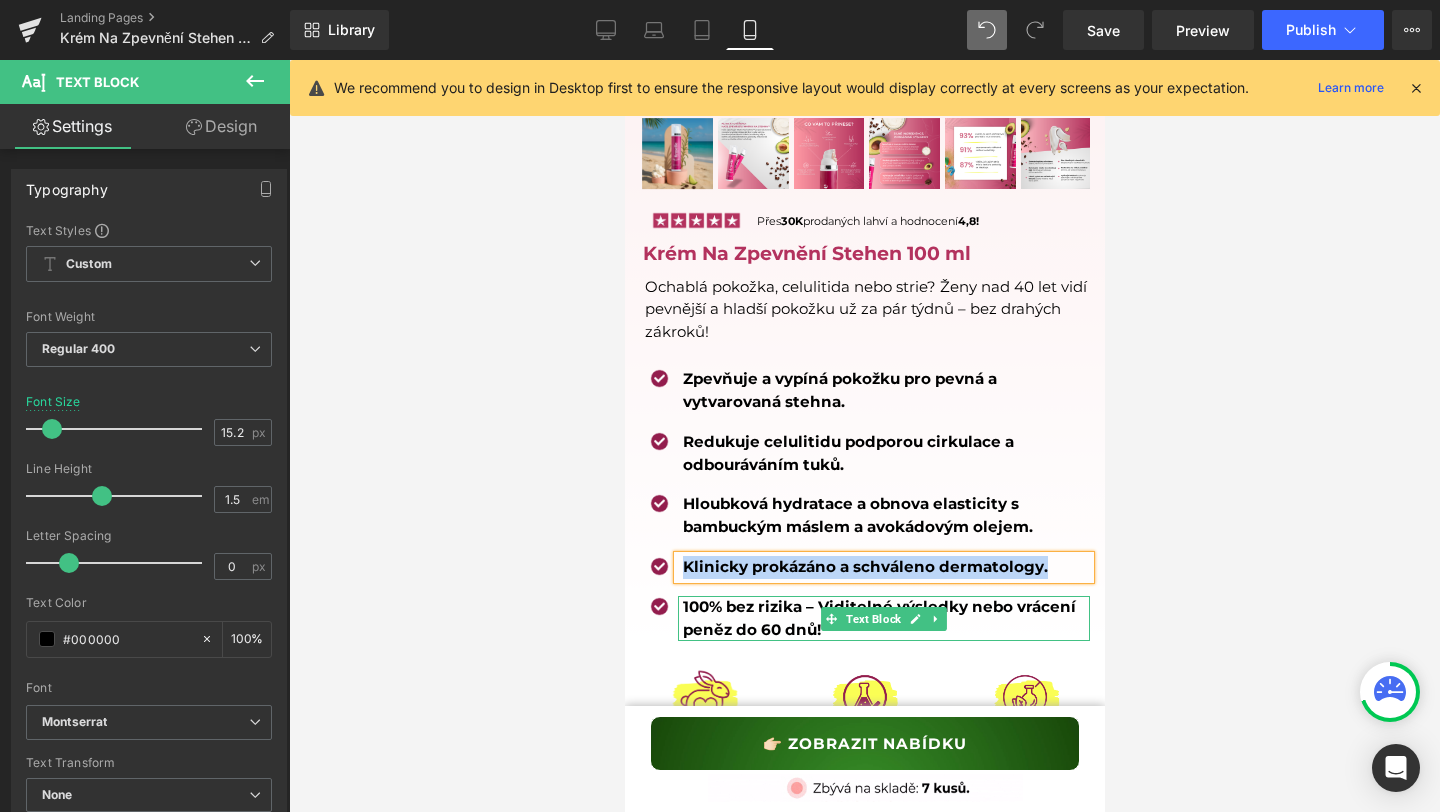 click on "100% bez rizika – Viditelné výsledky nebo vrácení peněz do 60 dnů!" at bounding box center [878, 618] 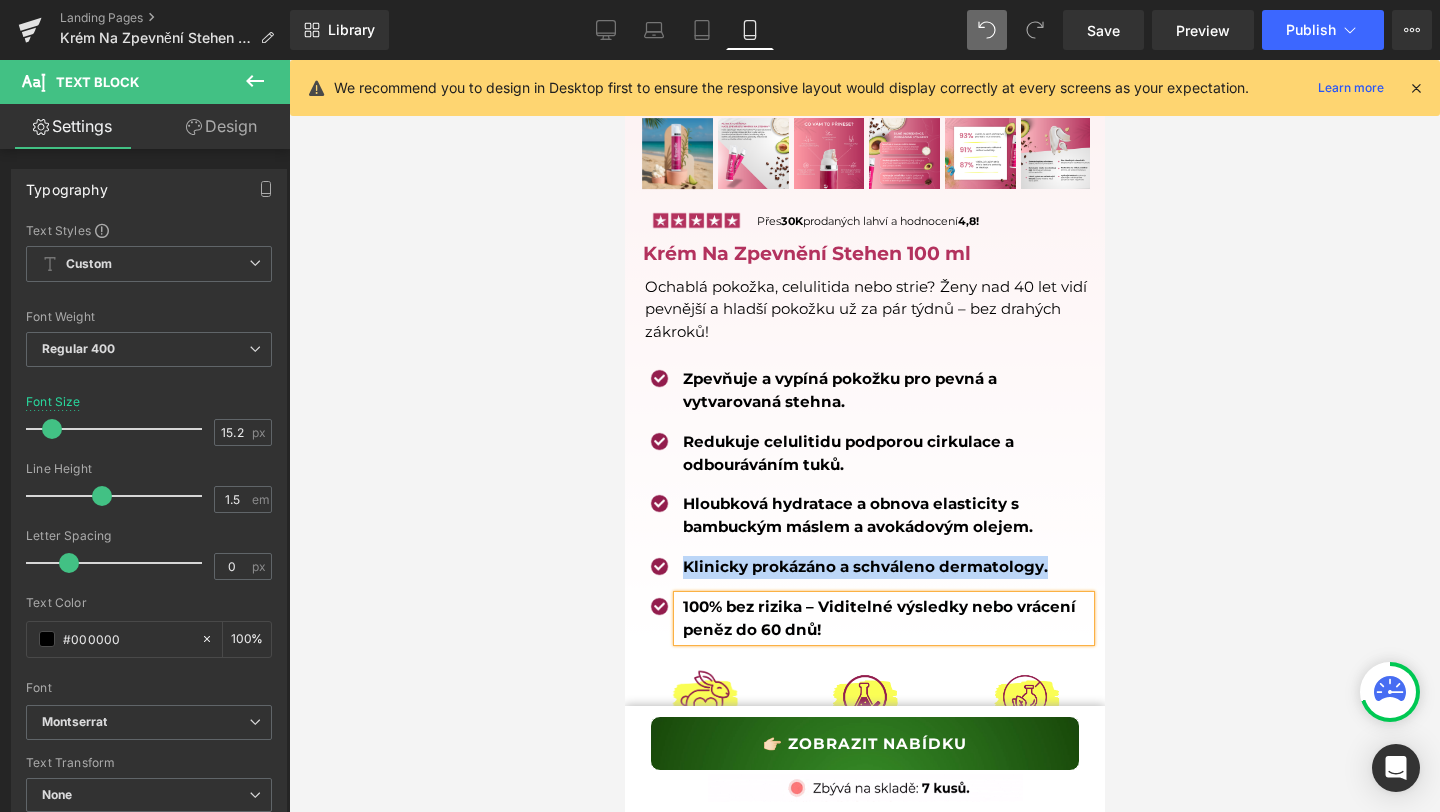 click on "100% bez rizika – Viditelné výsledky nebo vrácení peněz do 60 dnů!" at bounding box center (878, 618) 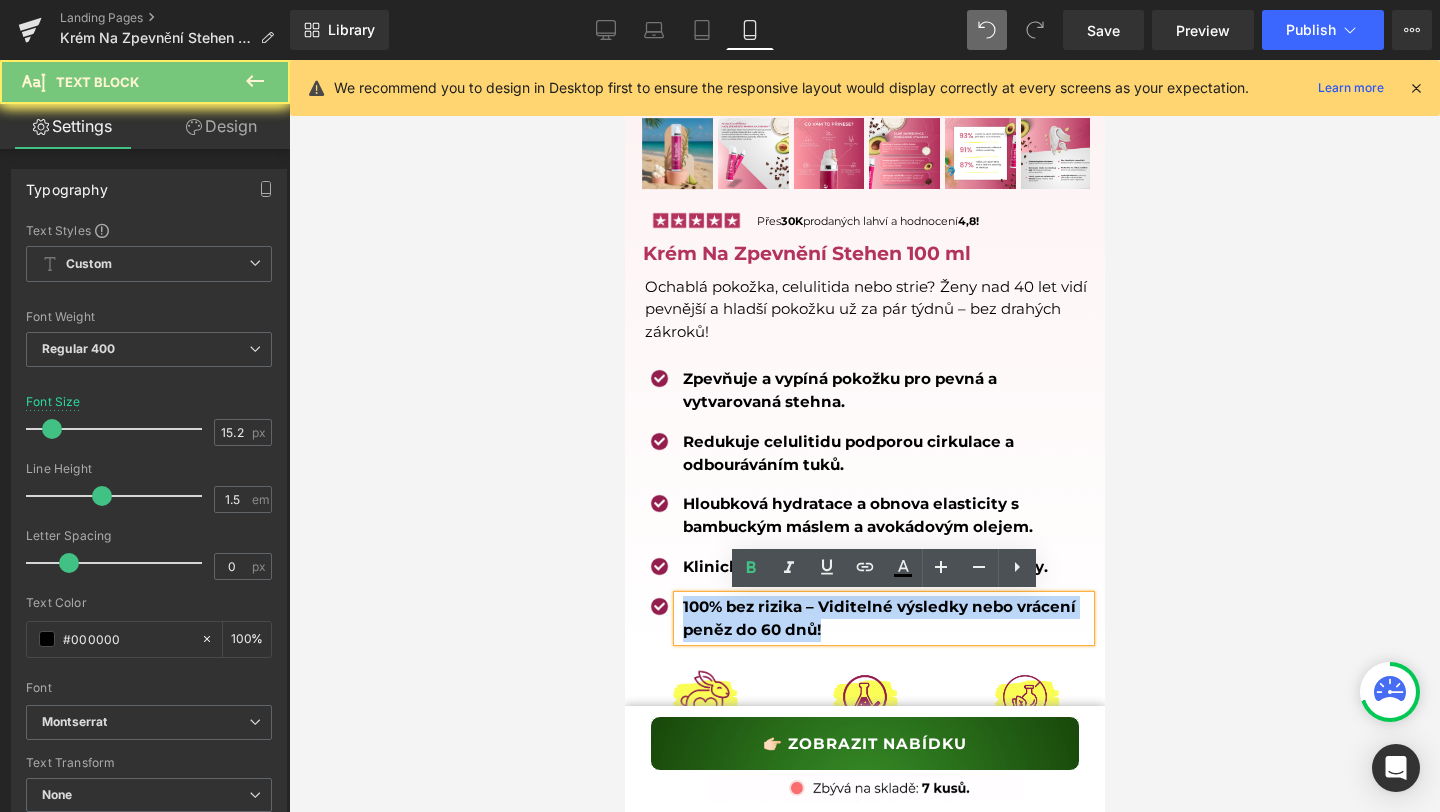 copy on "100% bez rizika – Viditelné výsledky nebo vrácení peněz do 60 dnů!" 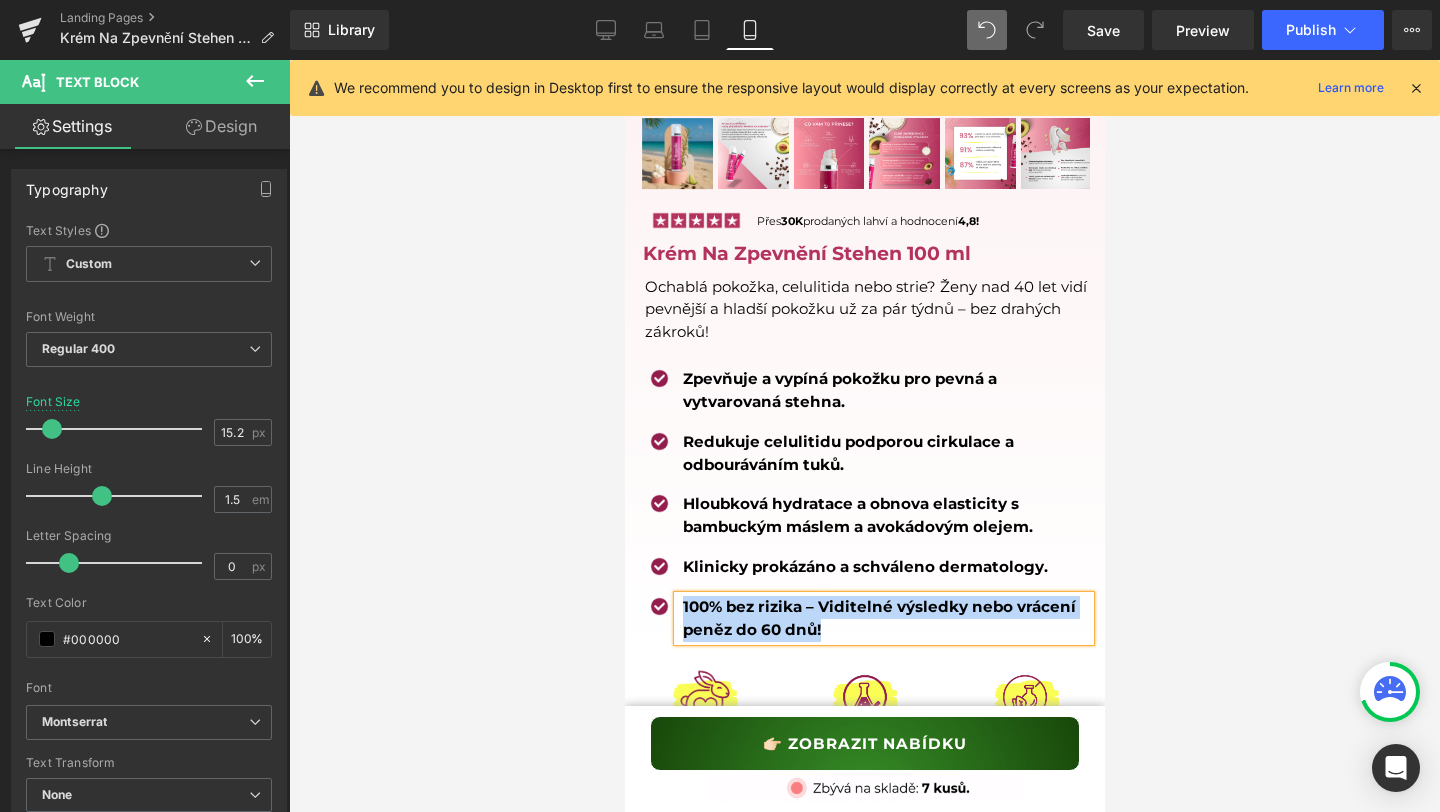 click on "Image
Zpevňuje a vypíná pokožku pro pevná a vytvarovaná stehna.
Text Block
Image
Redukuje celulitidu podporou cirkulace a odbouráváním tuků.
Text Block
Image
Hloubková hydratace a obnova elasticity s bambuckým máslem a avokádovým olejem.
Text Block
Image
Klinicky prokázáno a schváleno dermatology.
Text Block" at bounding box center (864, 500) 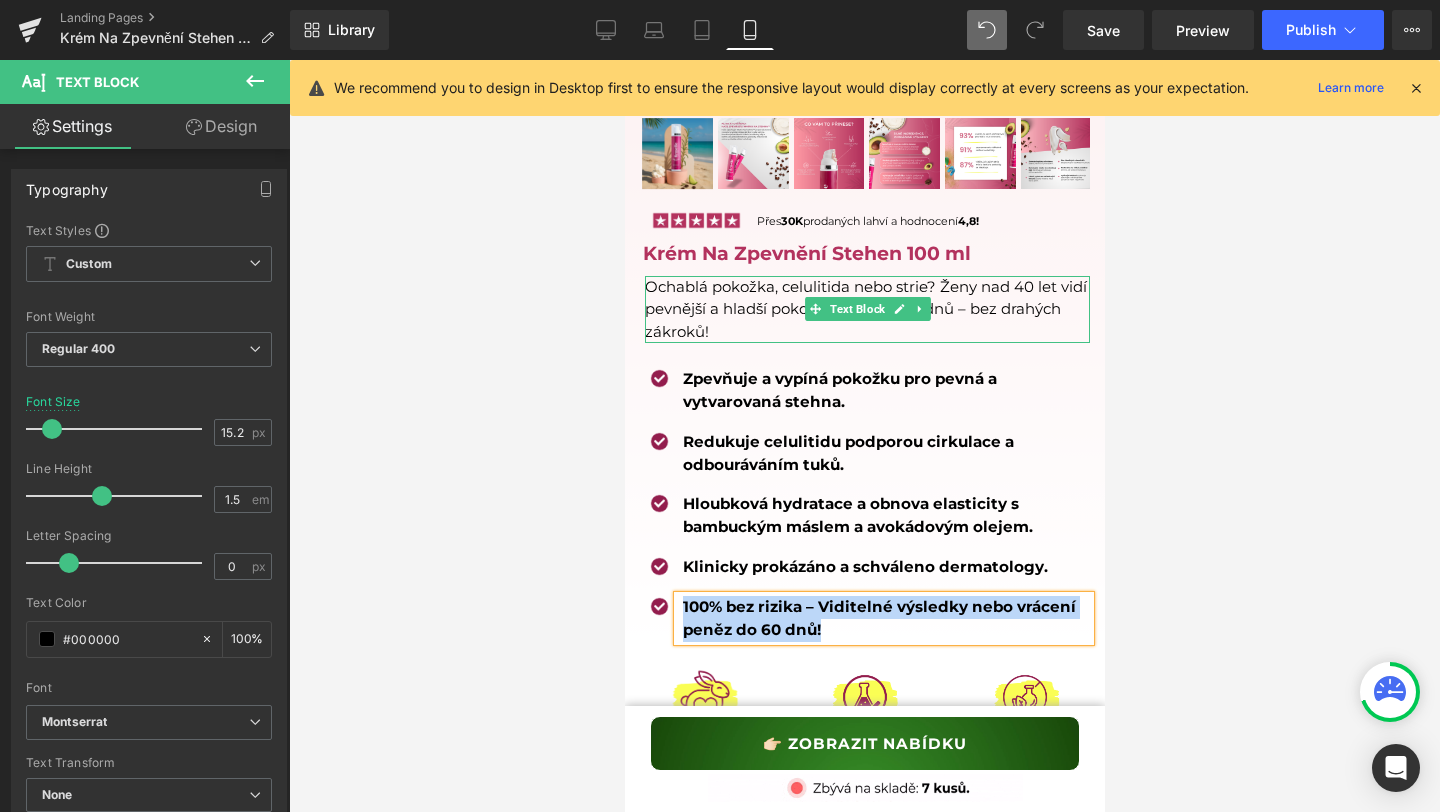 click on "Ochablá pokožka, celulitida nebo strie? Ženy nad 40 let vidí pevnější a hladší pokožku už za pár týdnů – bez drahých zákroků!" at bounding box center (866, 310) 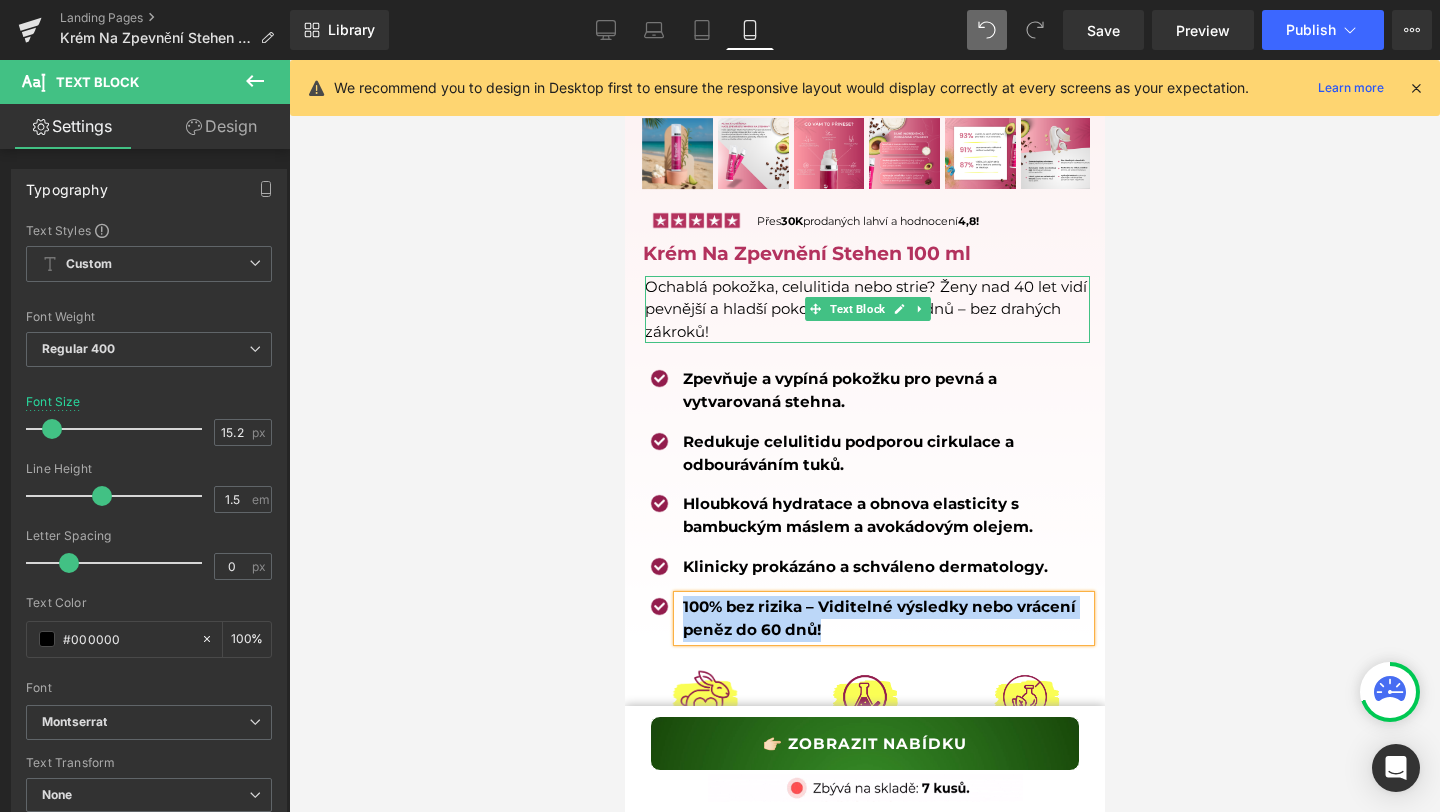 click on "Ochablá pokožka, celulitida nebo strie? Ženy nad 40 let vidí pevnější a hladší pokožku už za pár týdnů – bez drahých zákroků!" at bounding box center (866, 310) 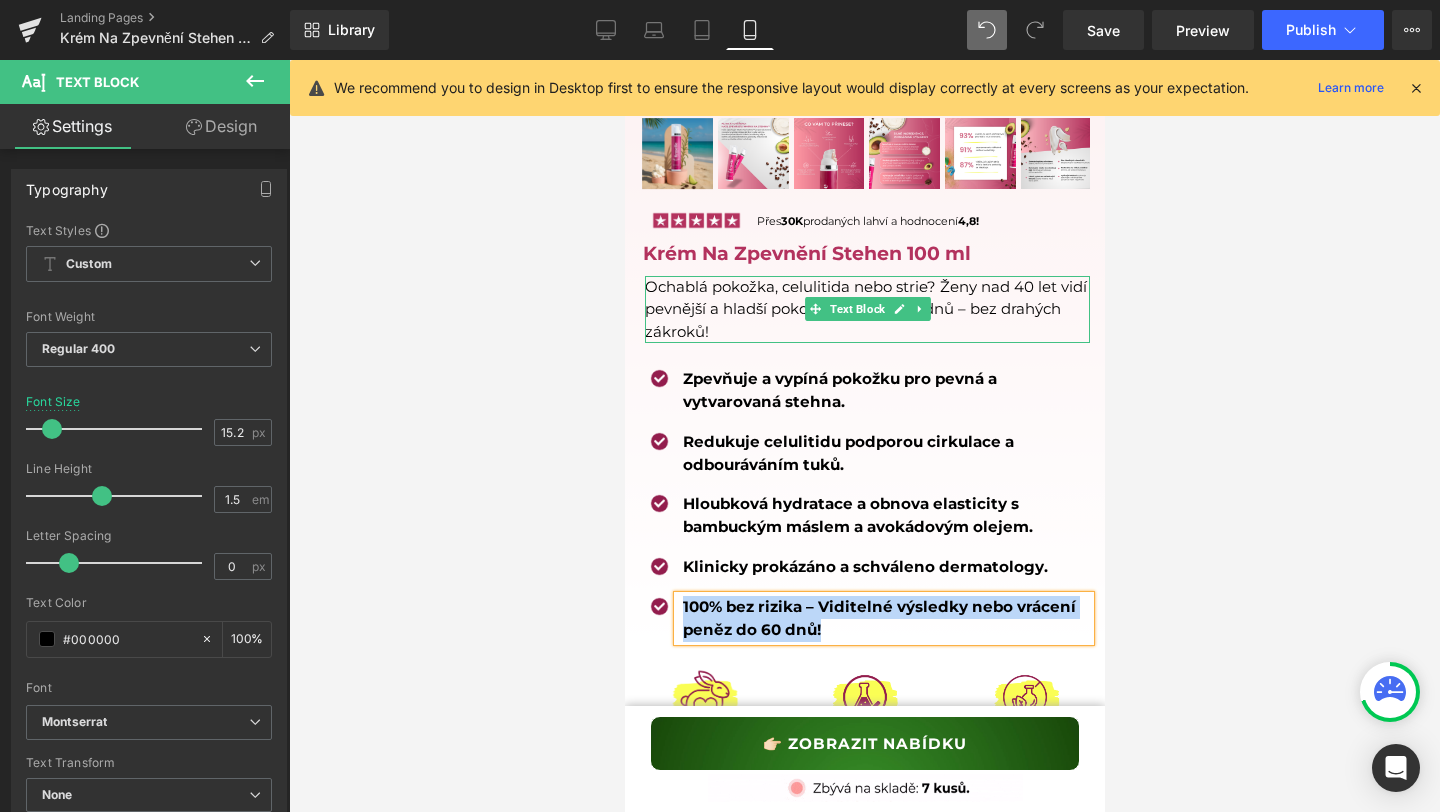 click on "Ochablá pokožka, celulitida nebo strie? Ženy nad 40 let vidí pevnější a hladší pokožku už za pár týdnů – bez drahých zákroků!" at bounding box center [866, 310] 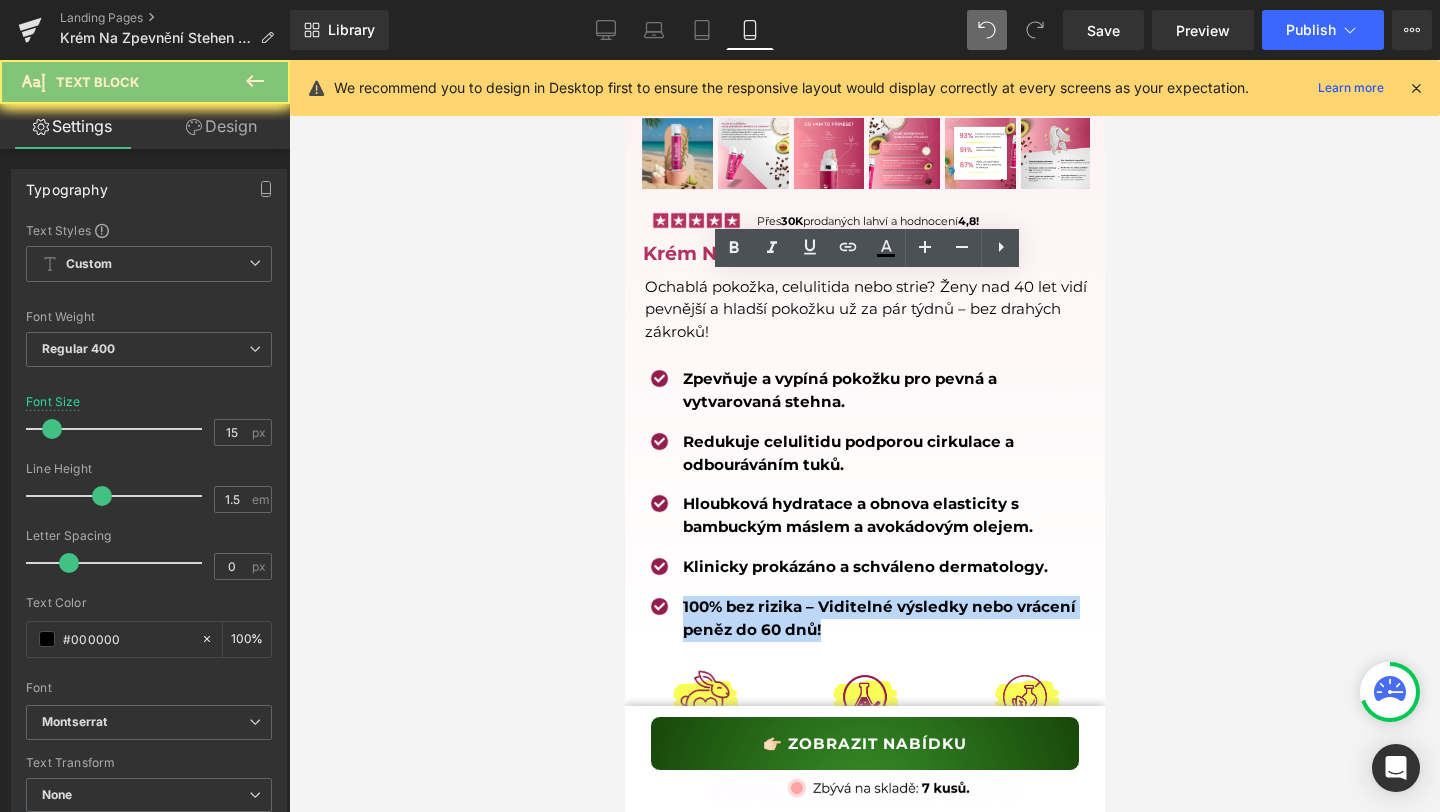 click on "Ochablá pokožka, celulitida nebo strie? Ženy nad 40 let vidí pevnější a hladší pokožku už za pár týdnů – bez drahých zákroků!" at bounding box center [866, 310] 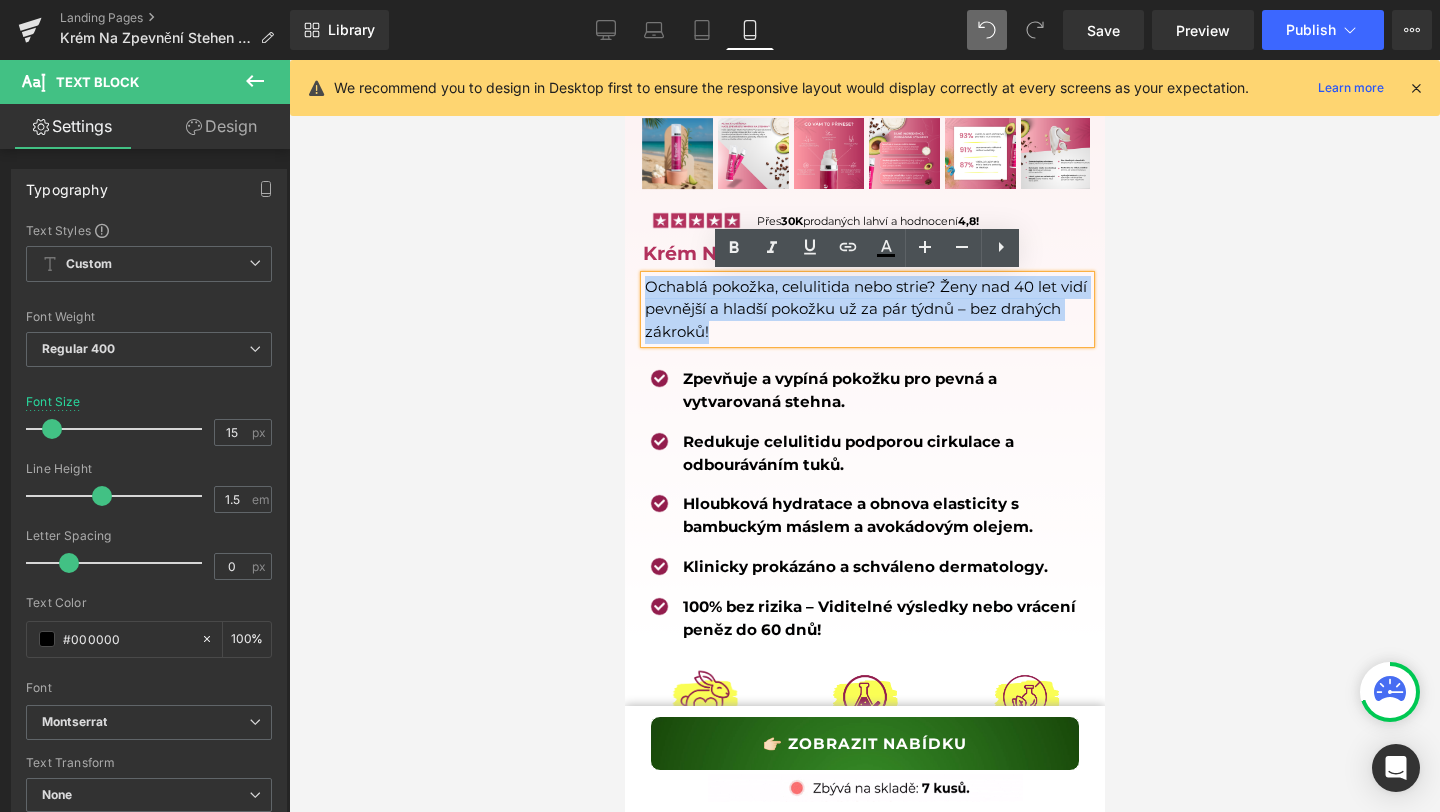 copy on "Ochablá pokožka, celulitida nebo strie? Ženy nad 40 let vidí pevnější a hladší pokožku už za pár týdnů – bez drahých zákroků!" 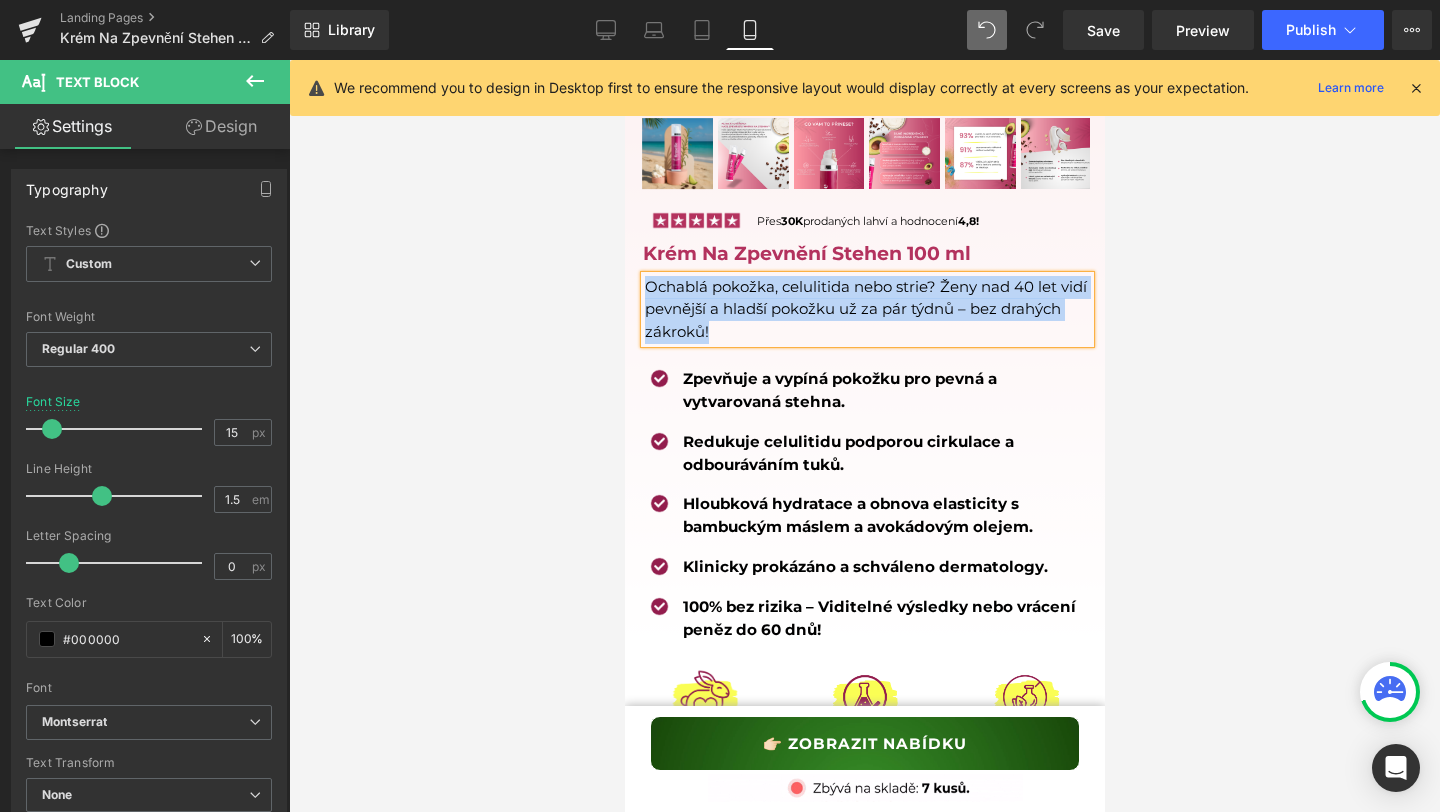 click on "Krém Na Zpevnění Stehen 100 ml" at bounding box center (865, 254) 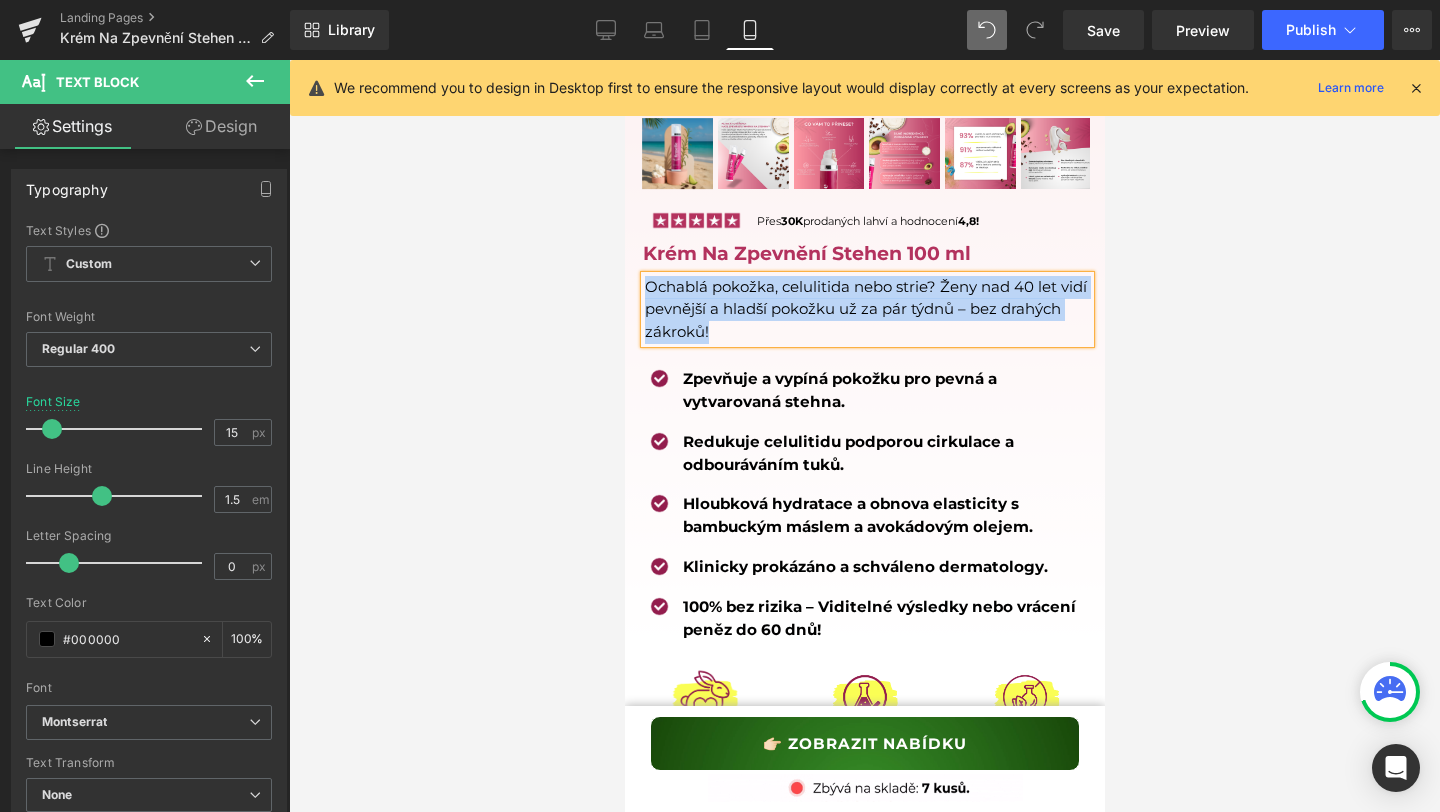 click on "Krém Na Zpevnění Stehen 100 ml" at bounding box center (865, 254) 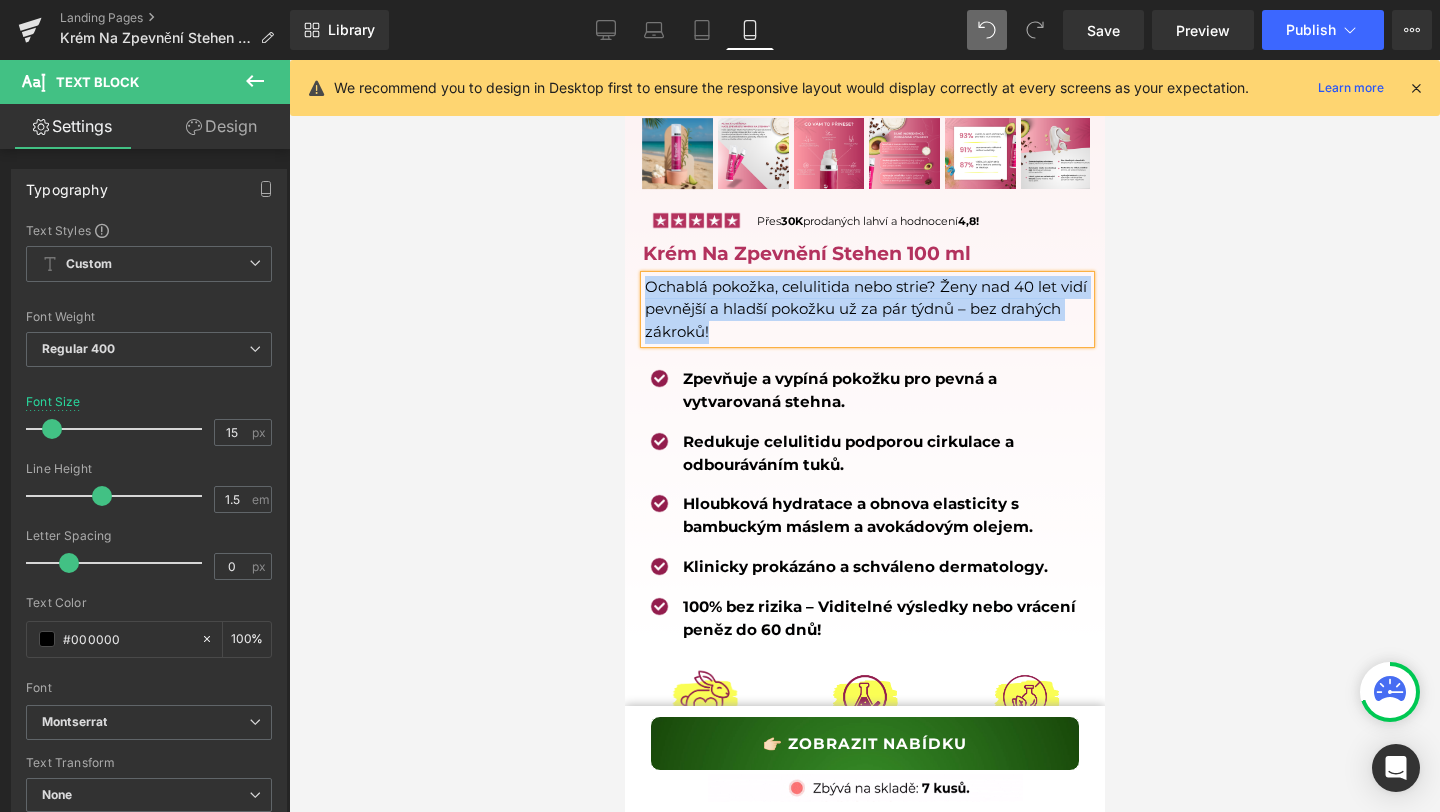 click on "Krém Na Zpevnění Stehen 100 ml" at bounding box center (865, 254) 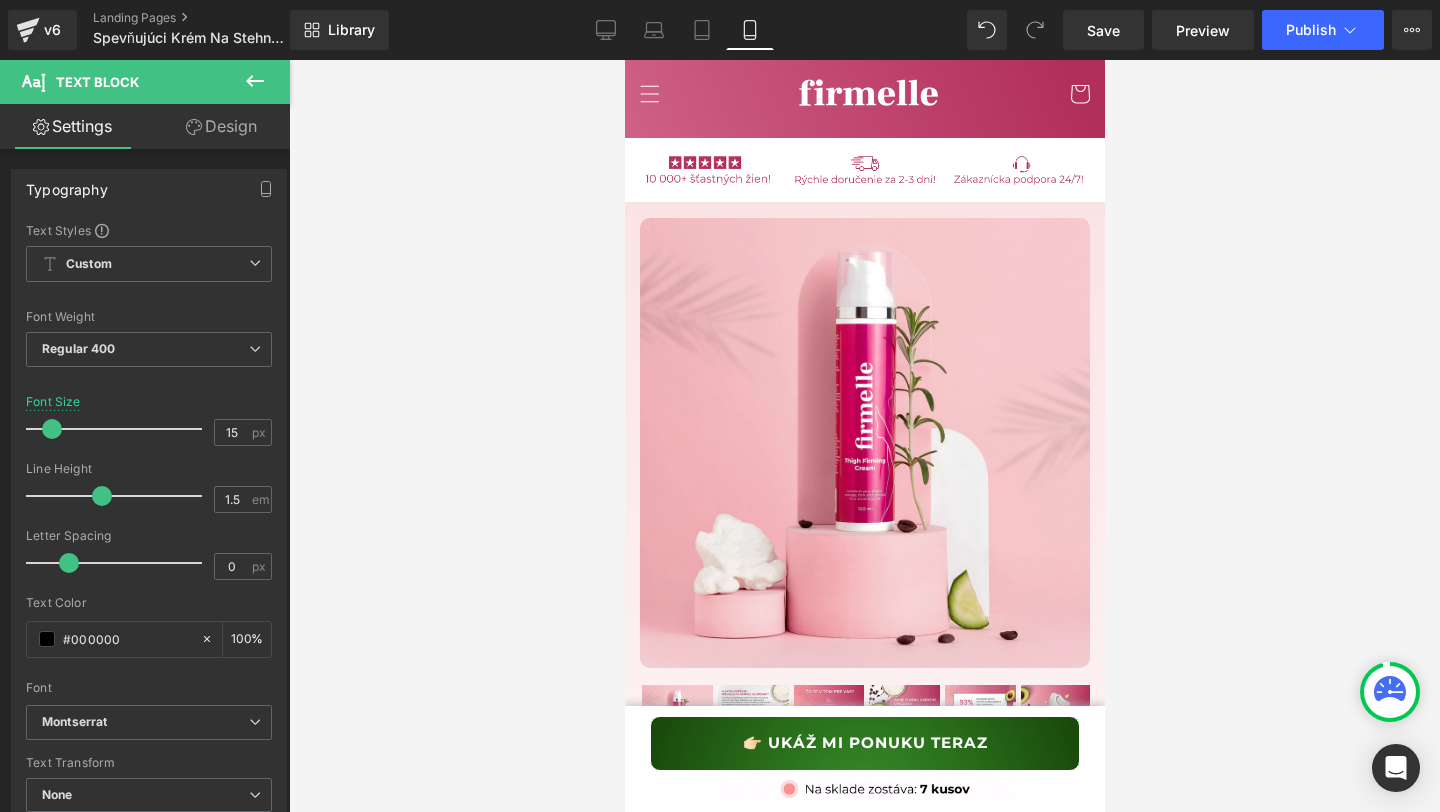 scroll, scrollTop: 493, scrollLeft: 0, axis: vertical 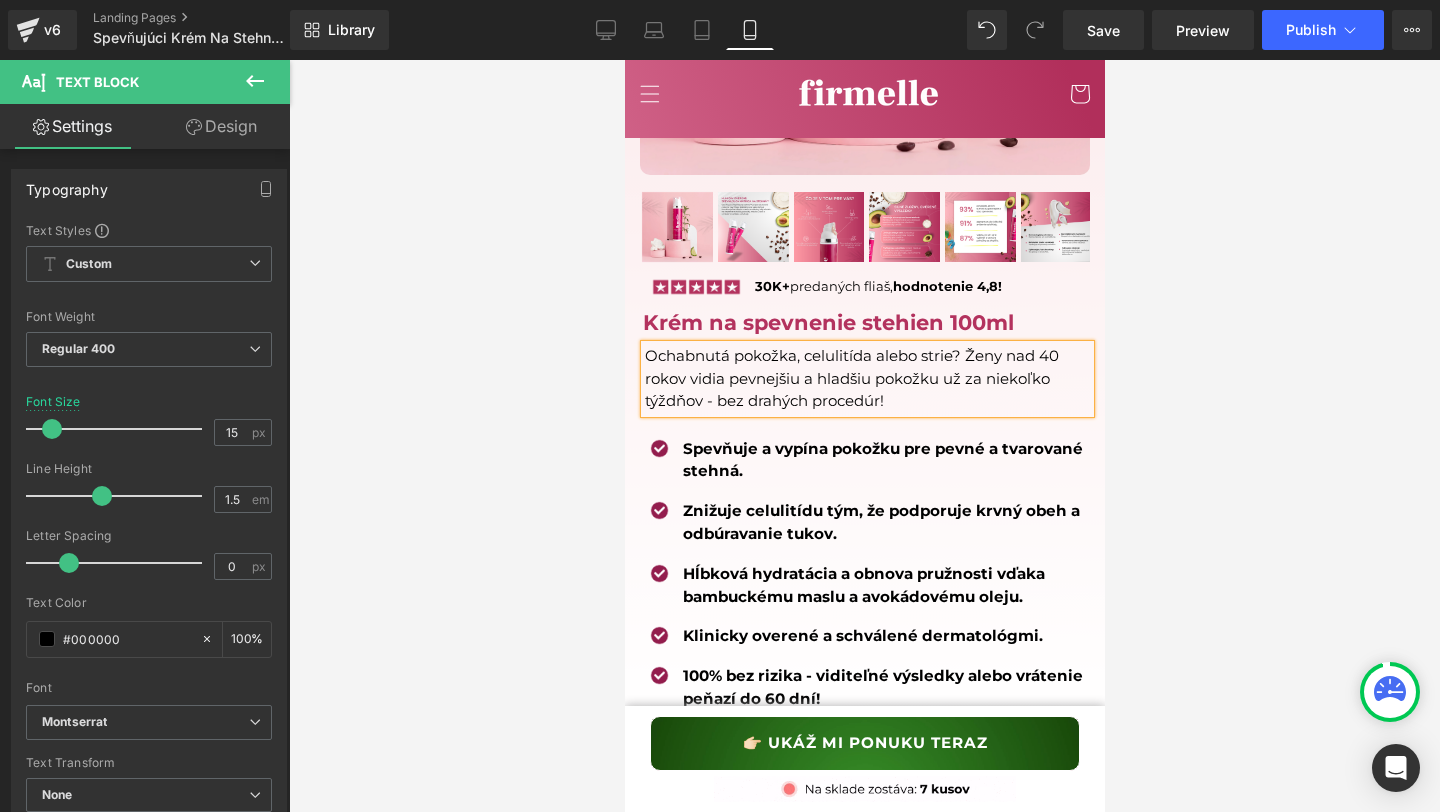 click at bounding box center [624, 60] 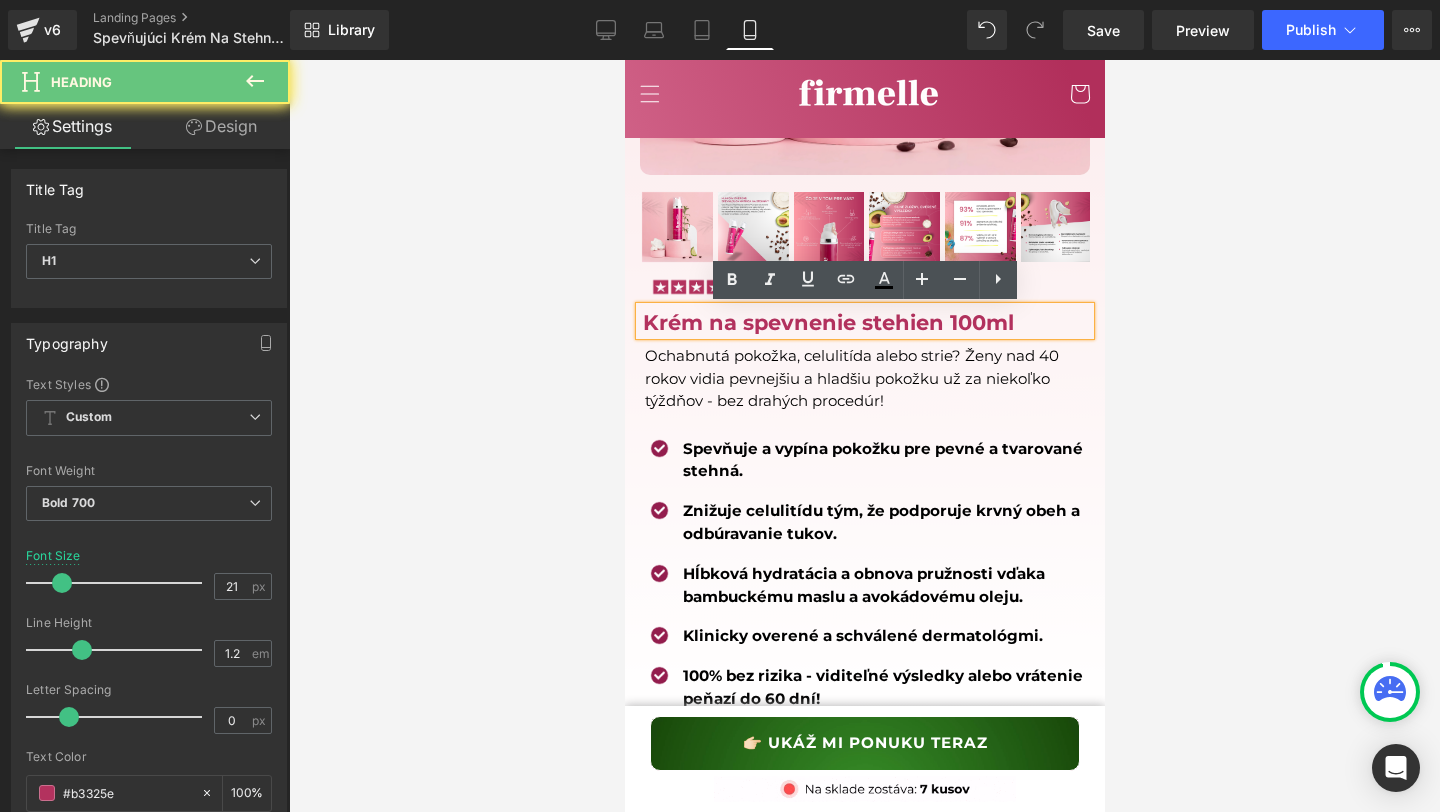 click on "Krém na spevnenie stehien 100ml" at bounding box center (865, 322) 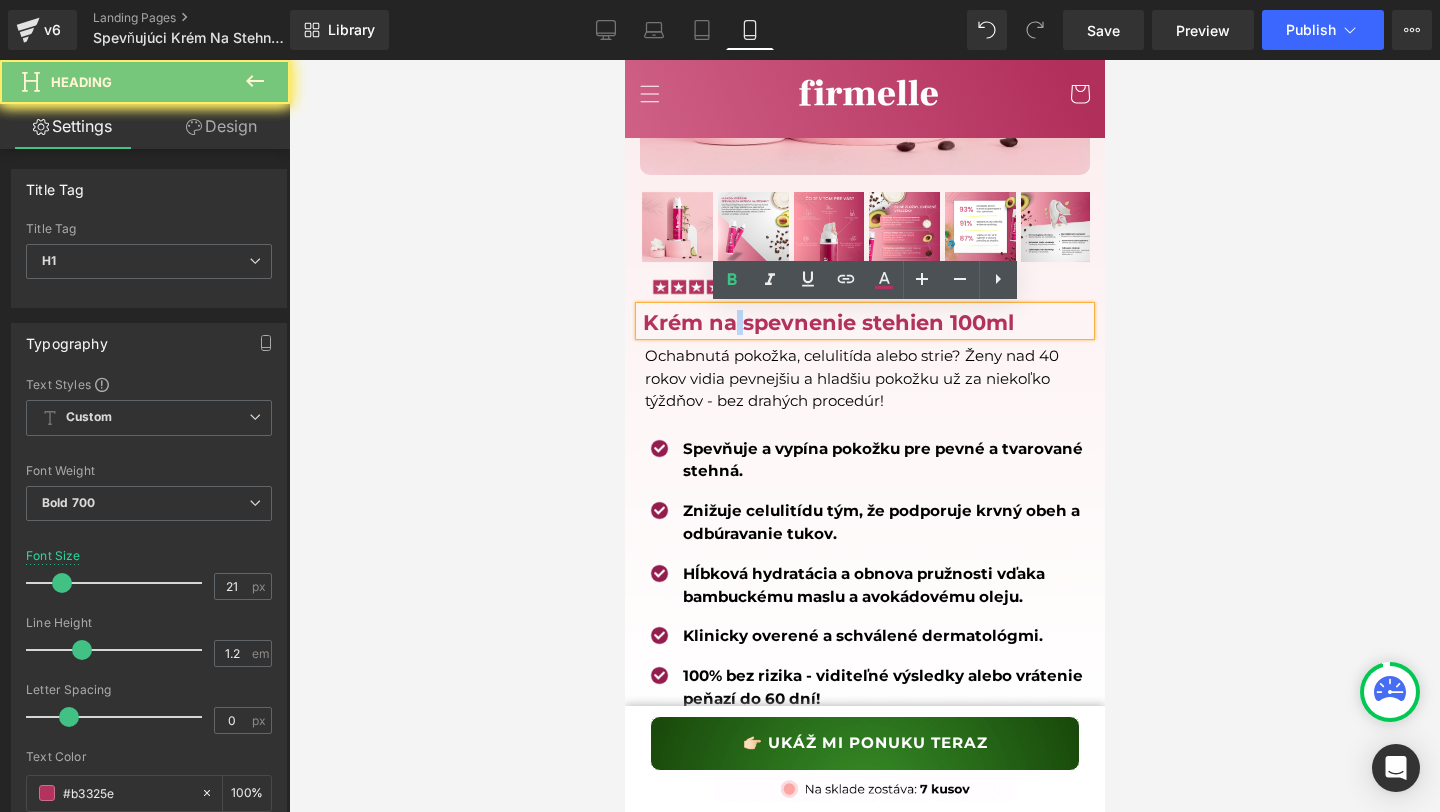 click on "Krém na spevnenie stehien 100ml" at bounding box center [865, 322] 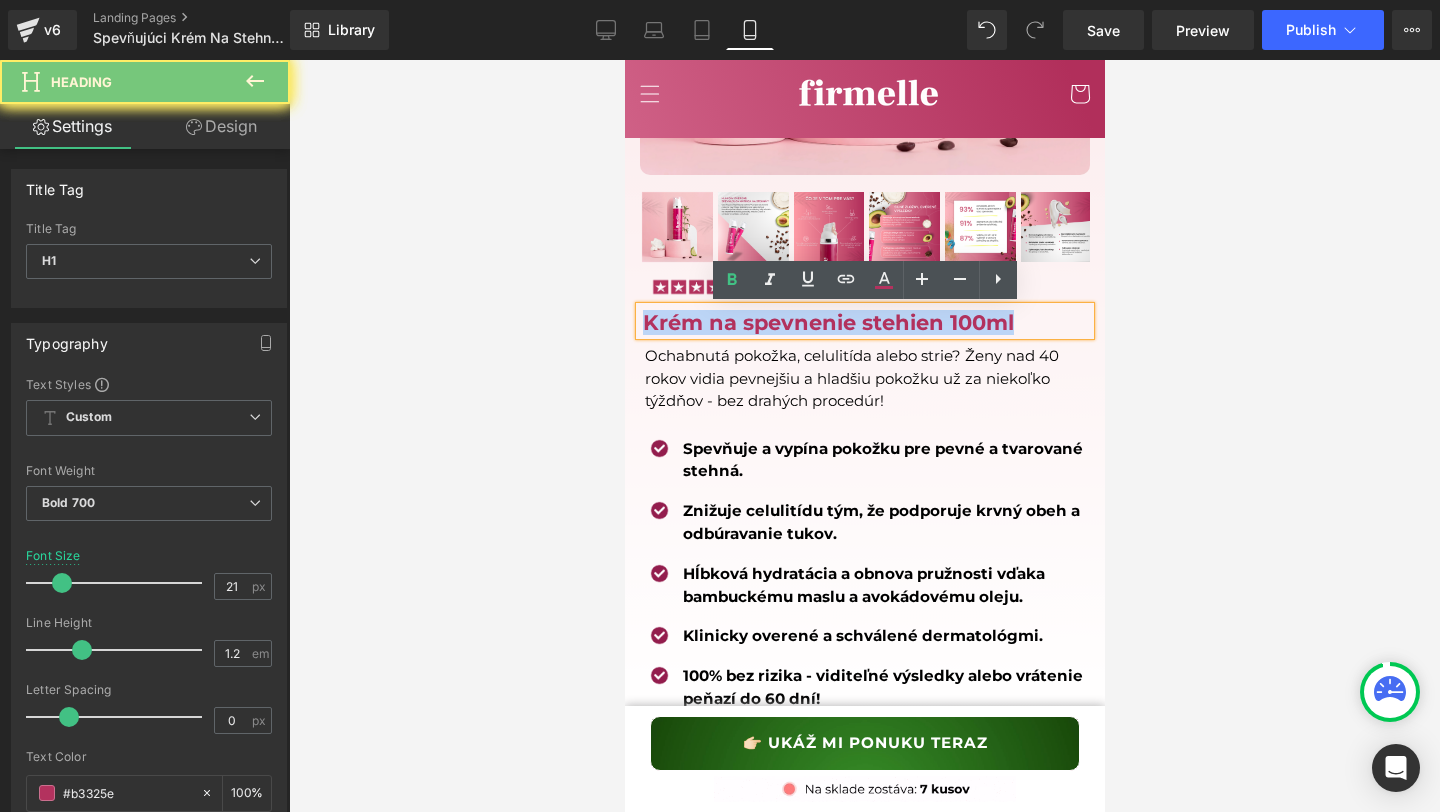 click on "Krém na spevnenie stehien 100ml" at bounding box center (865, 322) 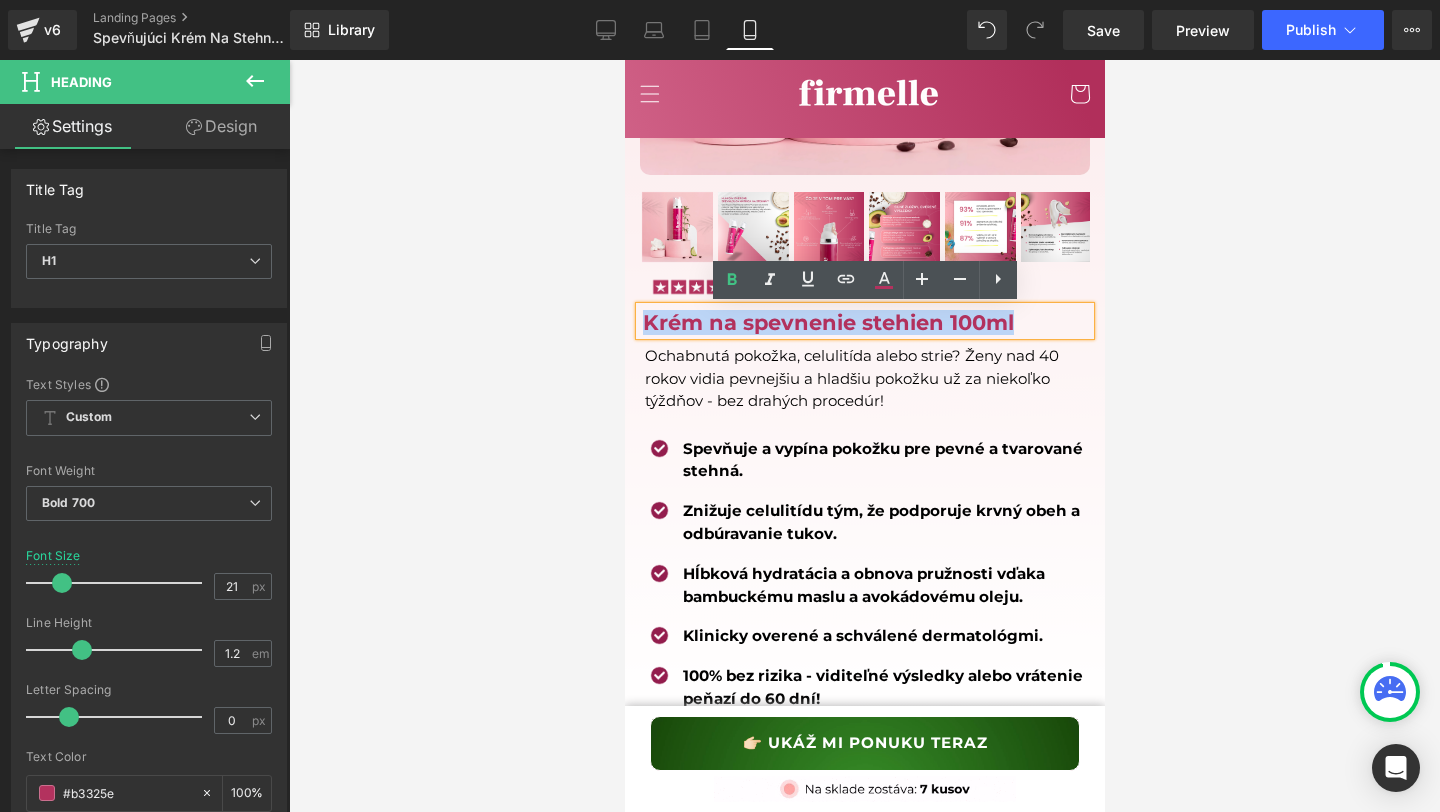 paste 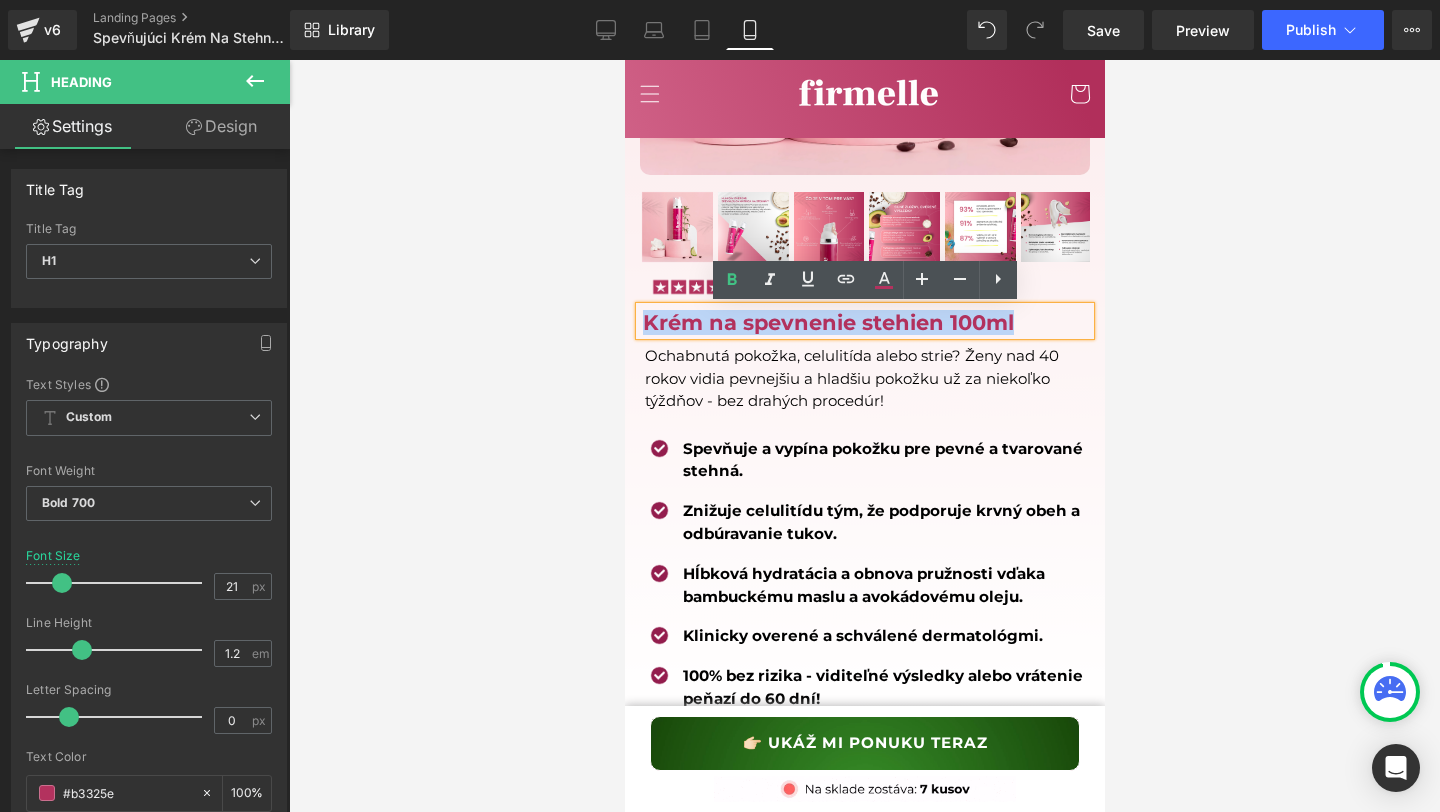 type 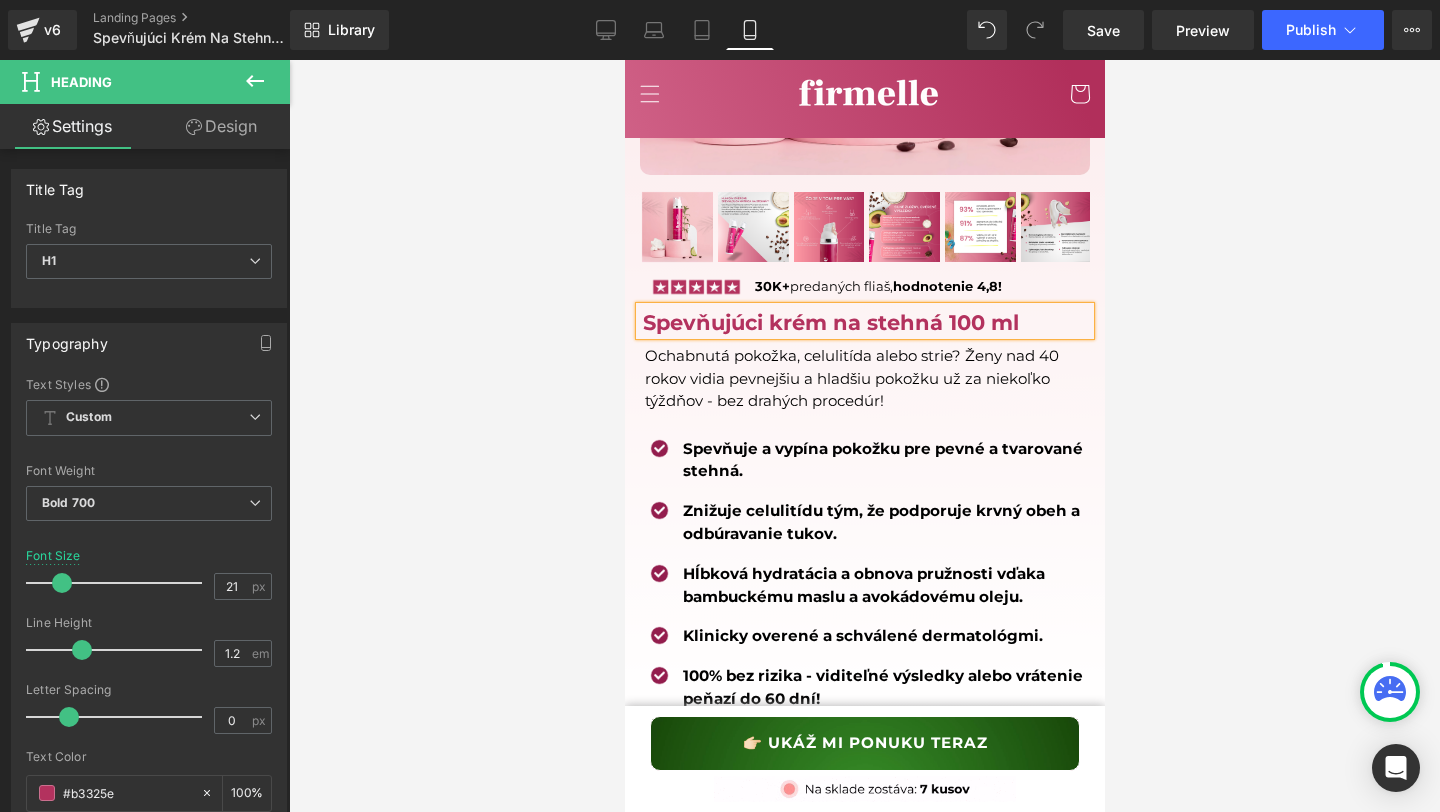 click at bounding box center (864, 436) 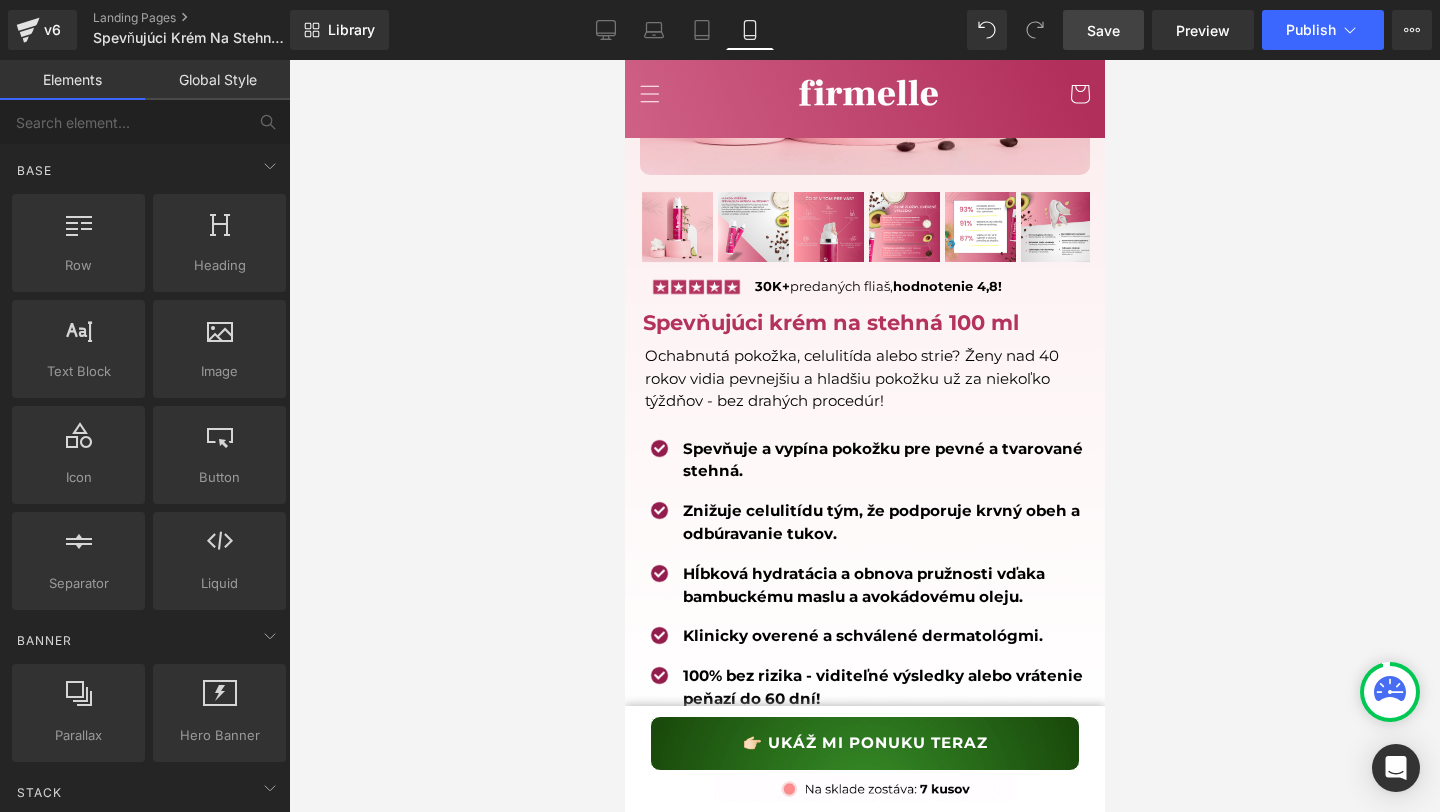 click on "Save" at bounding box center (1103, 30) 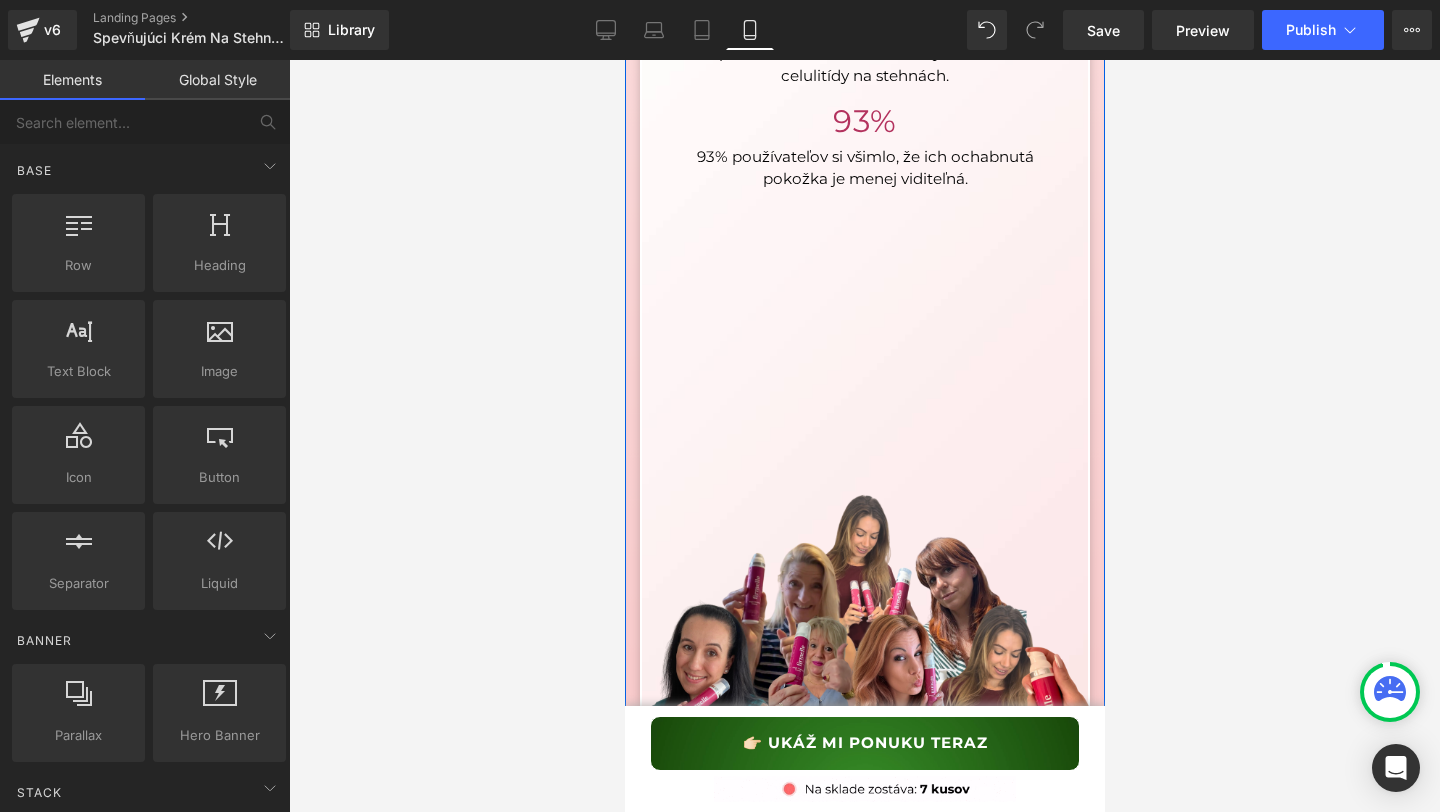 scroll, scrollTop: 4357, scrollLeft: 0, axis: vertical 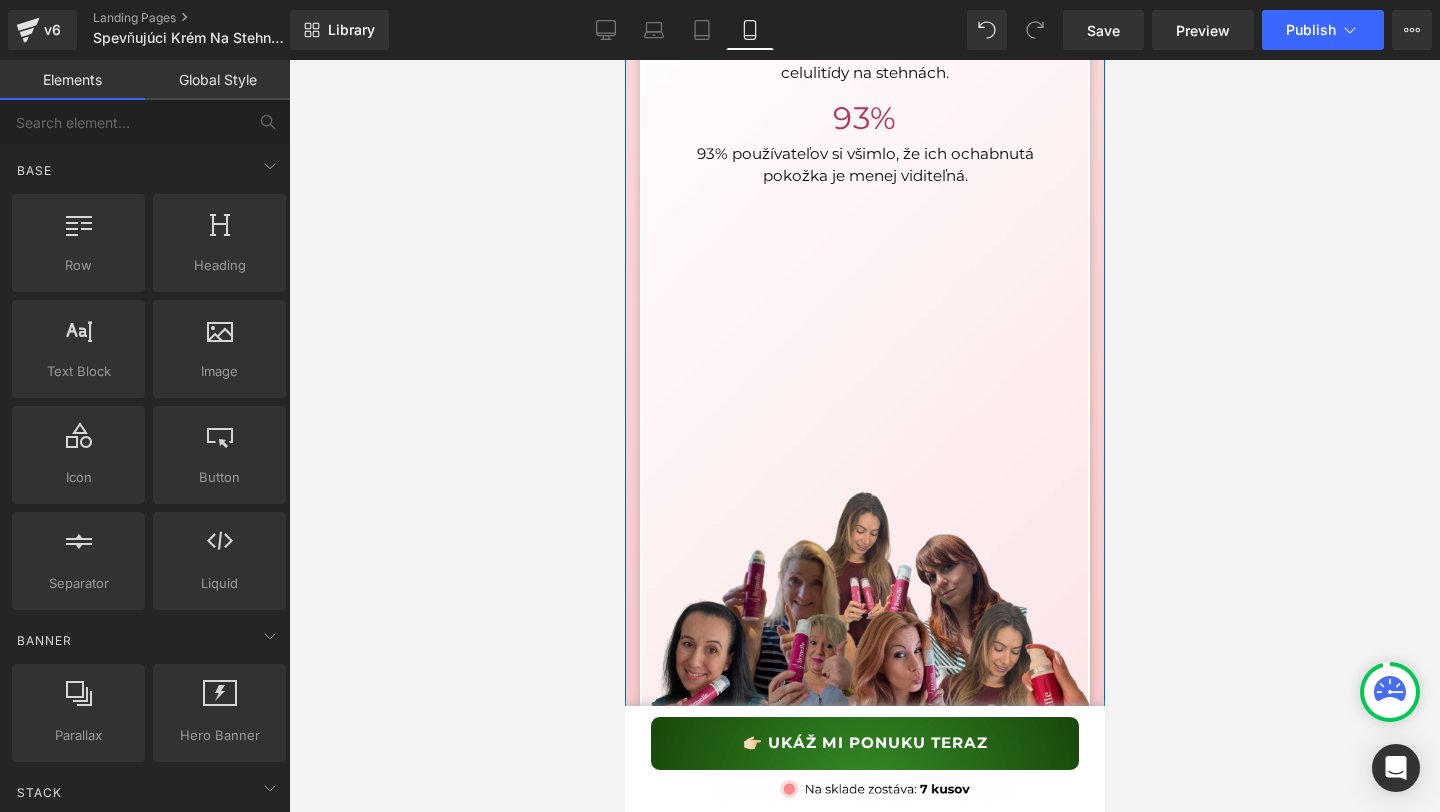 click at bounding box center (862, 539) 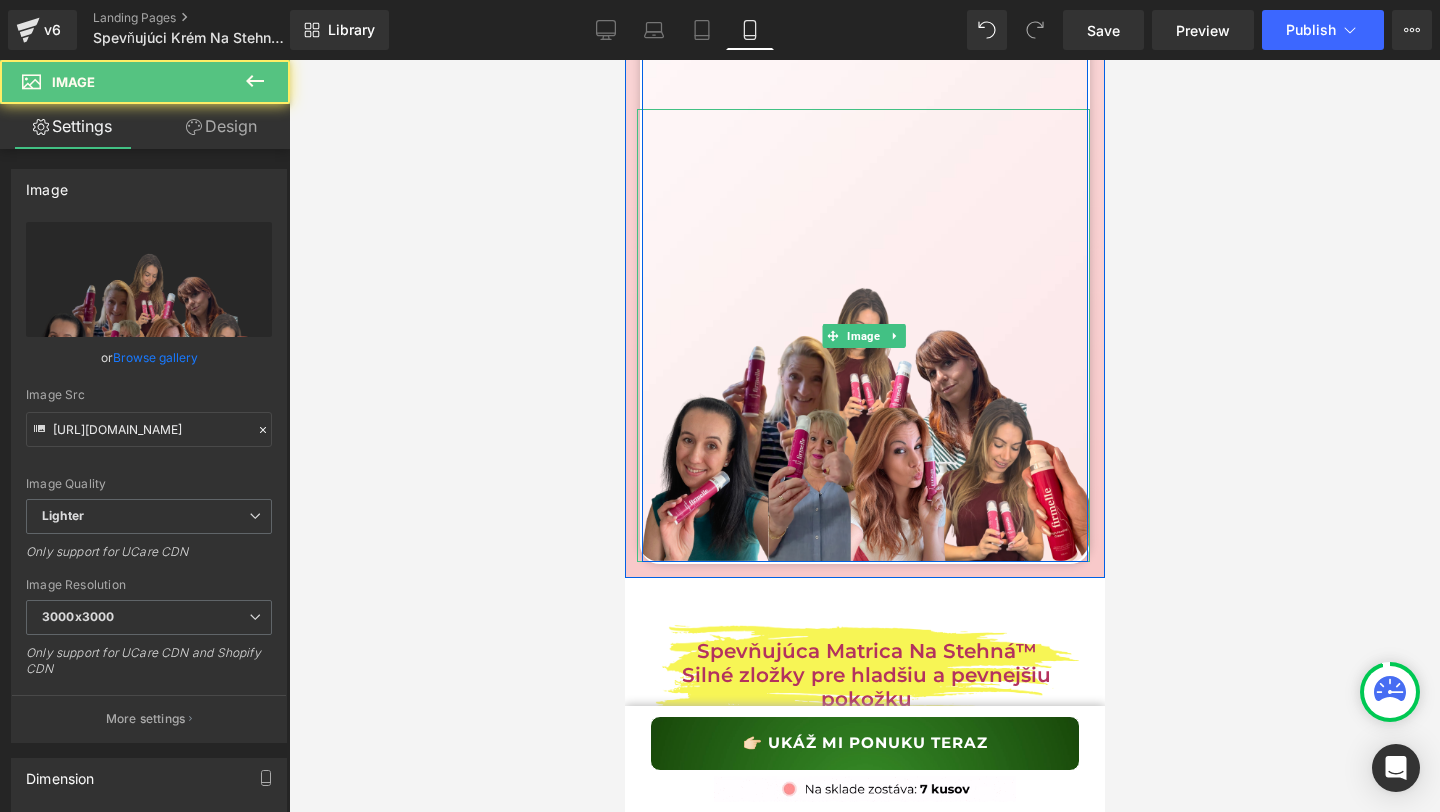 scroll, scrollTop: 4564, scrollLeft: 0, axis: vertical 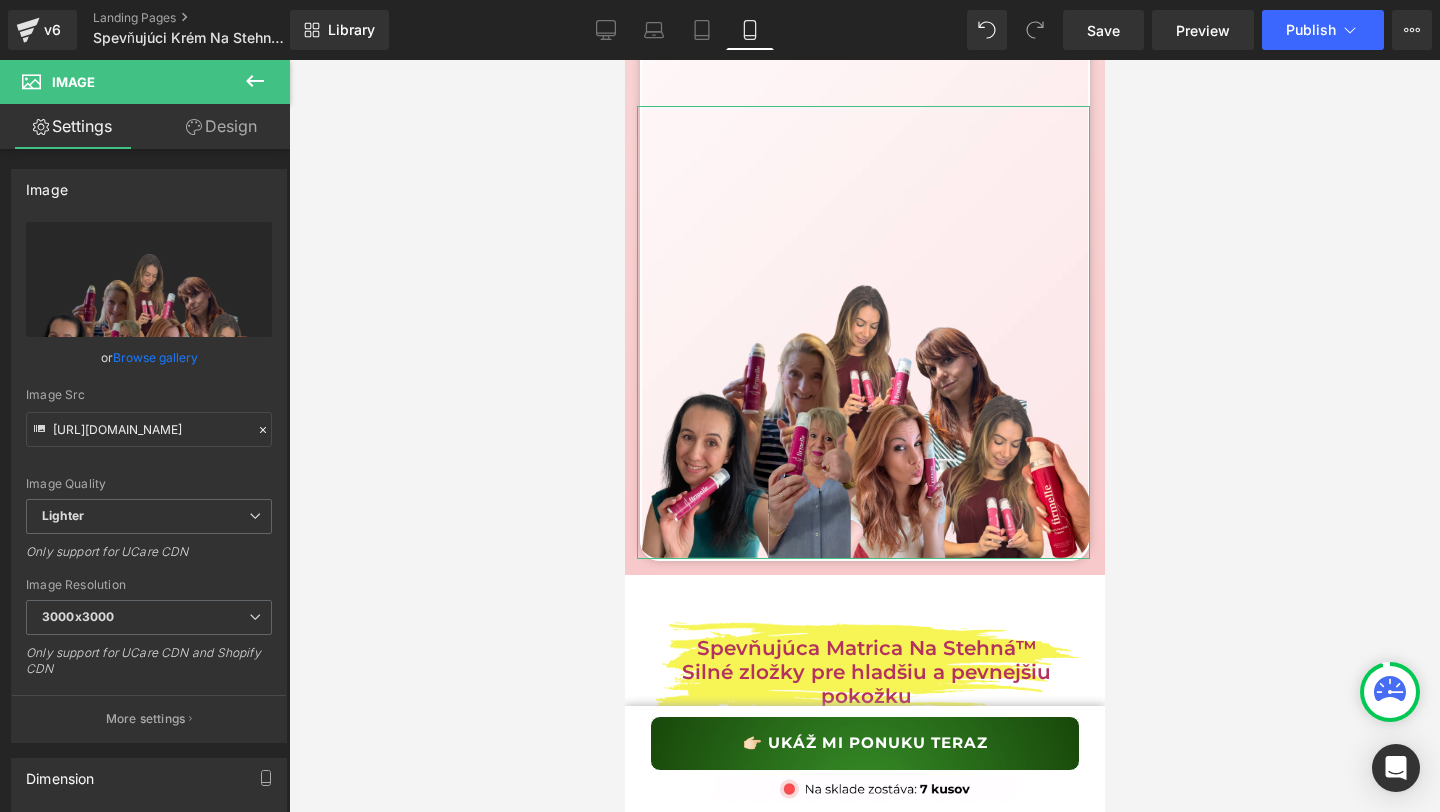 click on "Design" at bounding box center (221, 126) 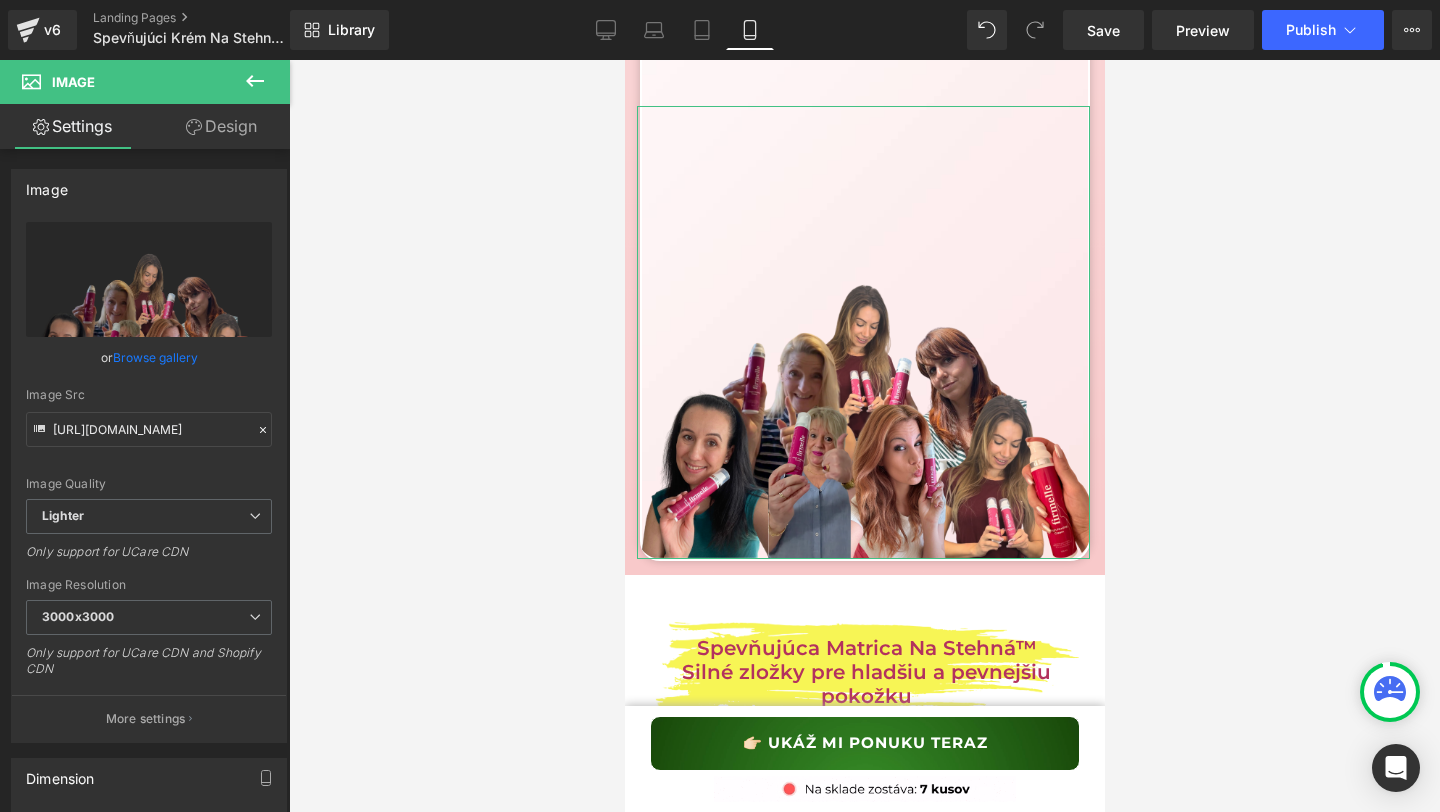 click on "Spacing" at bounding box center [0, 0] 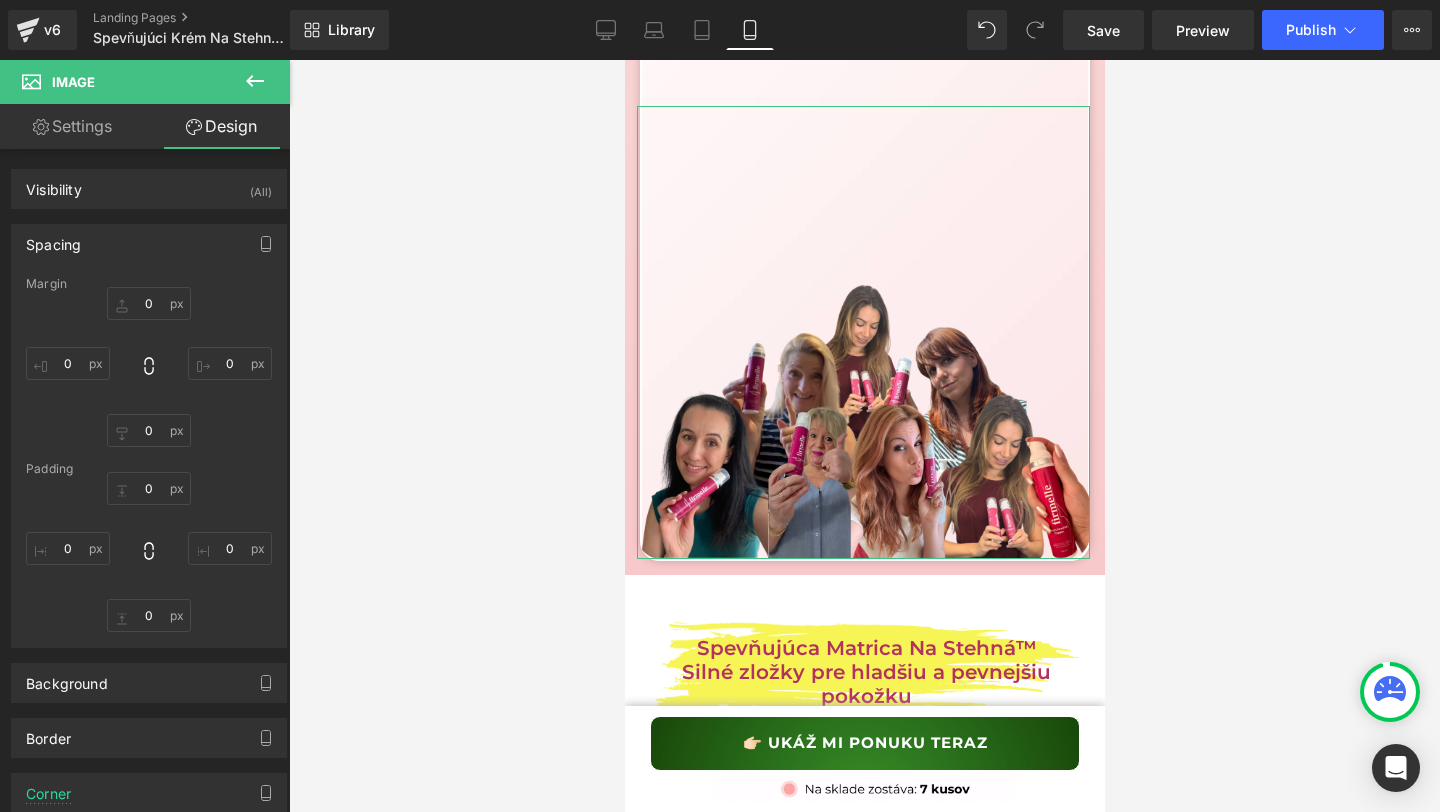 type on "125" 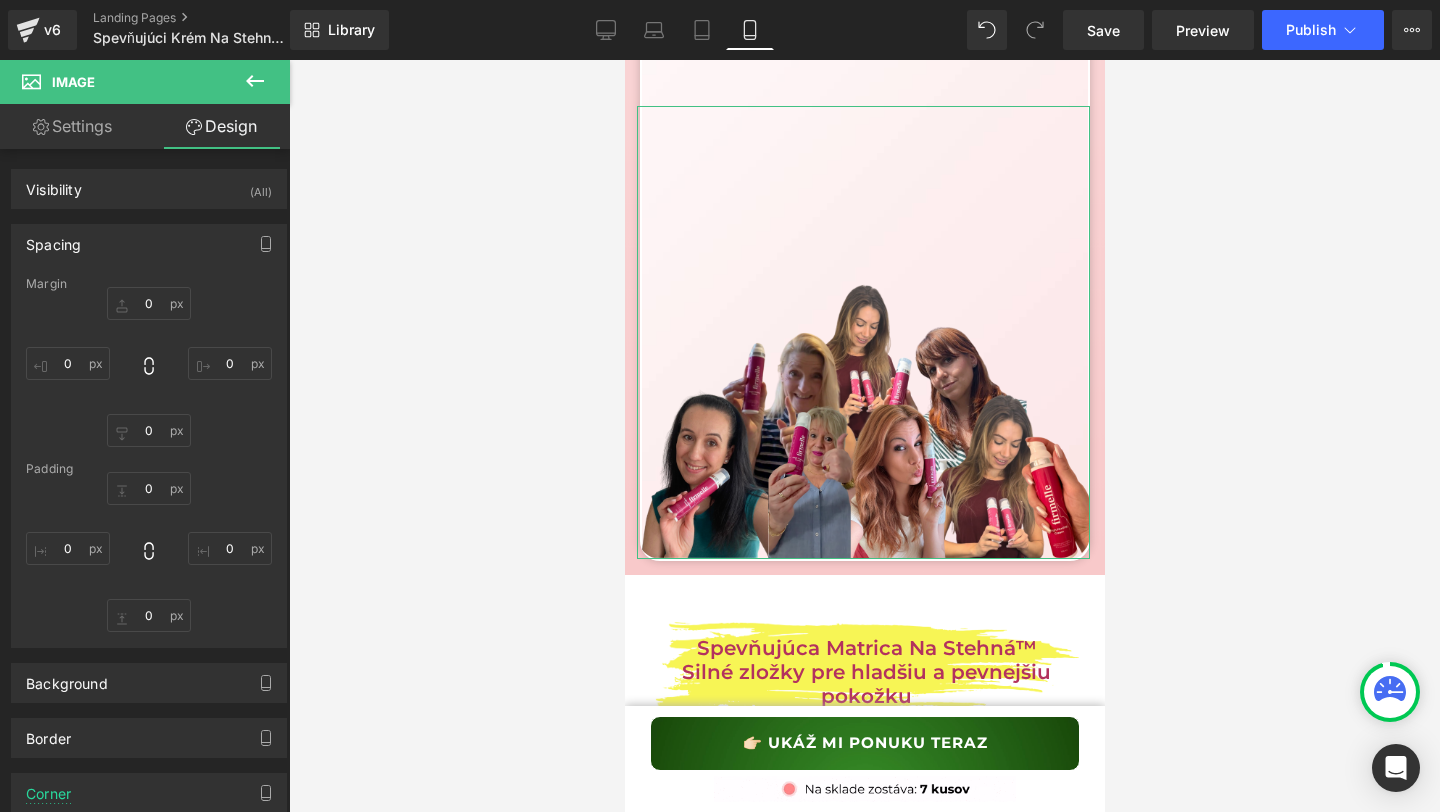 type on "-17" 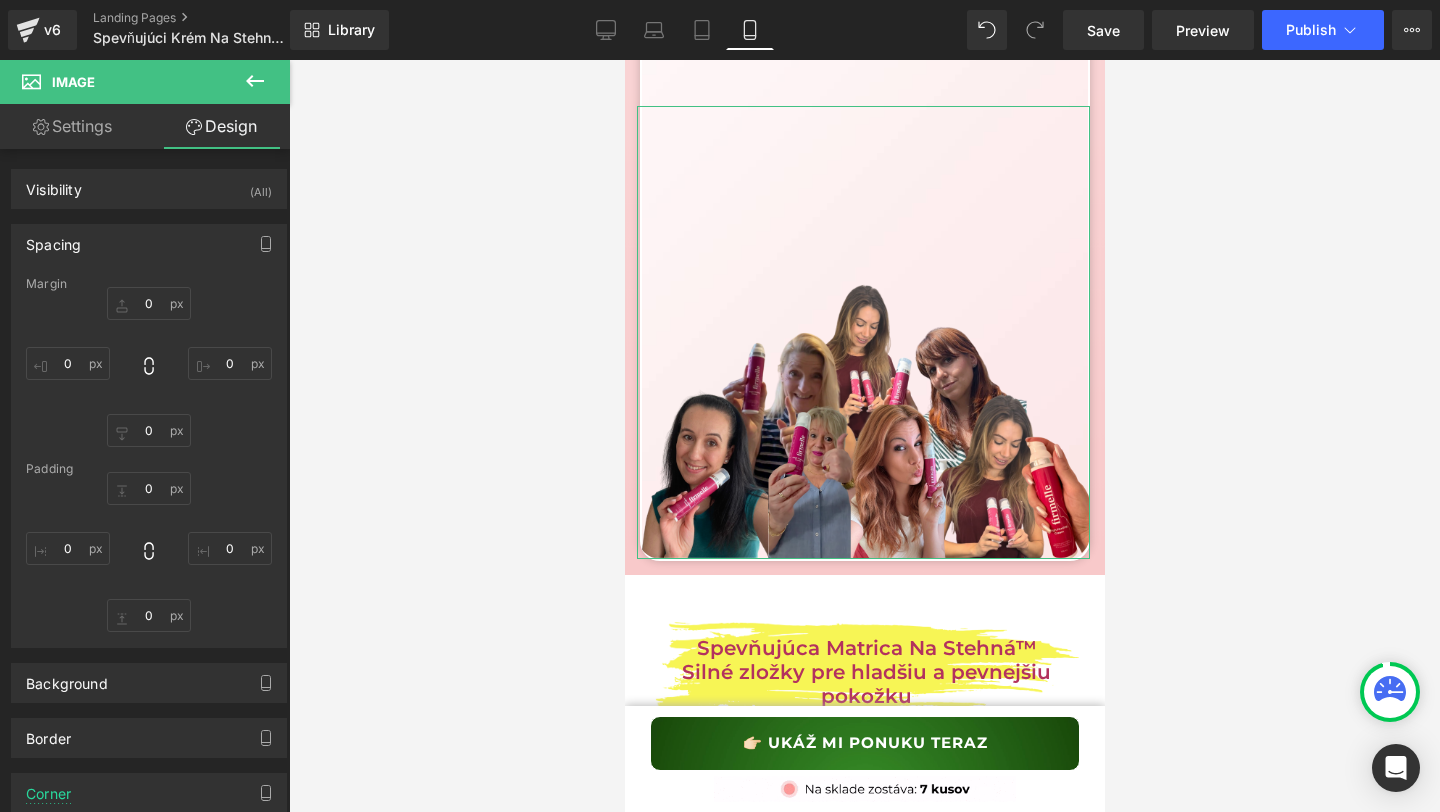 type on "0" 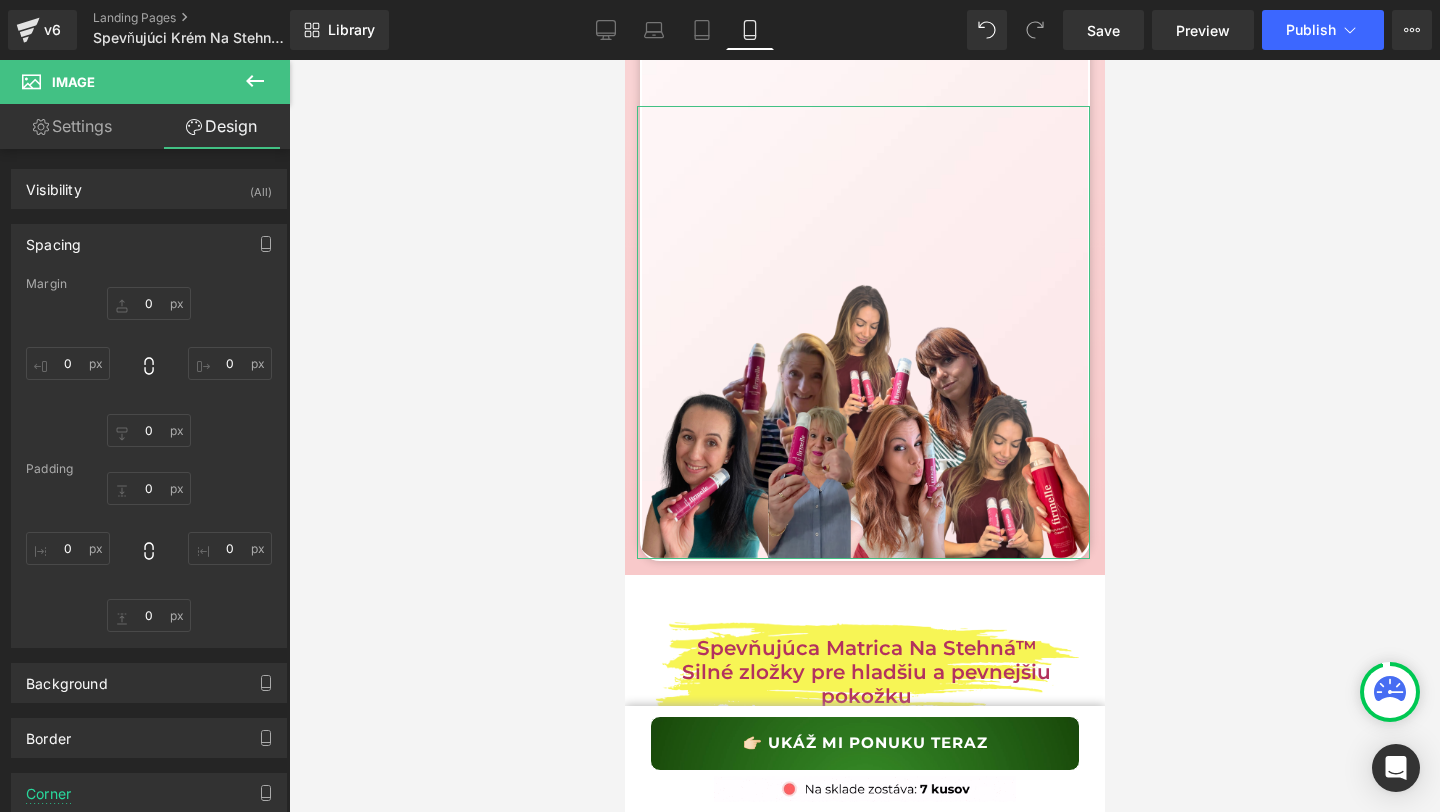 type on "-20" 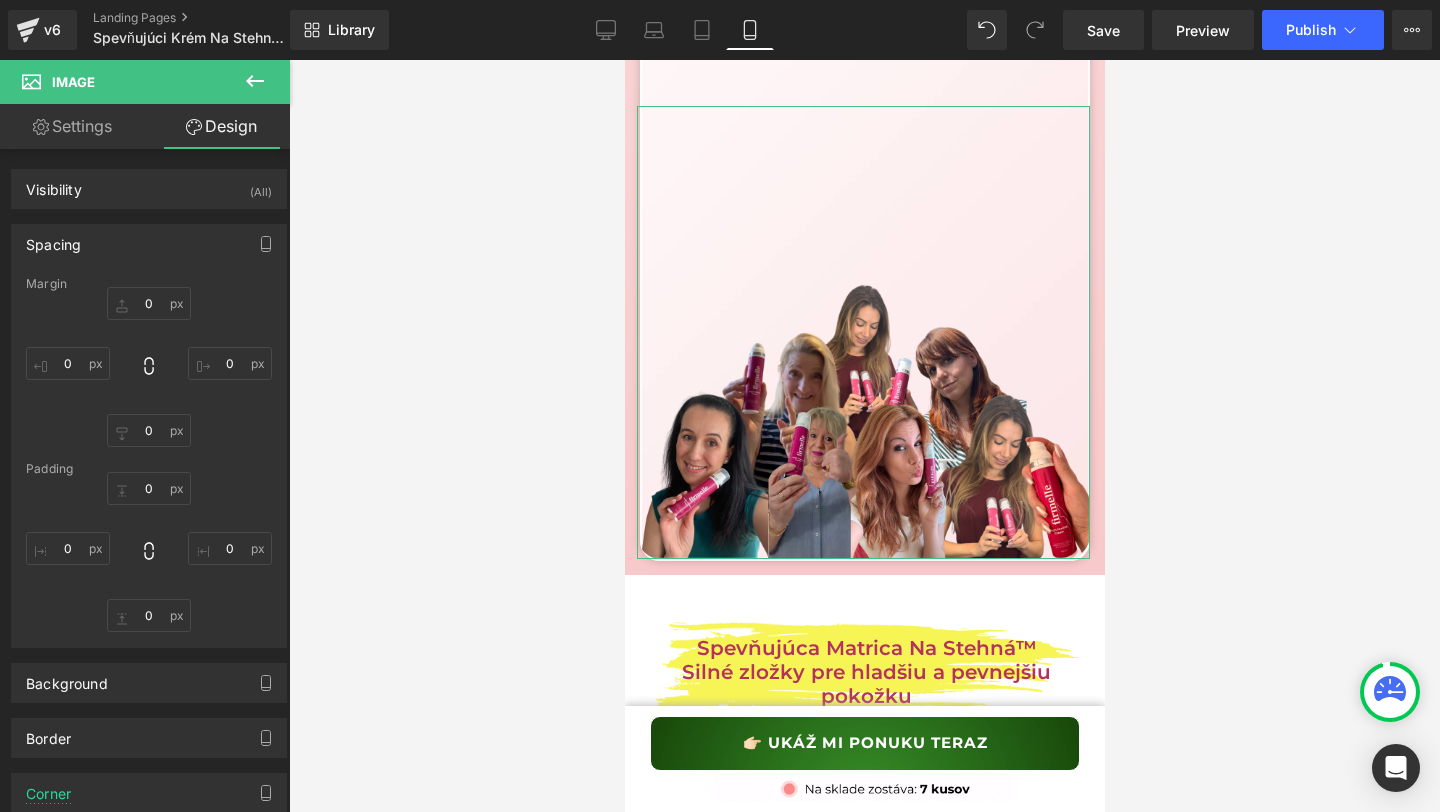 type on "0" 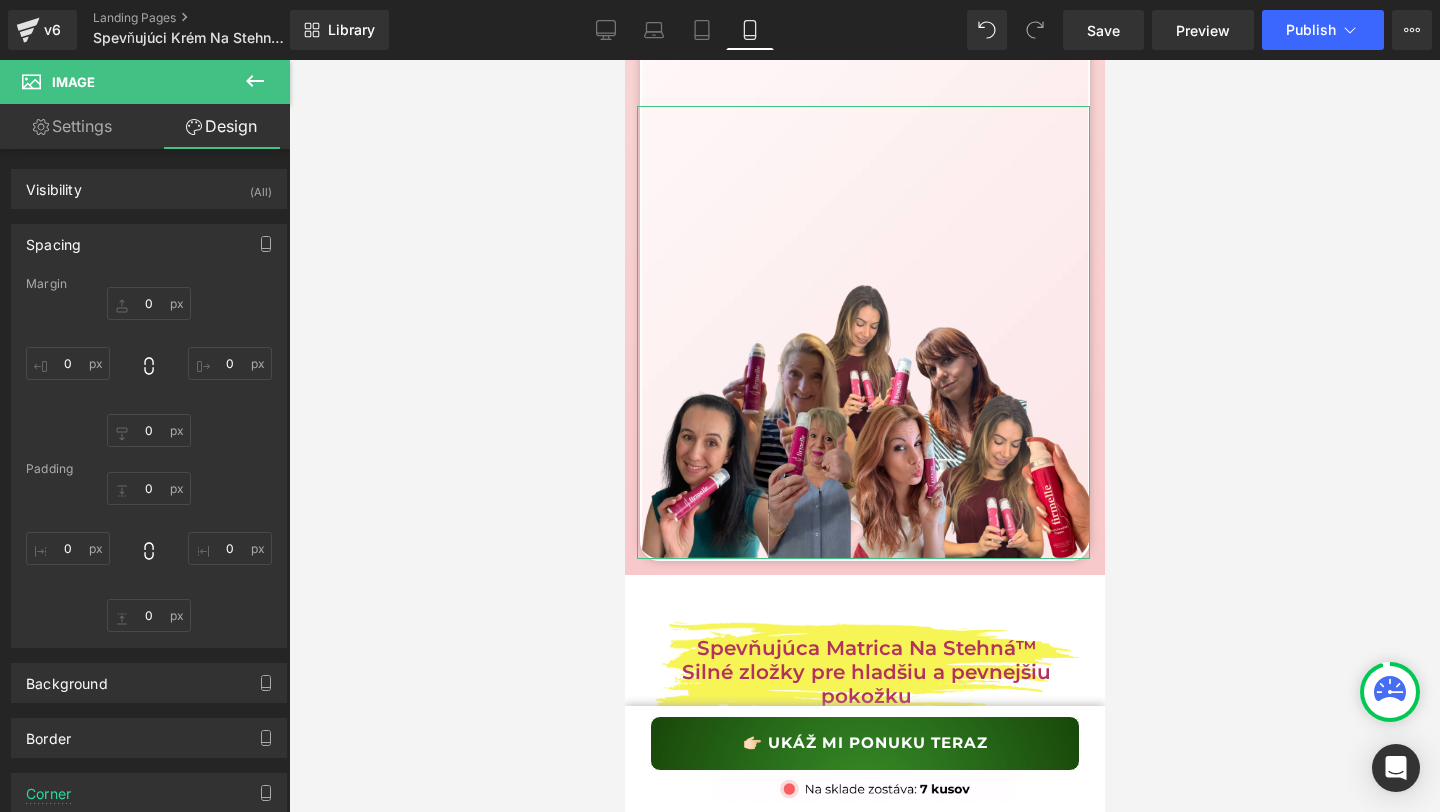 type on "0" 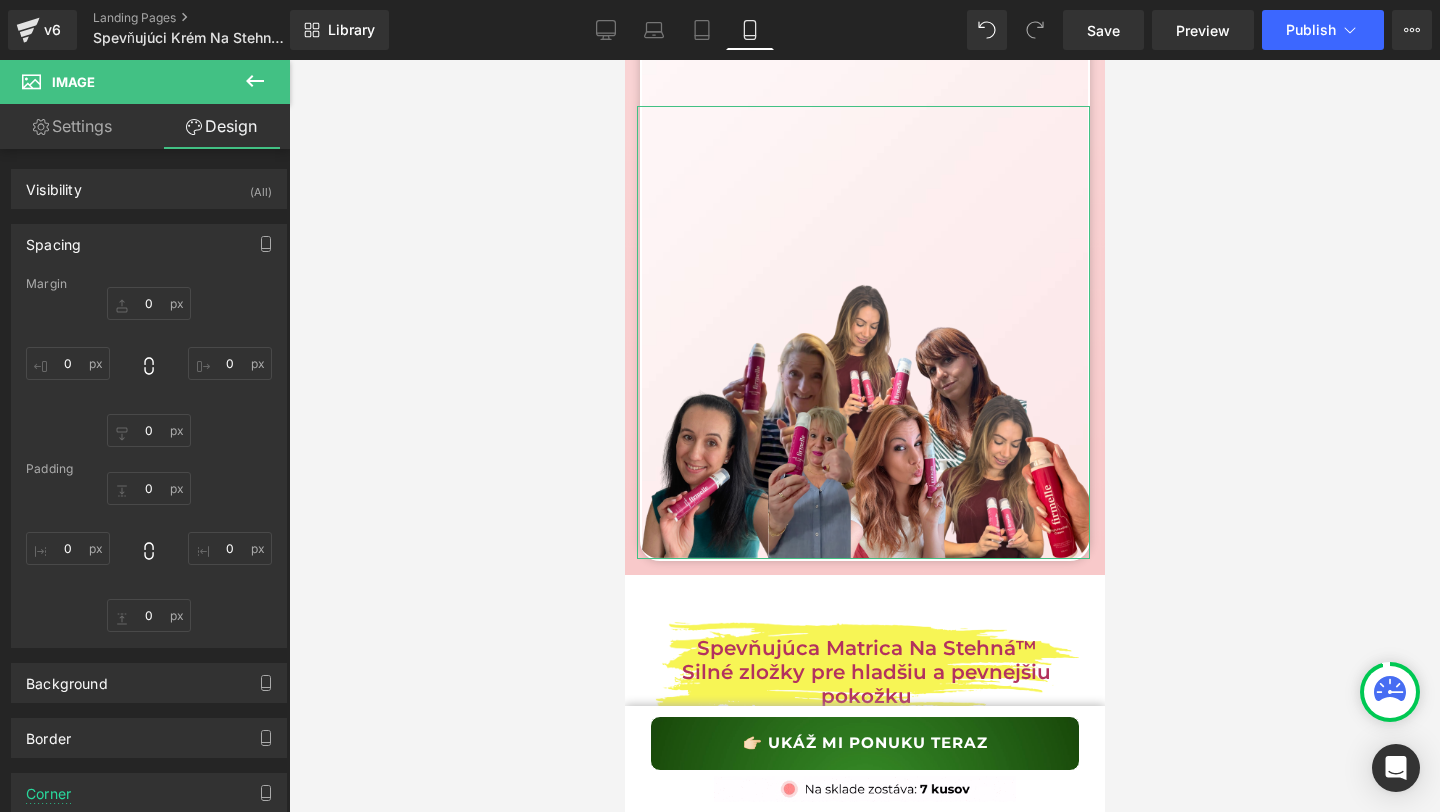 type on "0" 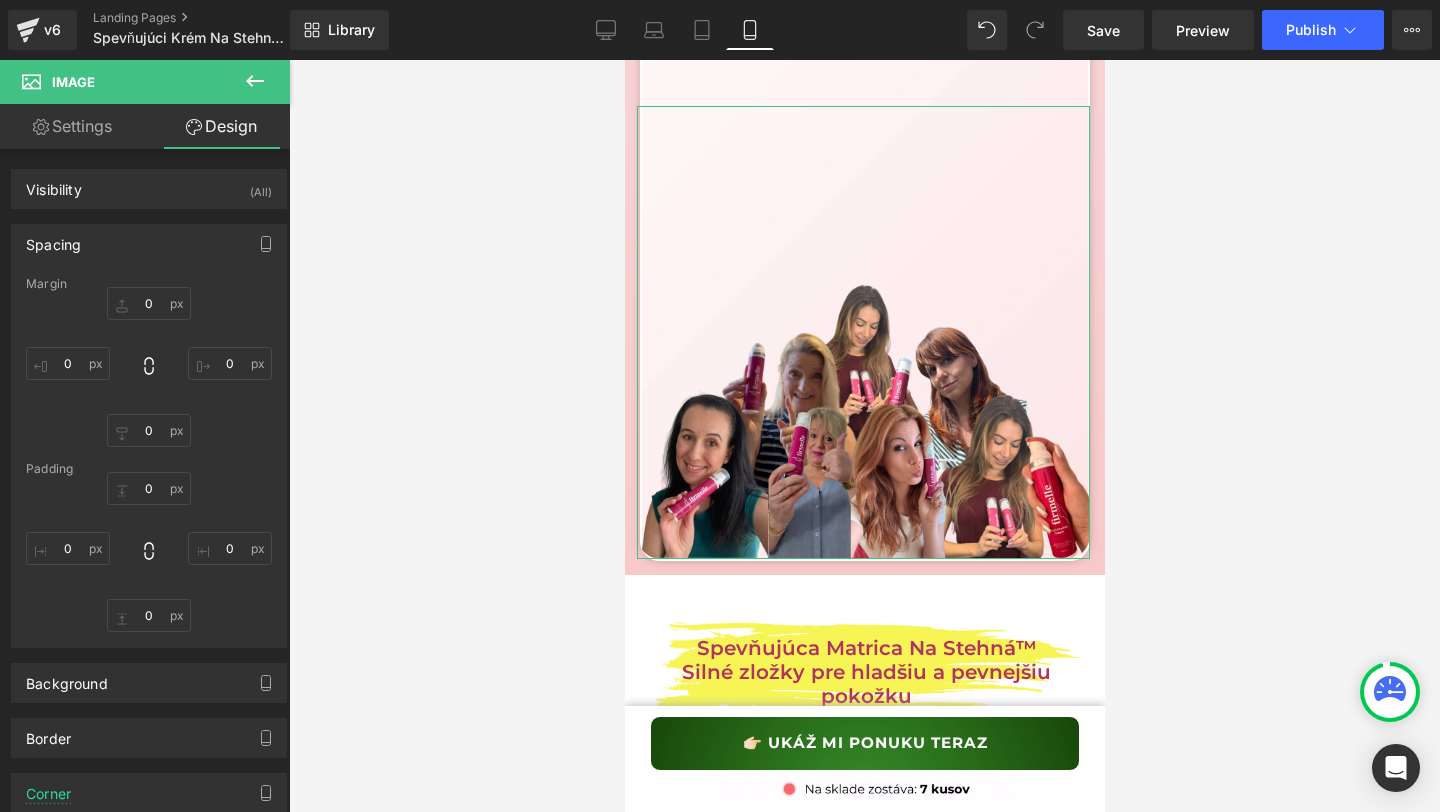 type on "0" 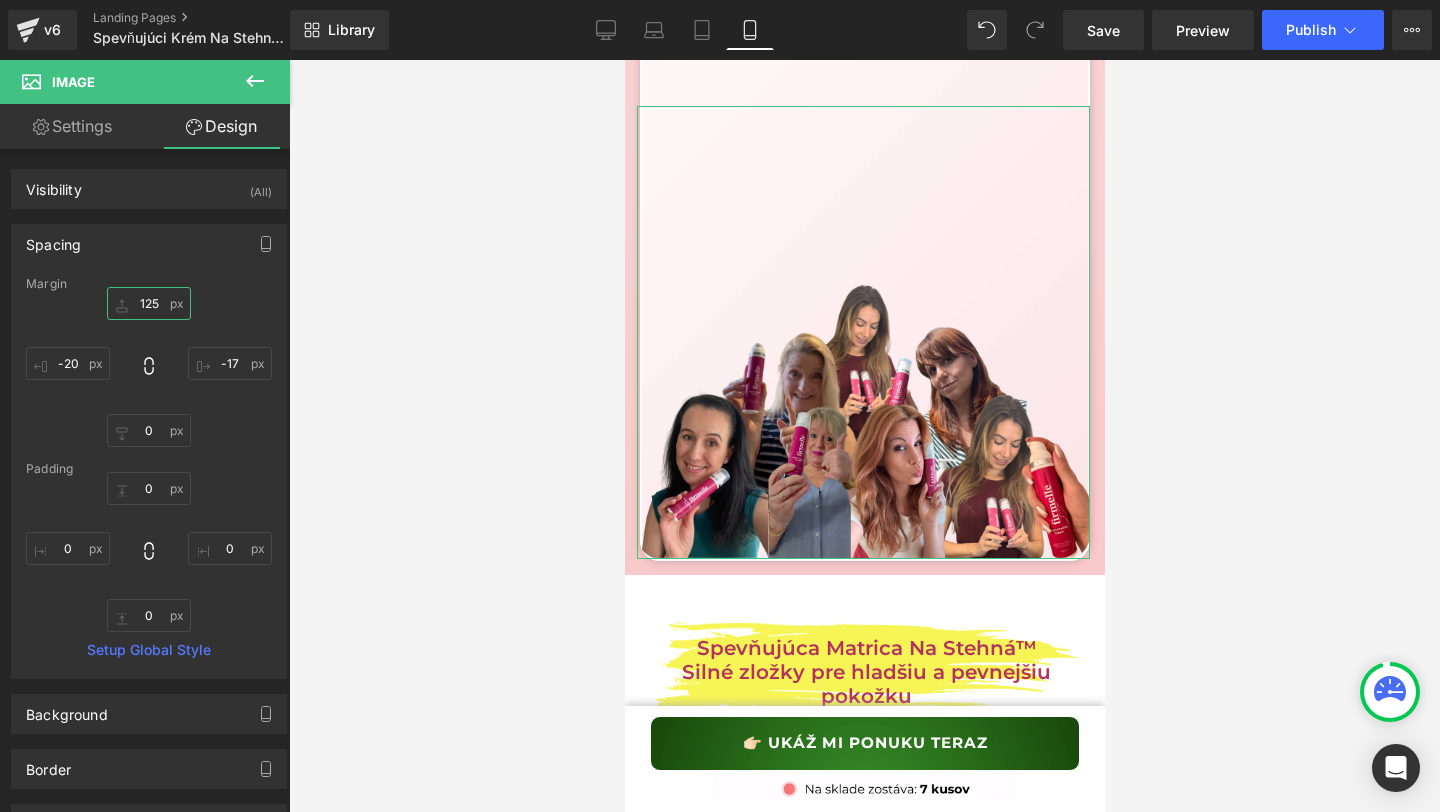 click on "125" at bounding box center [149, 303] 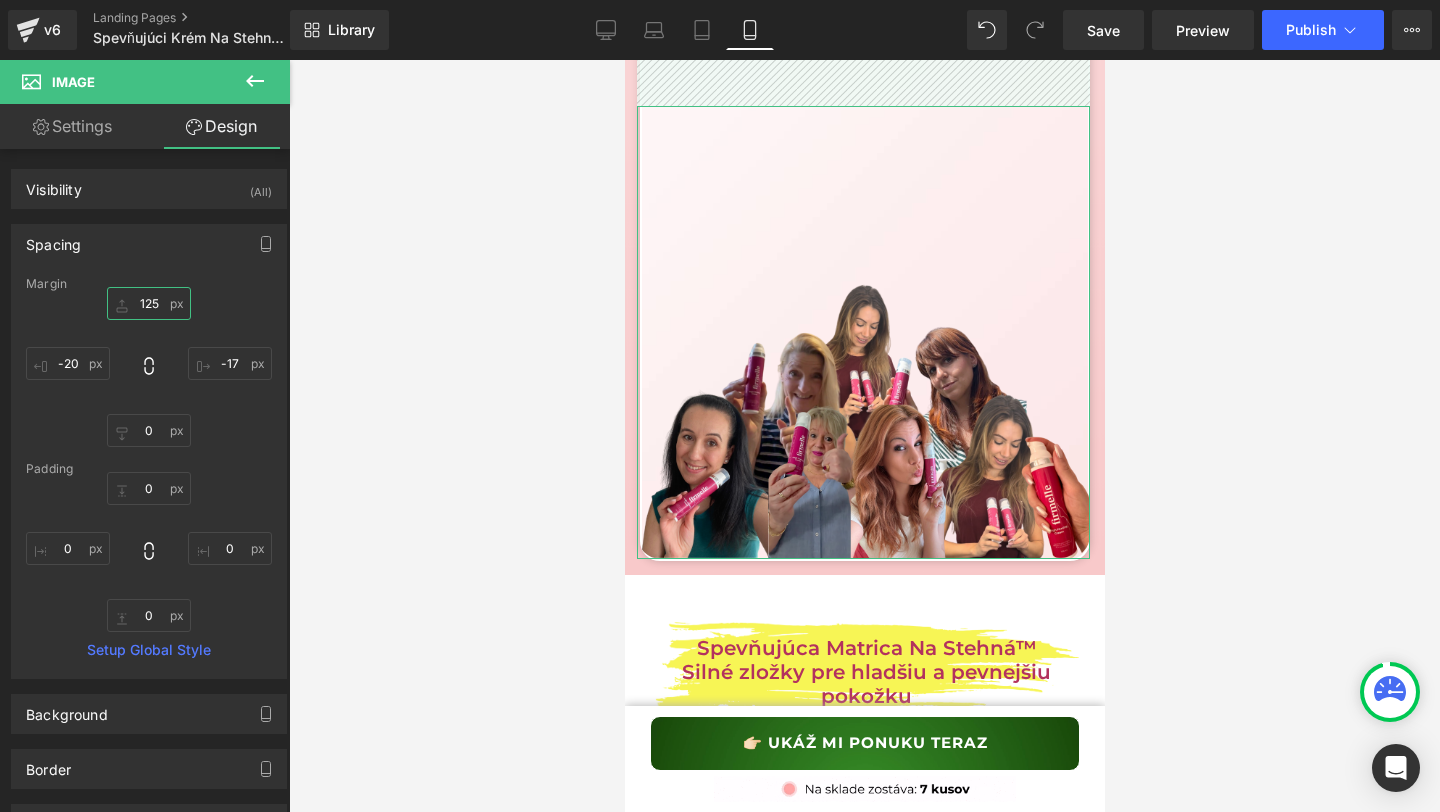 click on "125" at bounding box center (149, 303) 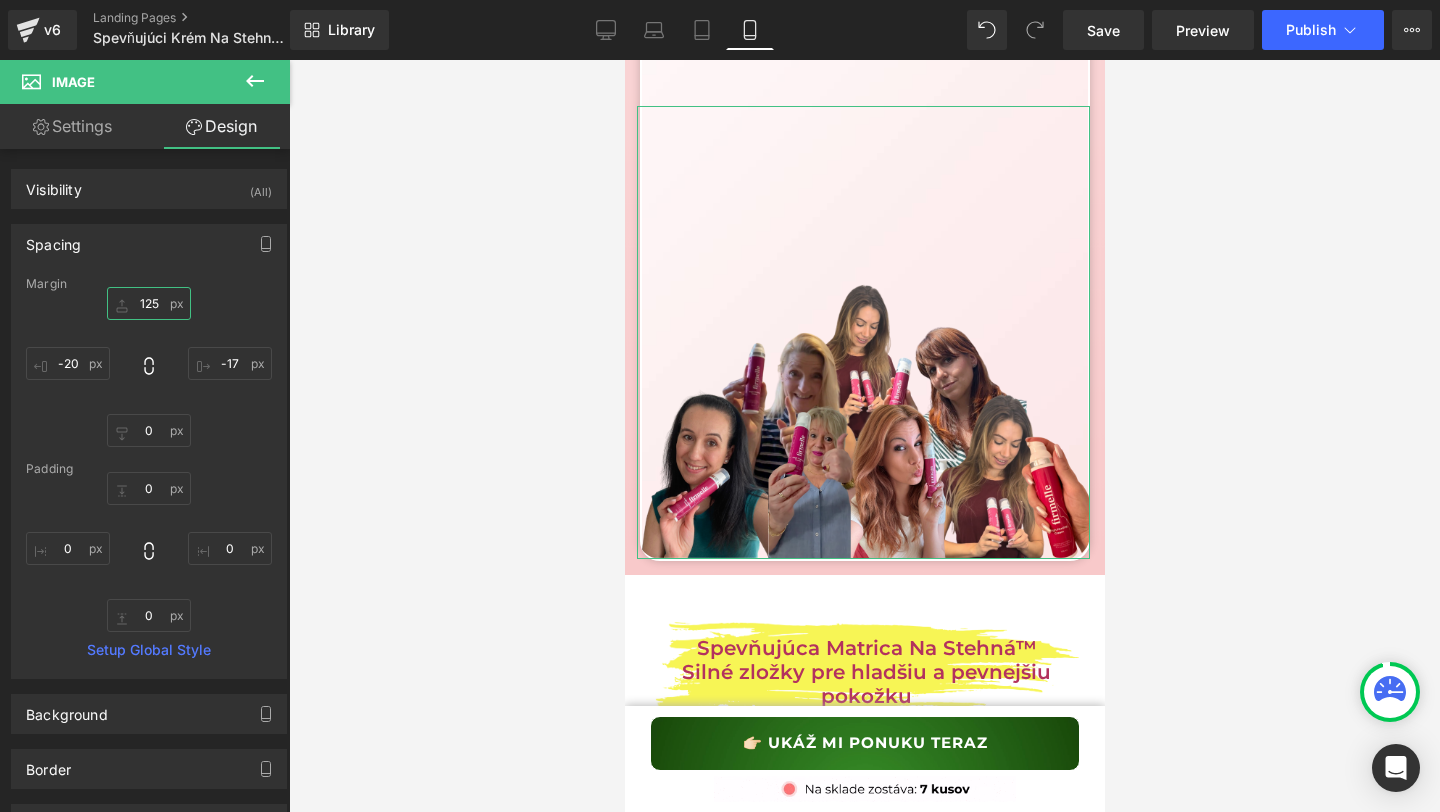 type on "-125" 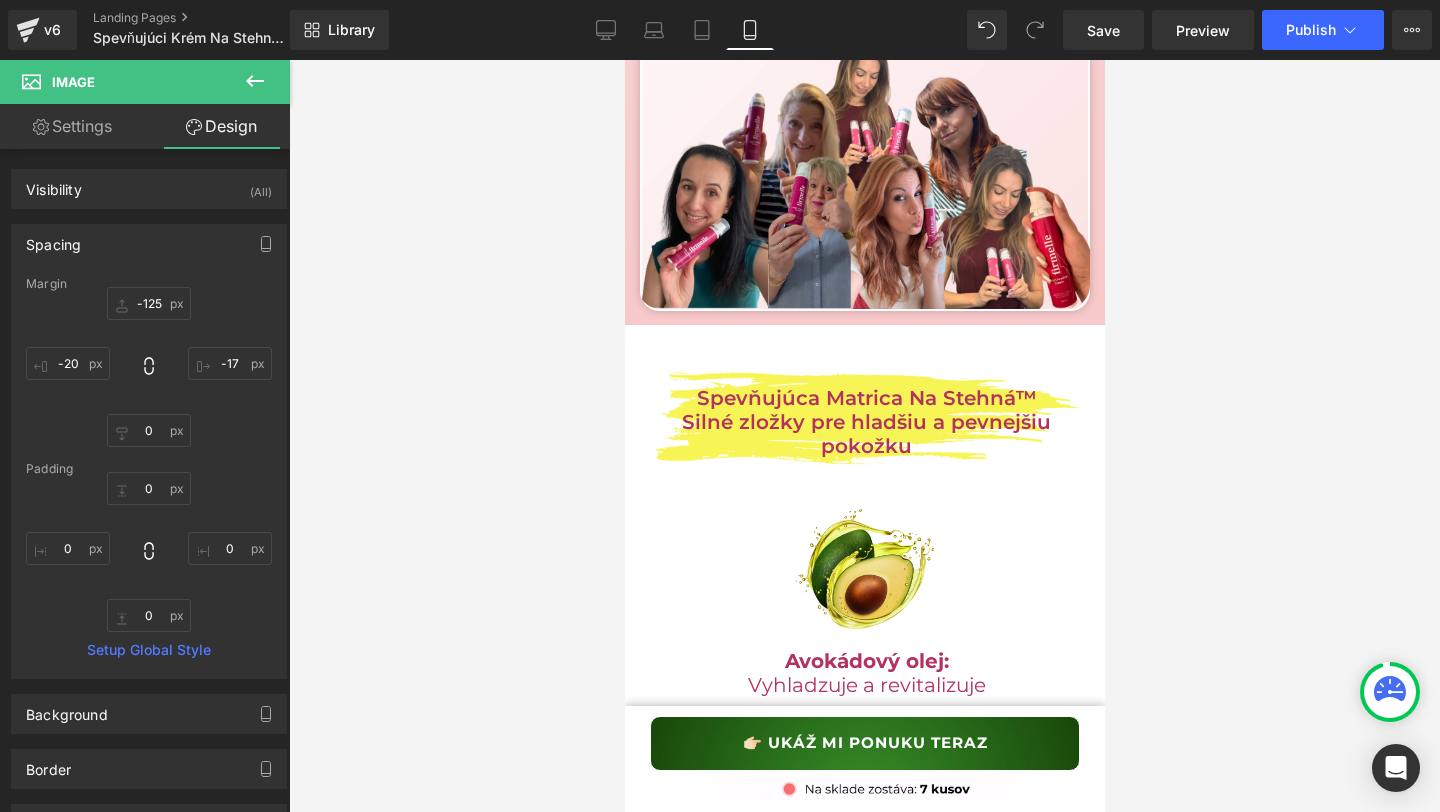 click at bounding box center (864, 436) 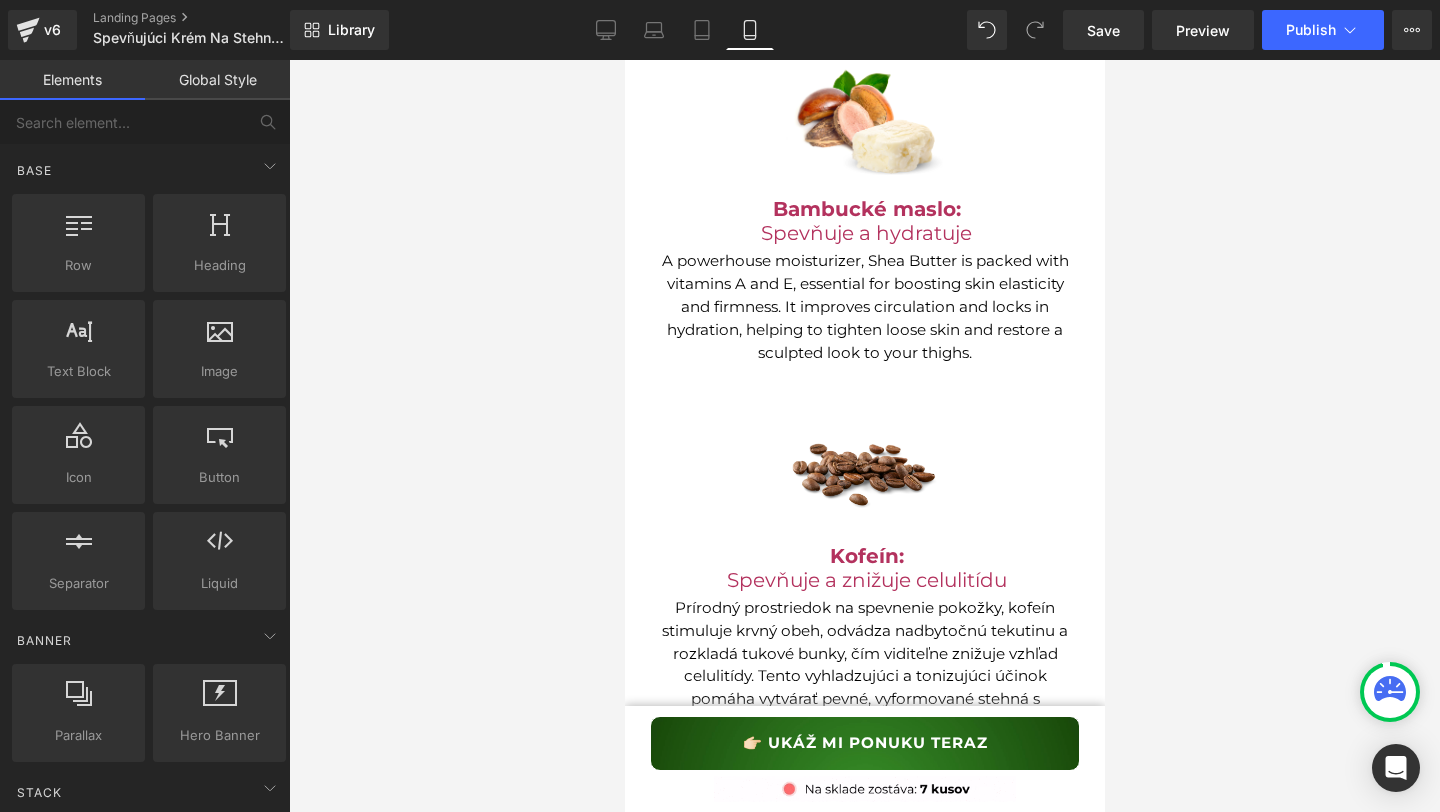 scroll, scrollTop: 5432, scrollLeft: 0, axis: vertical 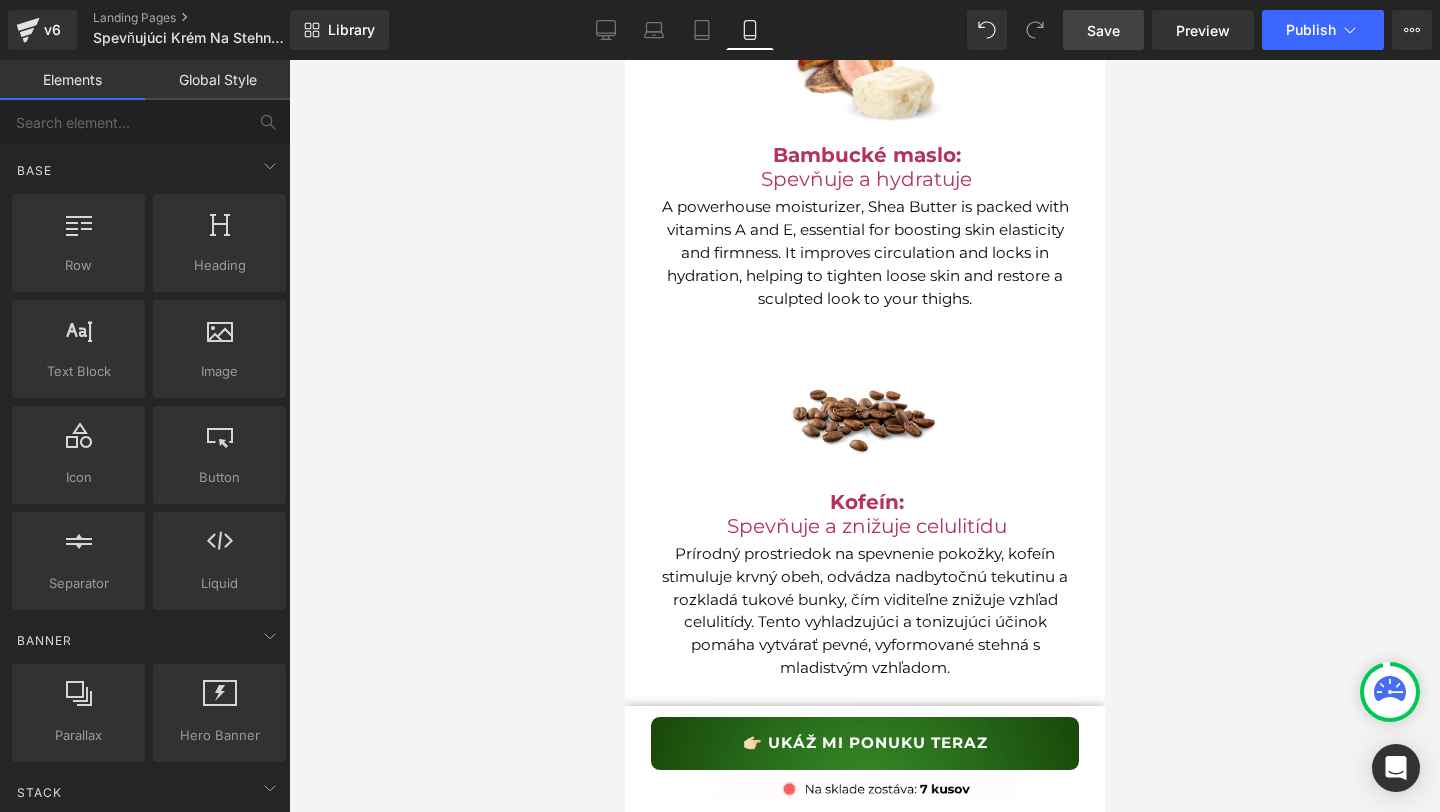 click on "Save" at bounding box center (1103, 30) 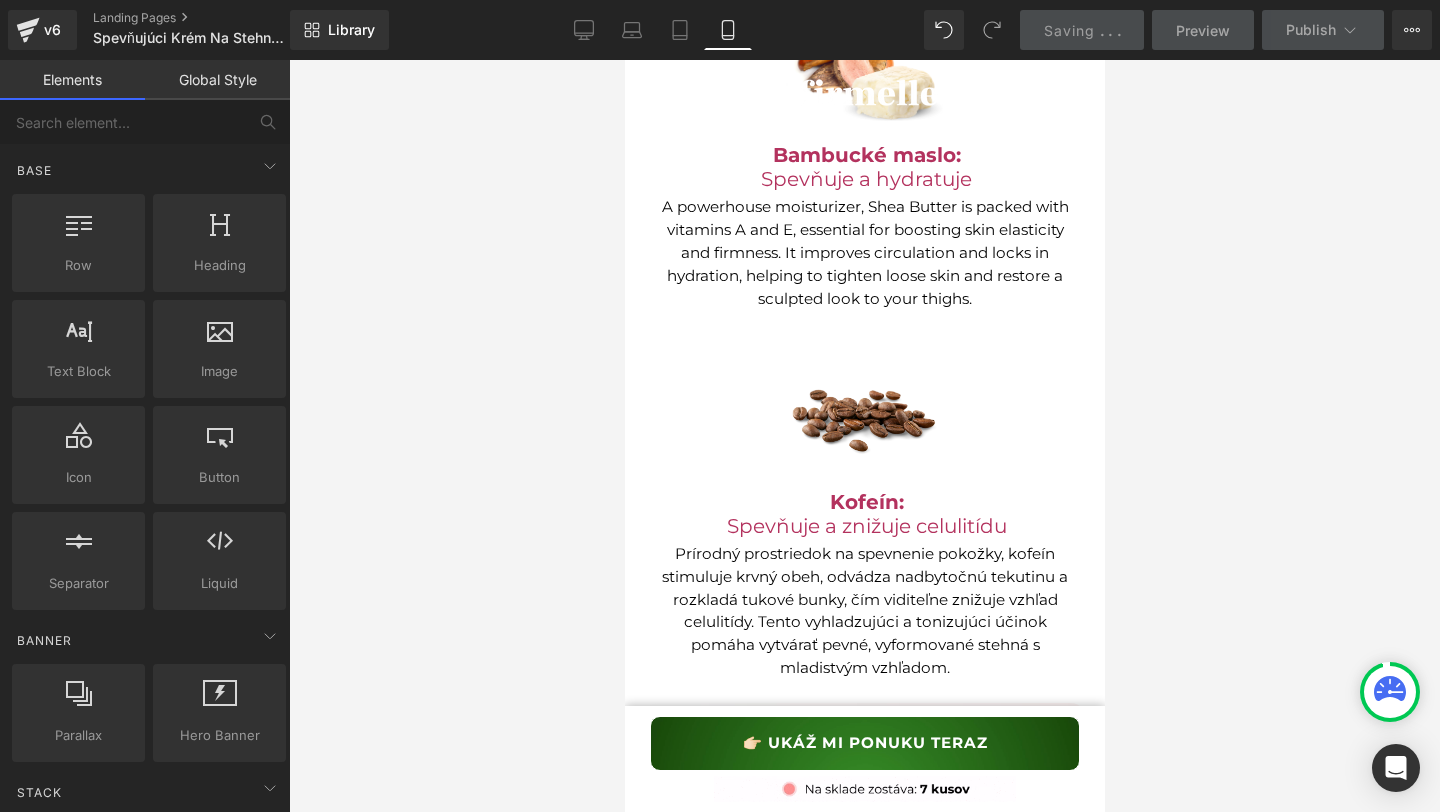scroll, scrollTop: 4646, scrollLeft: 0, axis: vertical 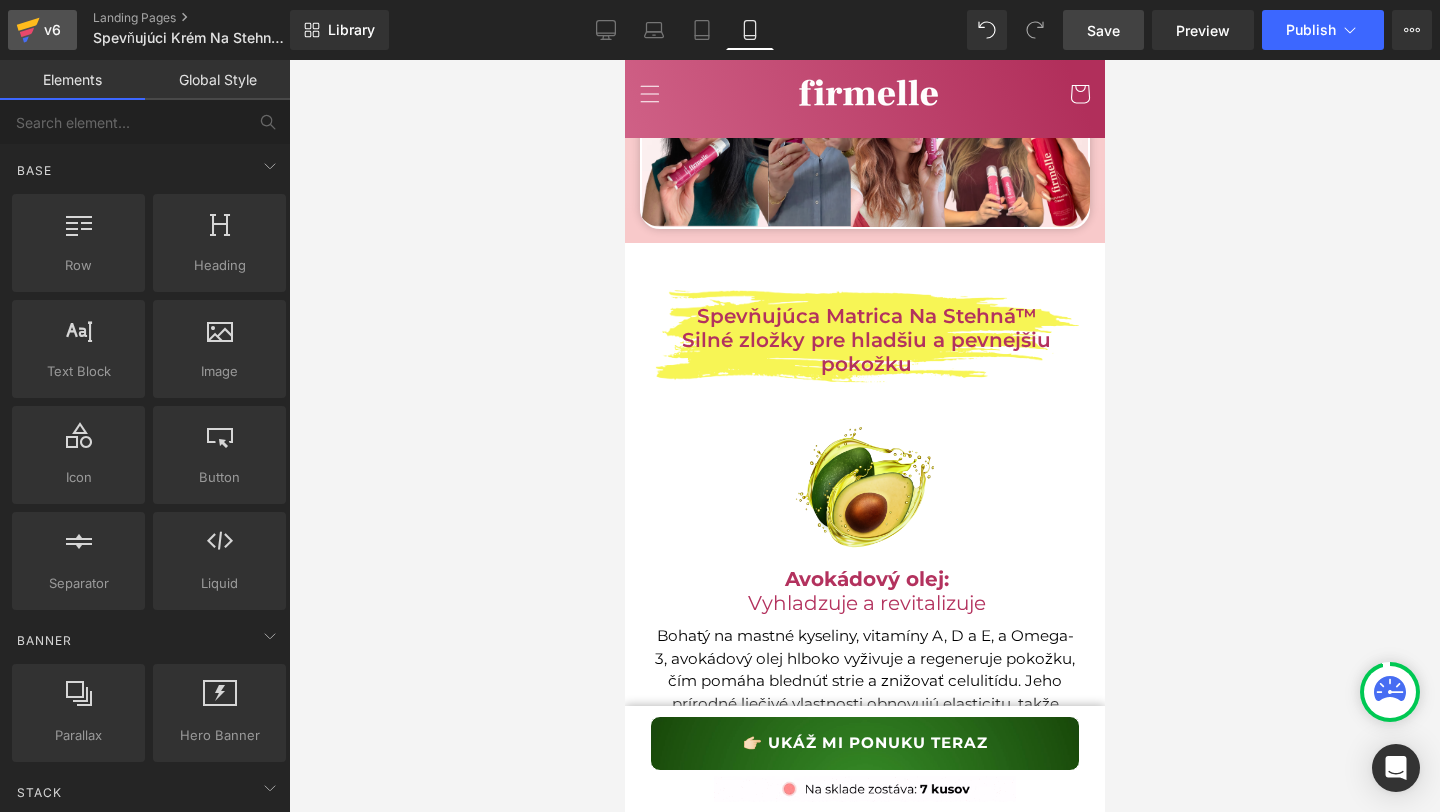 click 